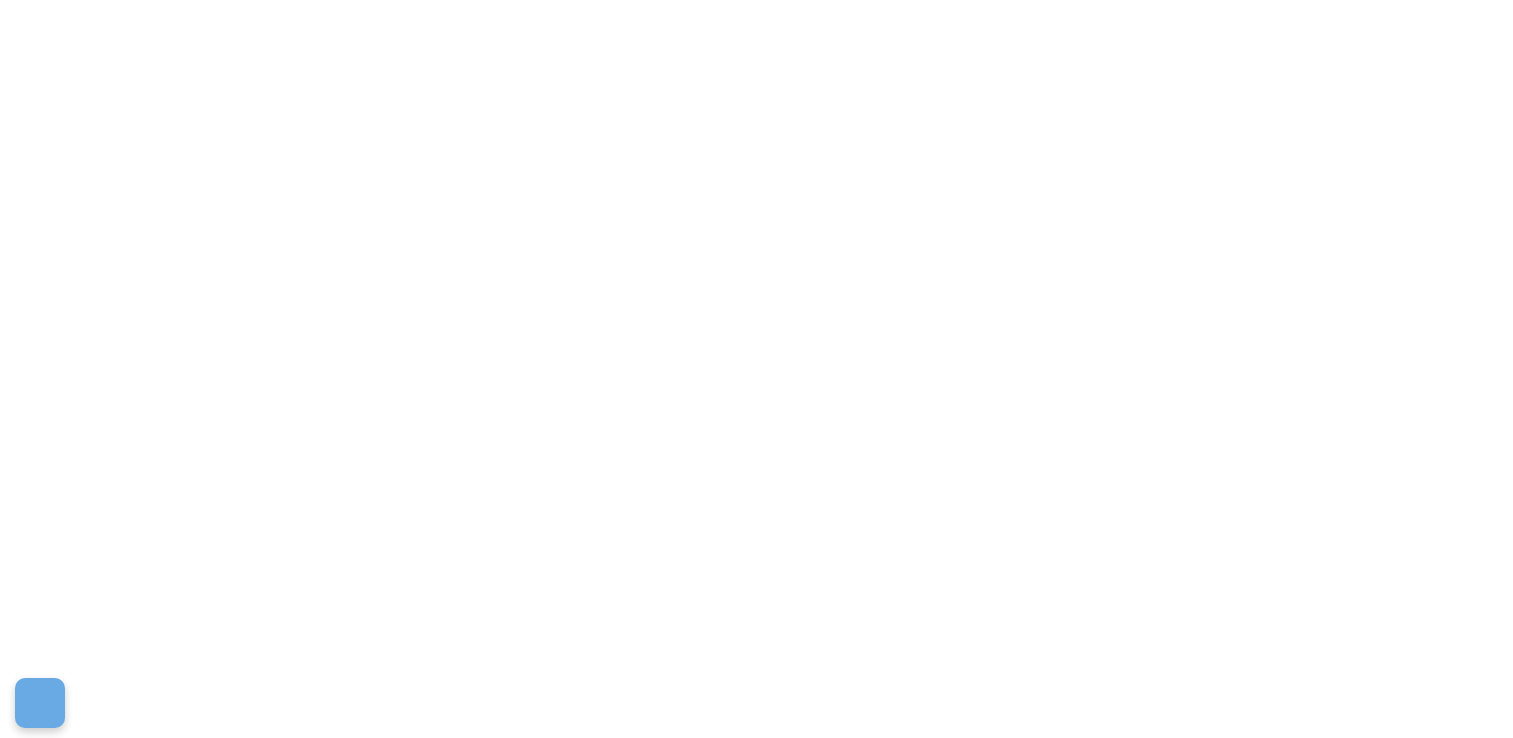 scroll, scrollTop: 0, scrollLeft: 0, axis: both 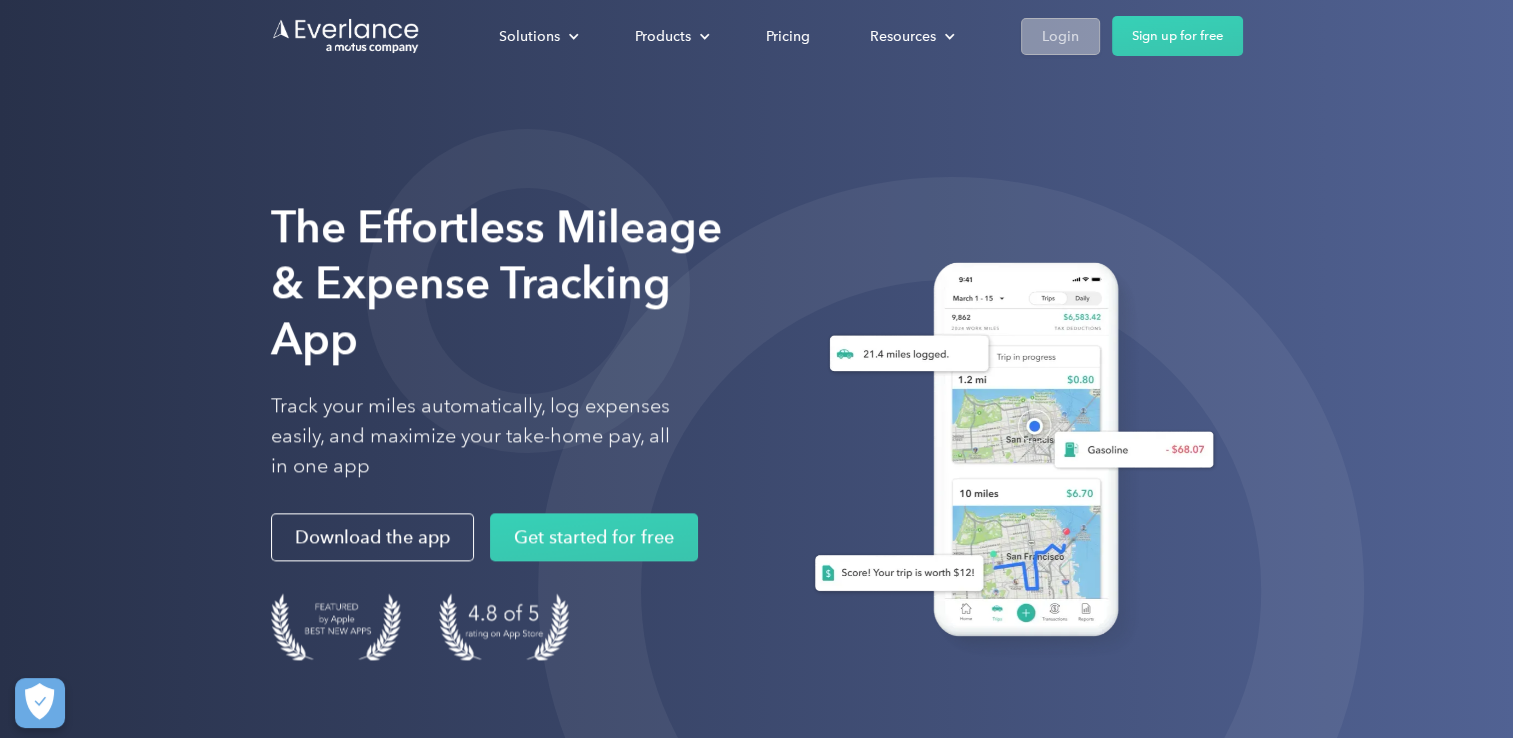 click on "Login" at bounding box center (1060, 36) 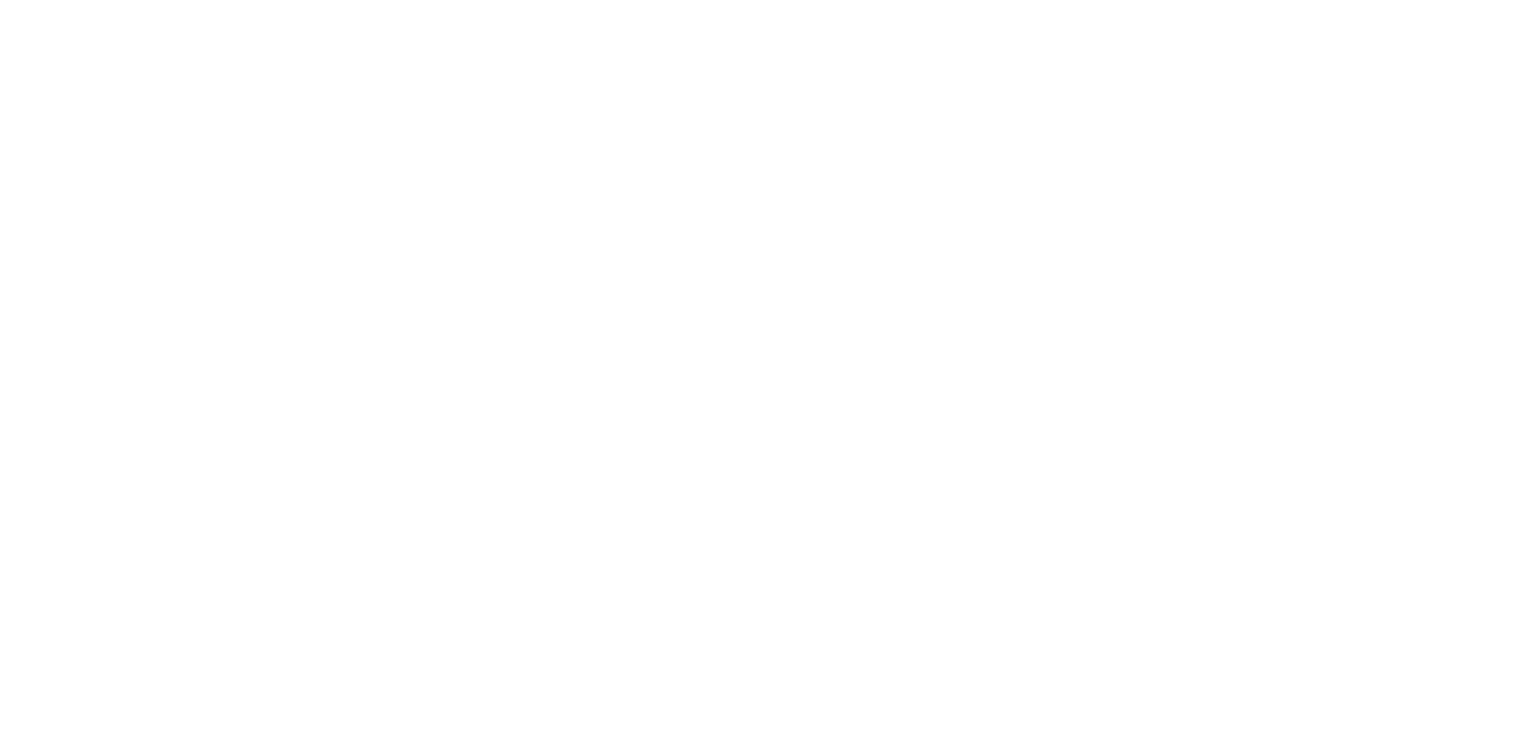scroll, scrollTop: 0, scrollLeft: 0, axis: both 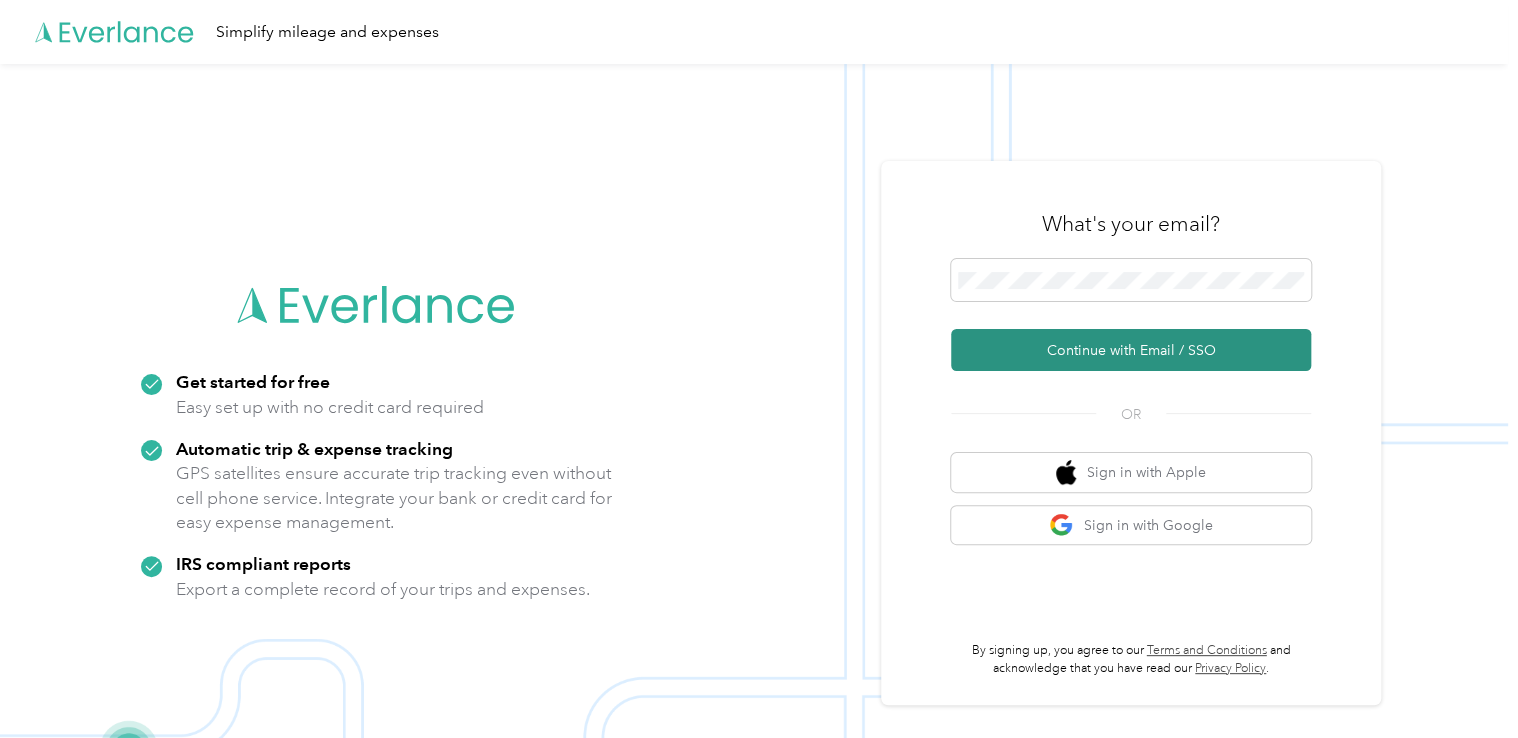 click on "Continue with Email / SSO" at bounding box center [1131, 350] 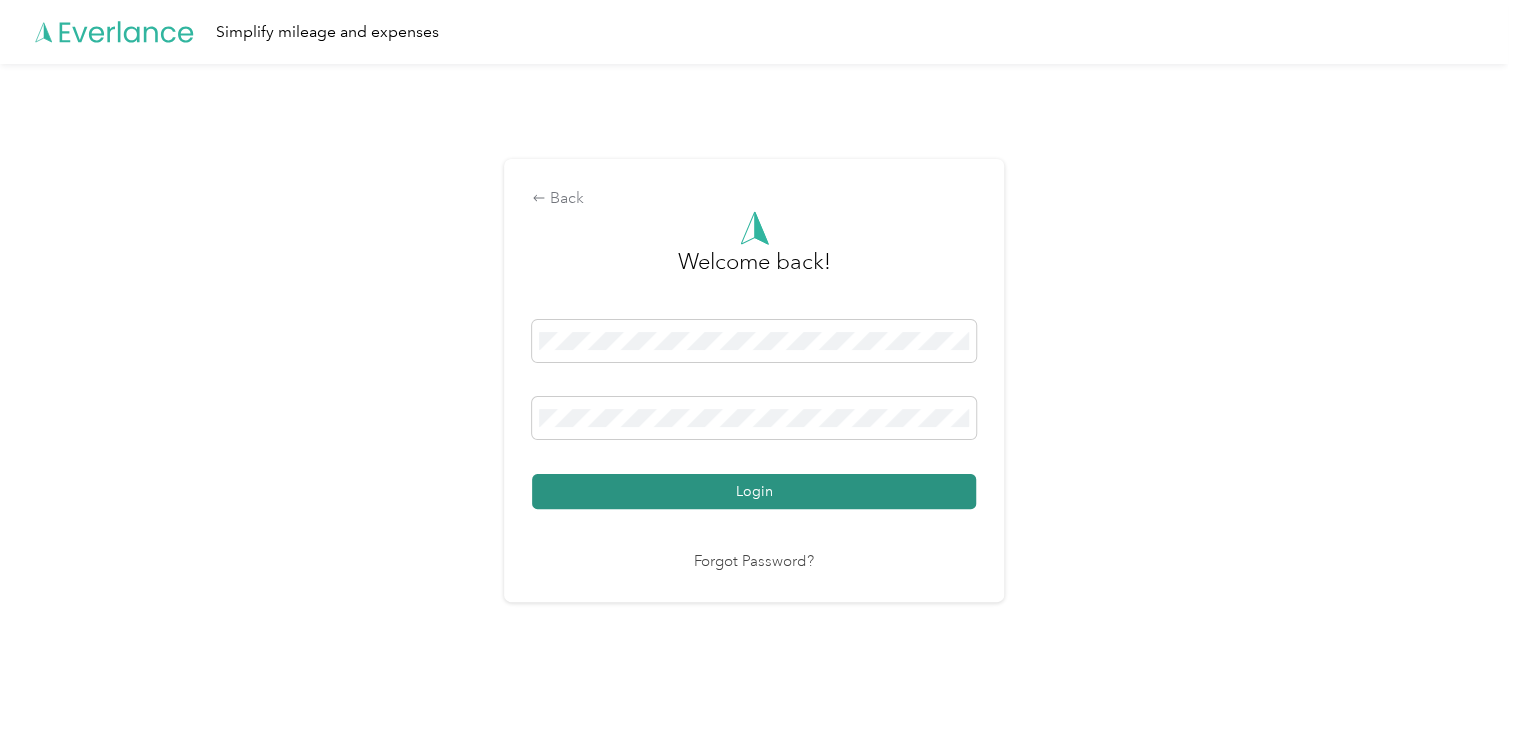 click on "Login" at bounding box center (754, 491) 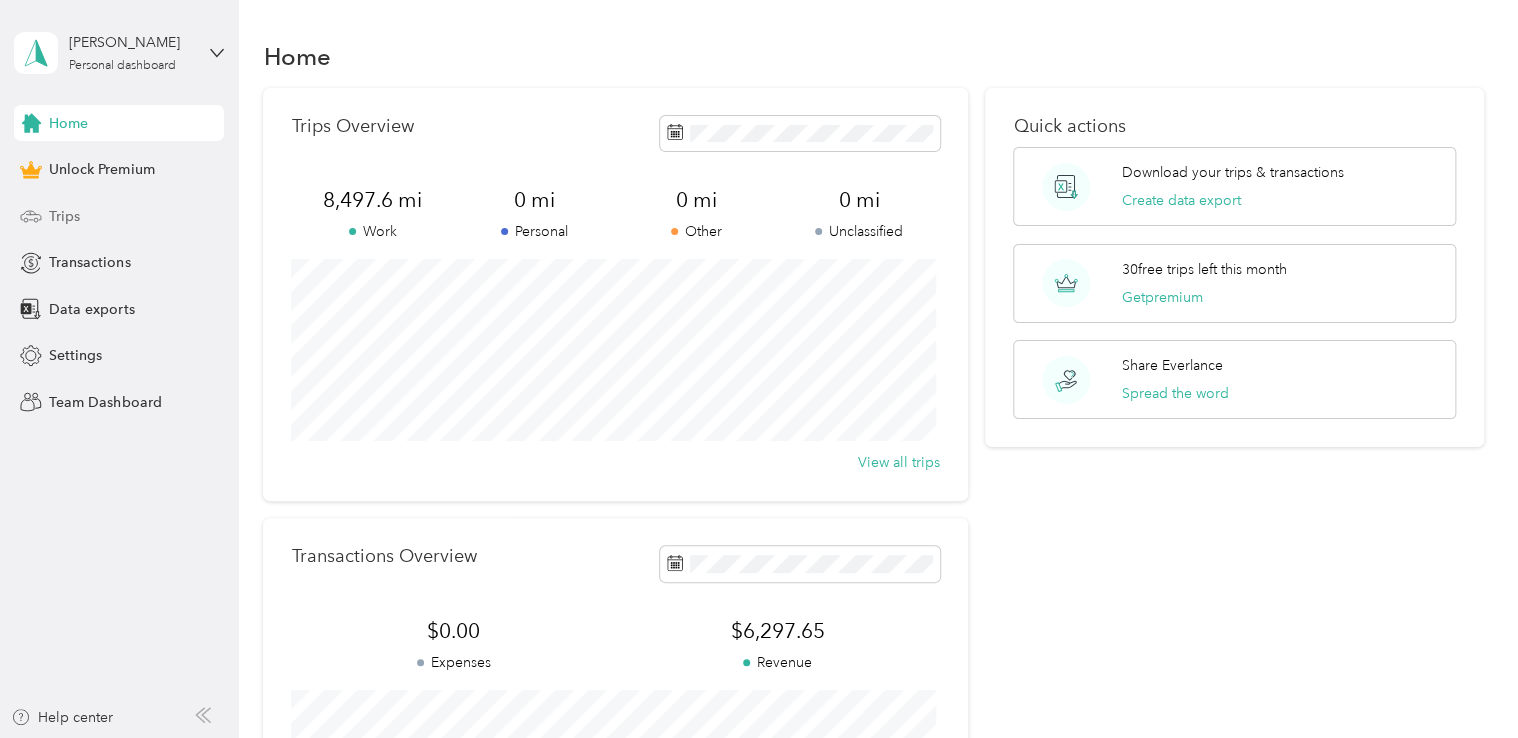 click on "Trips" at bounding box center [64, 216] 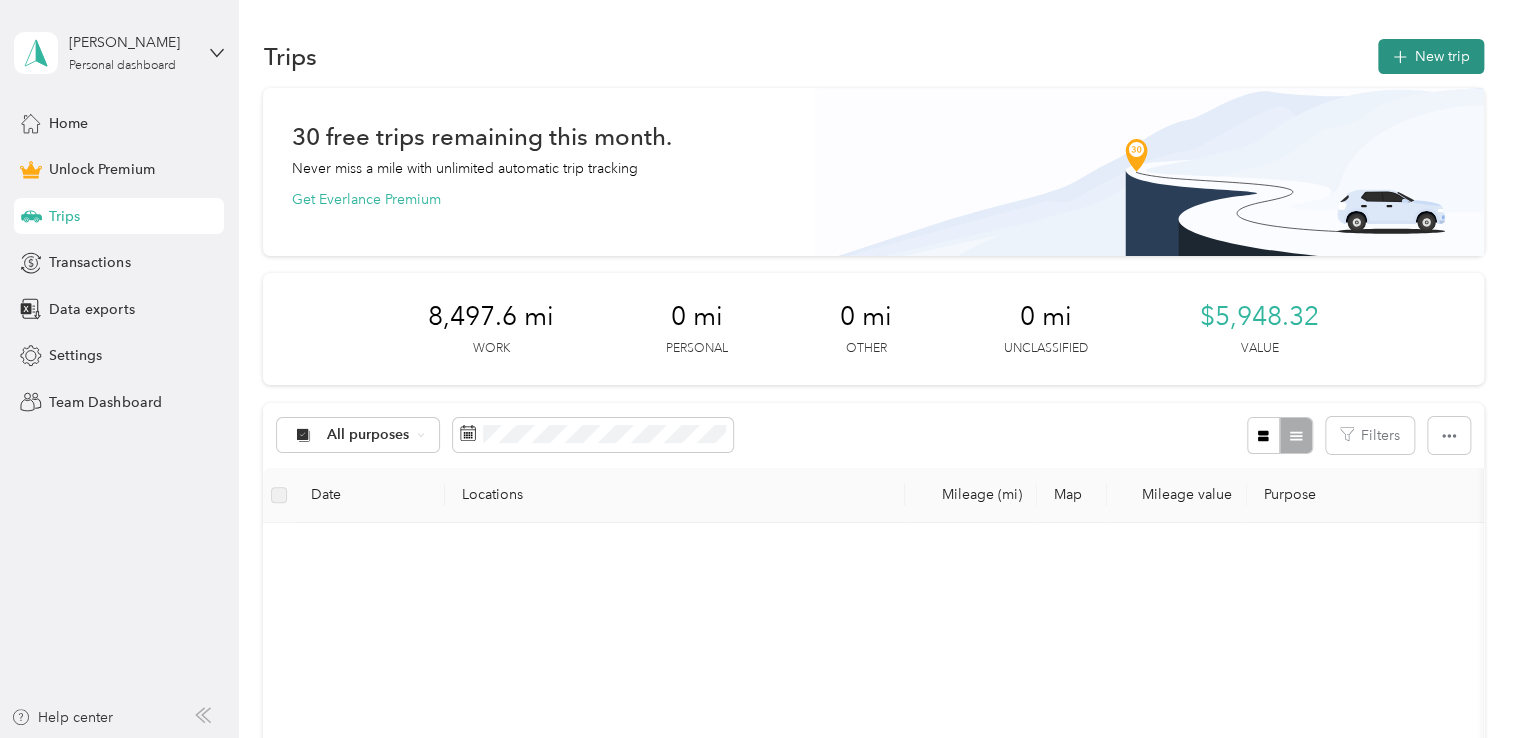 click on "New trip" at bounding box center (1431, 56) 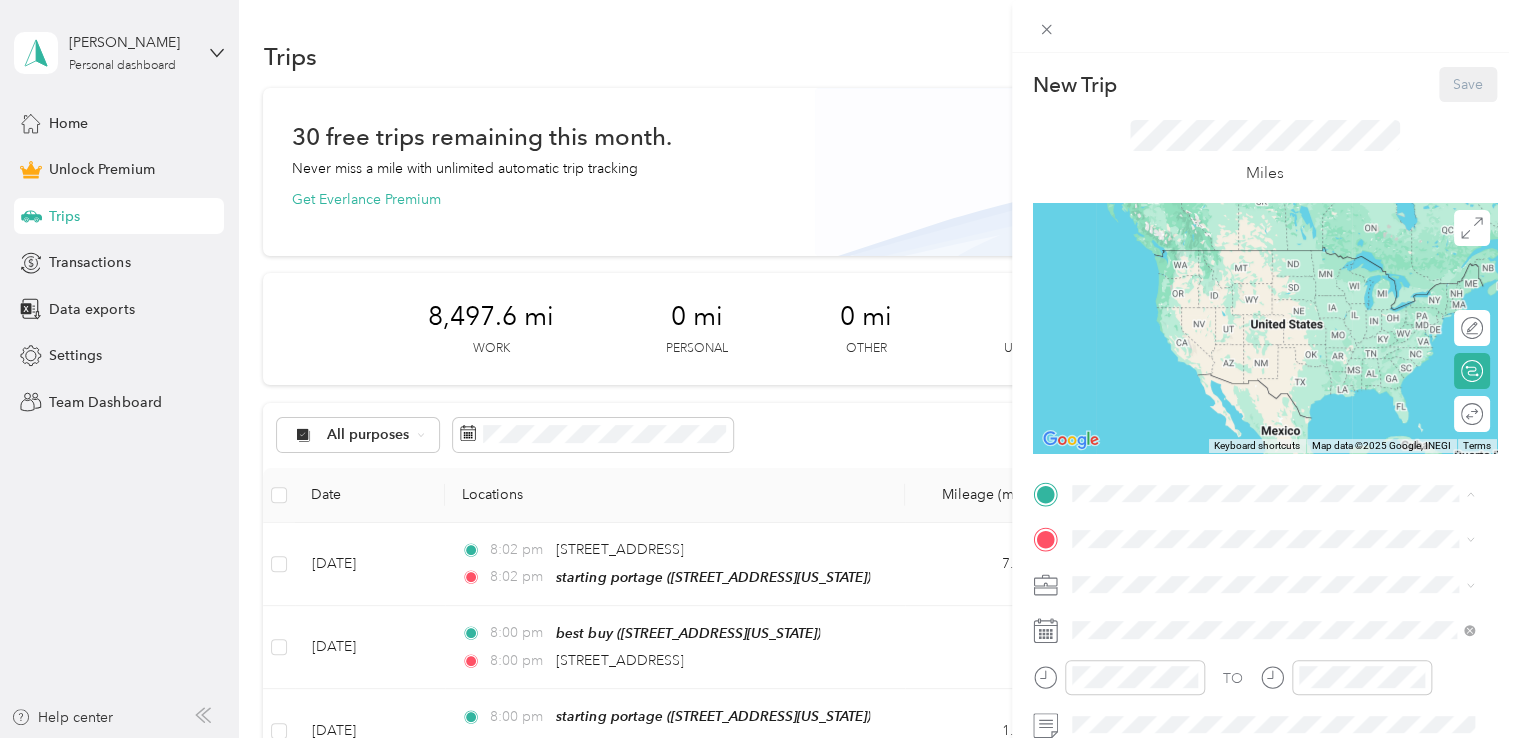 click on "600 Alfa Court, Portage, 49002, Portage, Michigan, United States" at bounding box center (1209, 279) 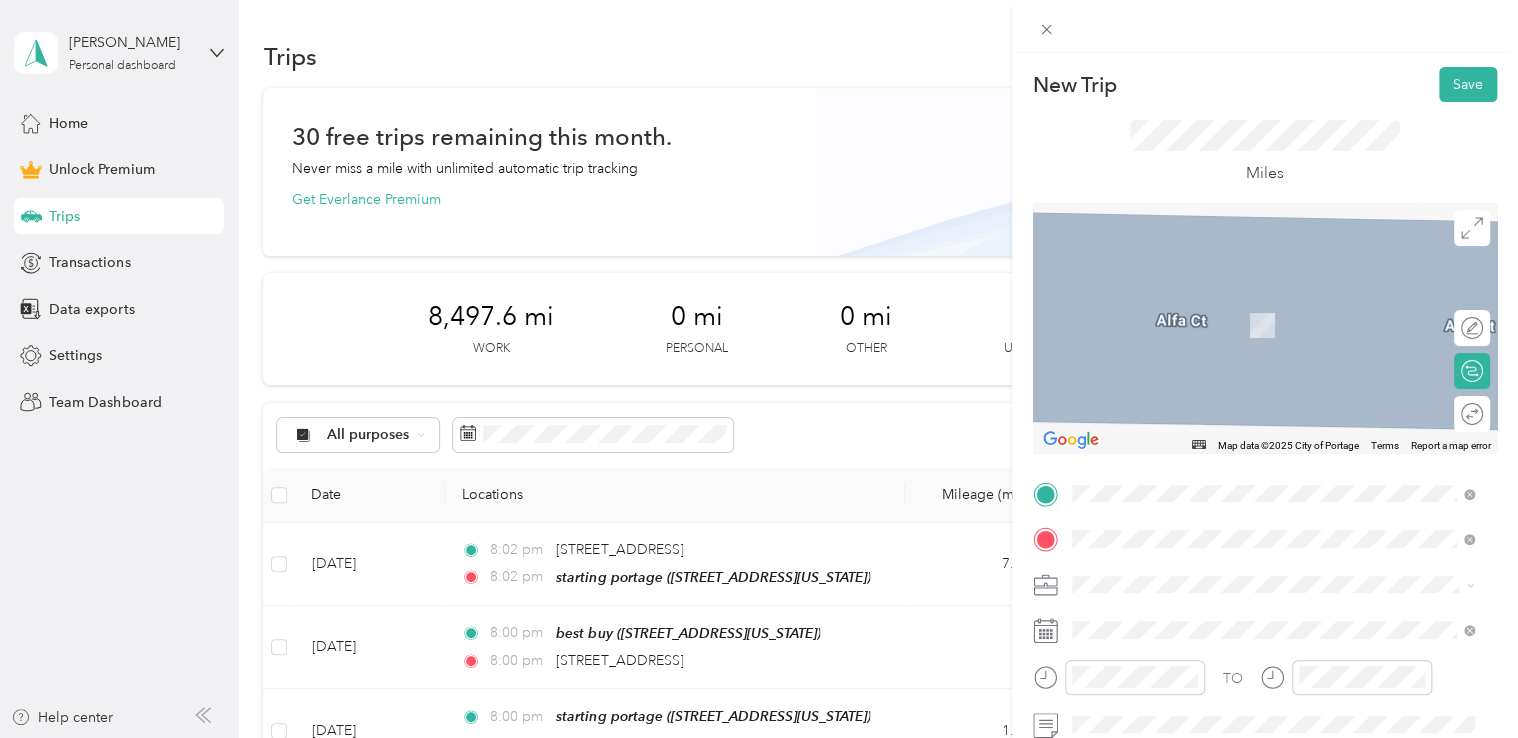 click on "7262 South Westnedge Avenue, Portage, 49002, Portage, Michigan, United States" at bounding box center [1209, 325] 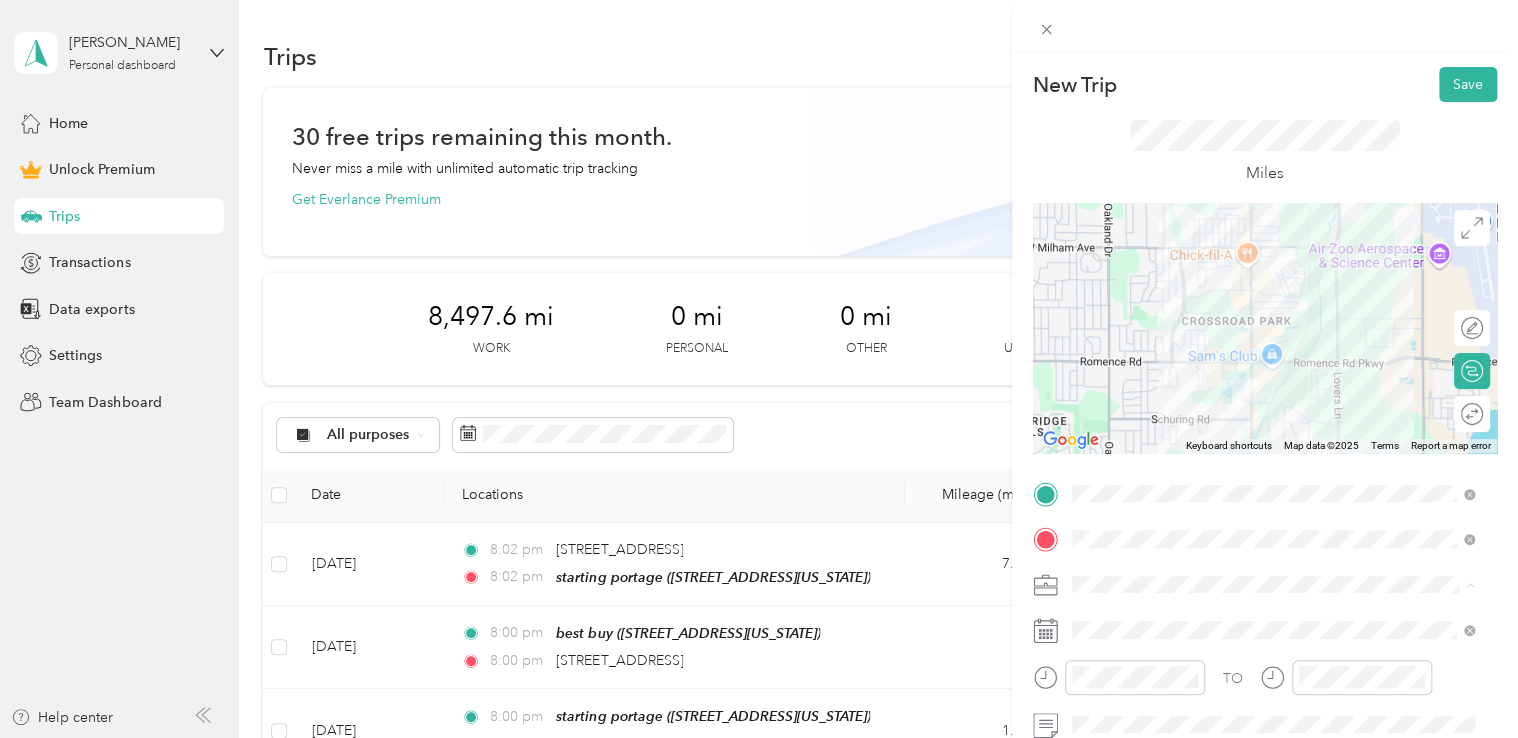 click on "Doordash" at bounding box center (1273, 374) 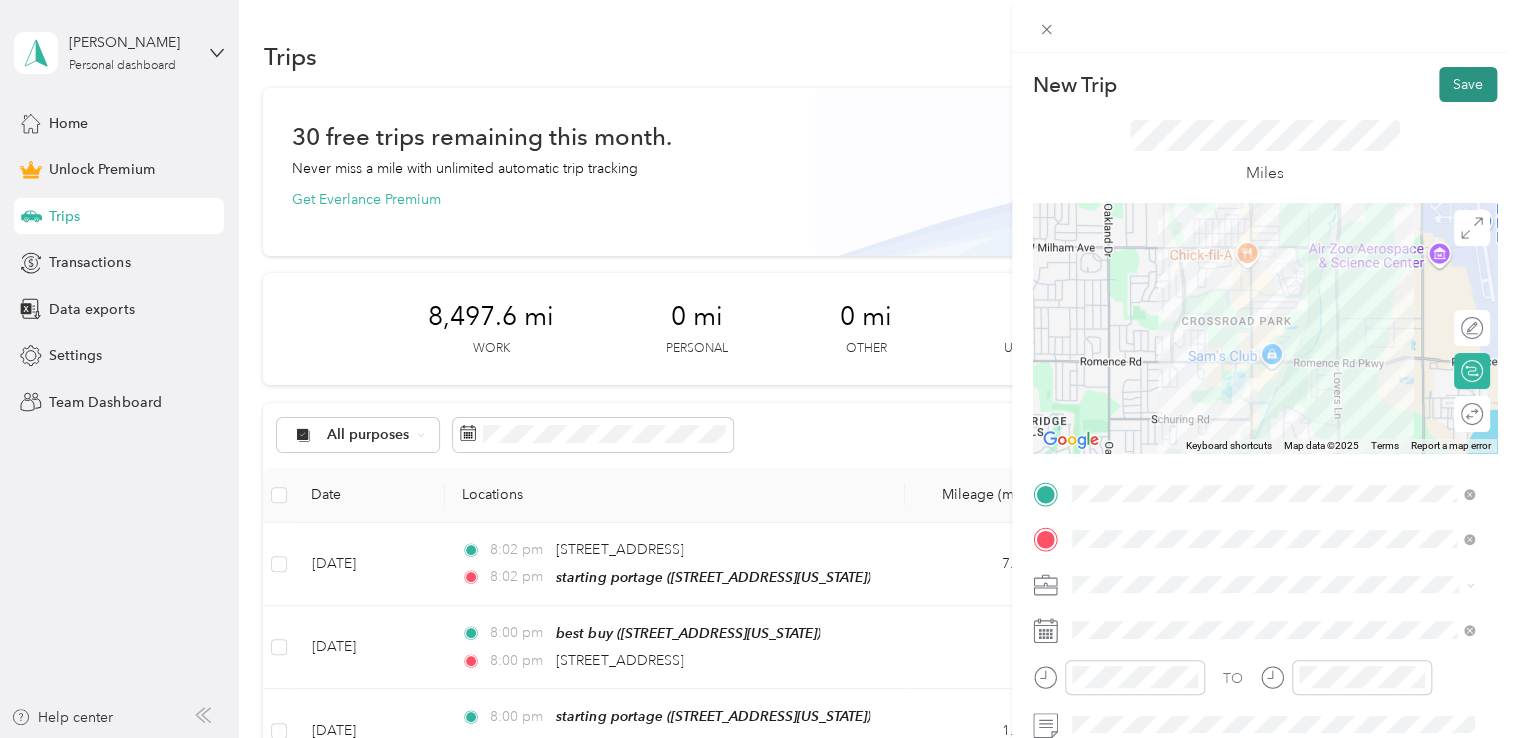 click on "Save" at bounding box center (1468, 84) 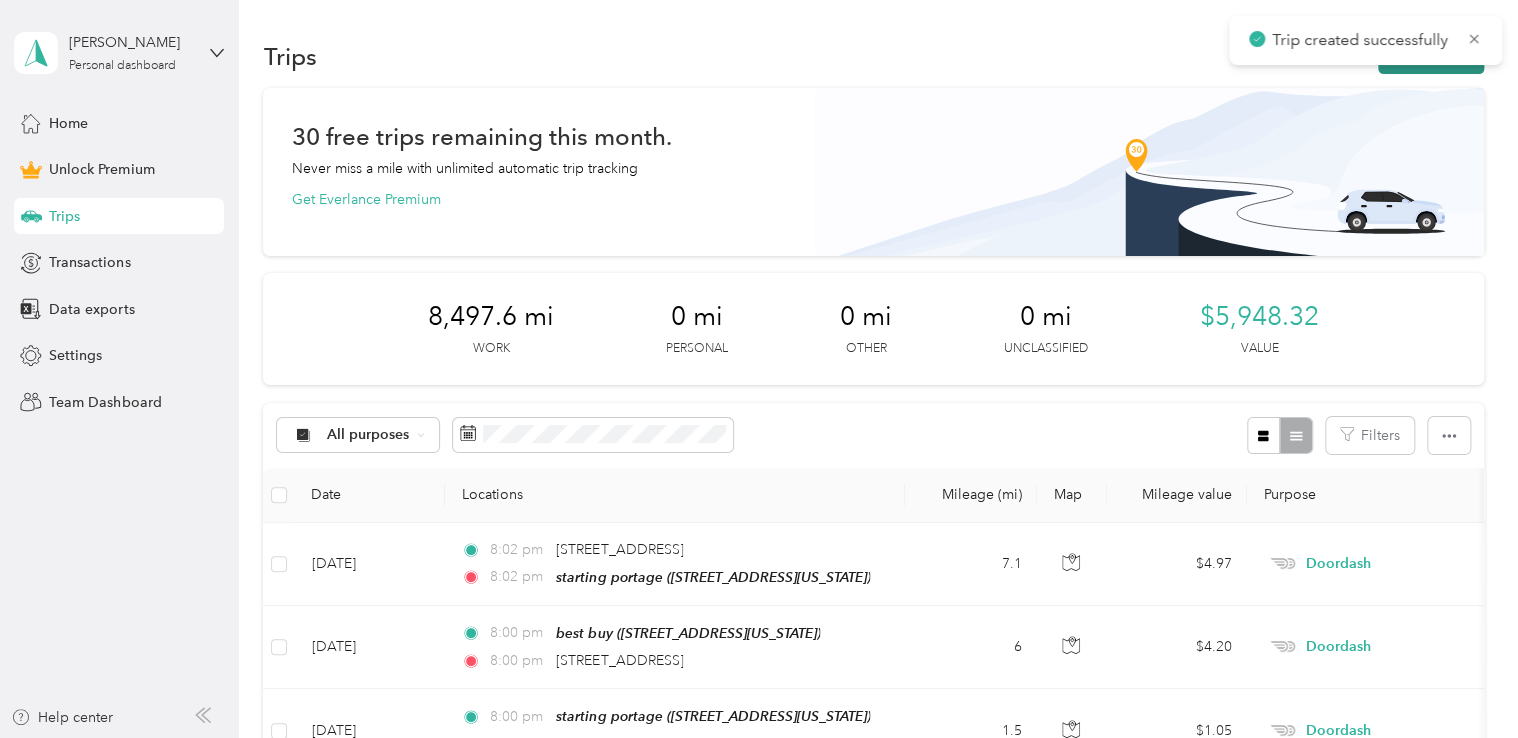 click on "New trip" at bounding box center (1431, 56) 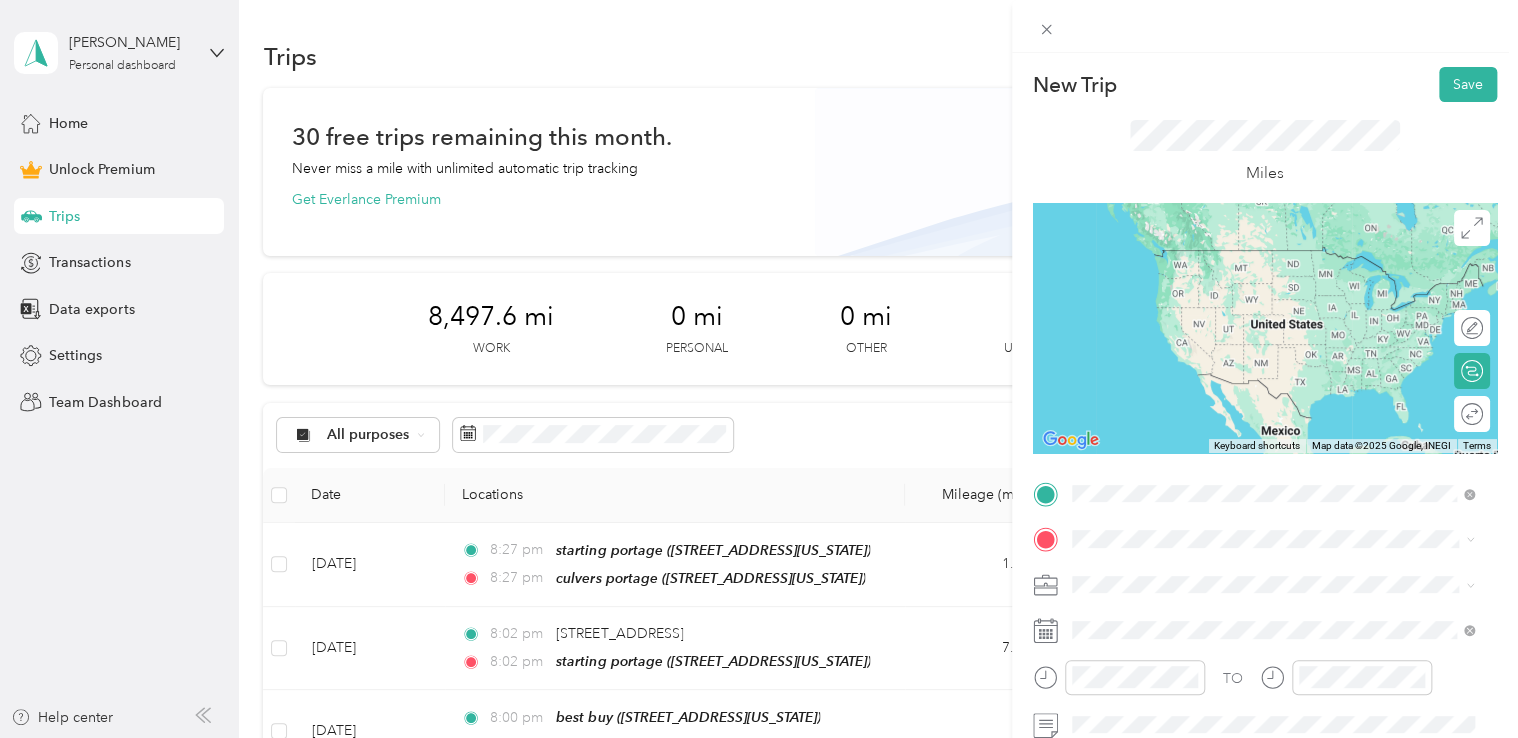 click on "culvers portage  7262 South Westnedge Avenue, Portage, 49002, Portage, Michigan, United States" at bounding box center [1209, 269] 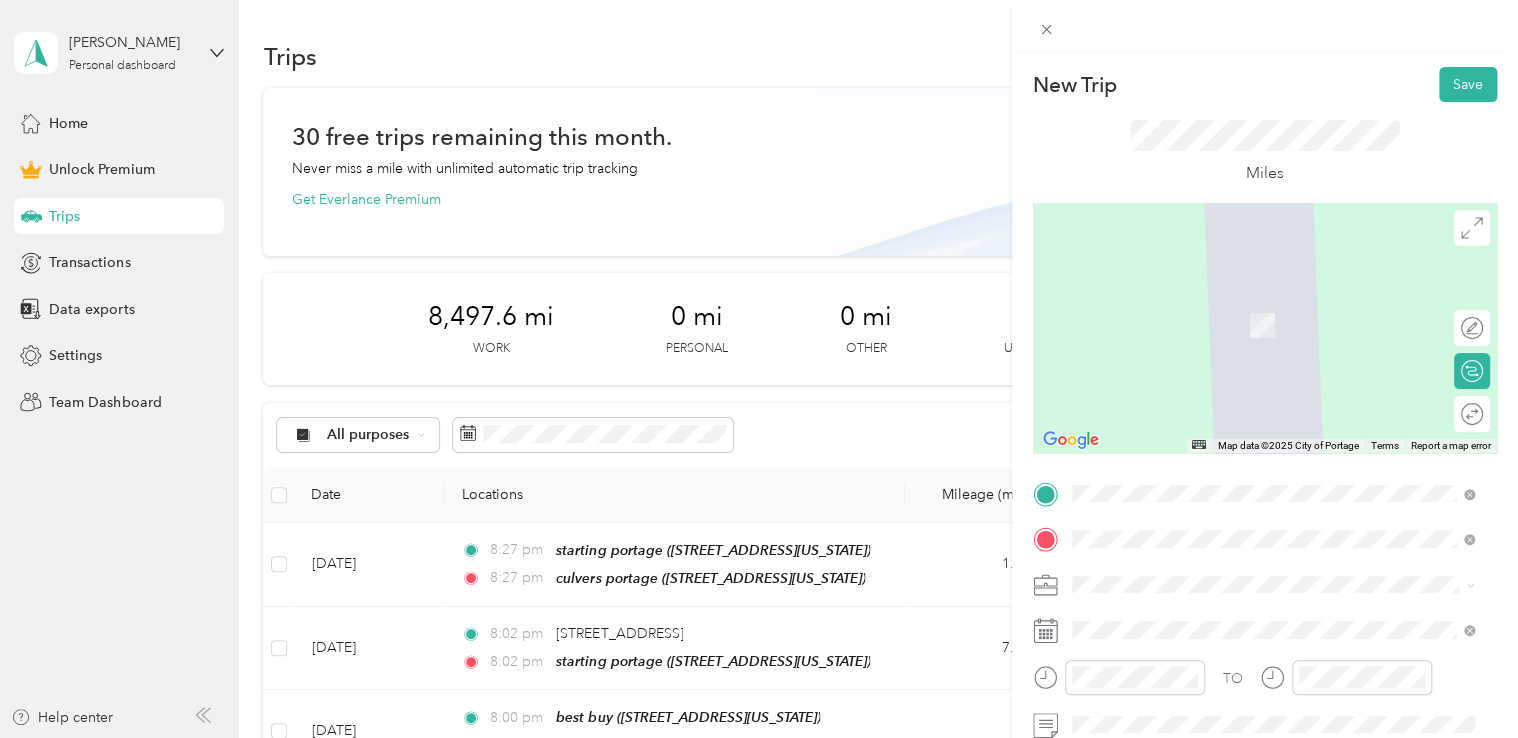click on "8127 Portage Road
Portage, Michigan 49002, United States" at bounding box center (1209, 296) 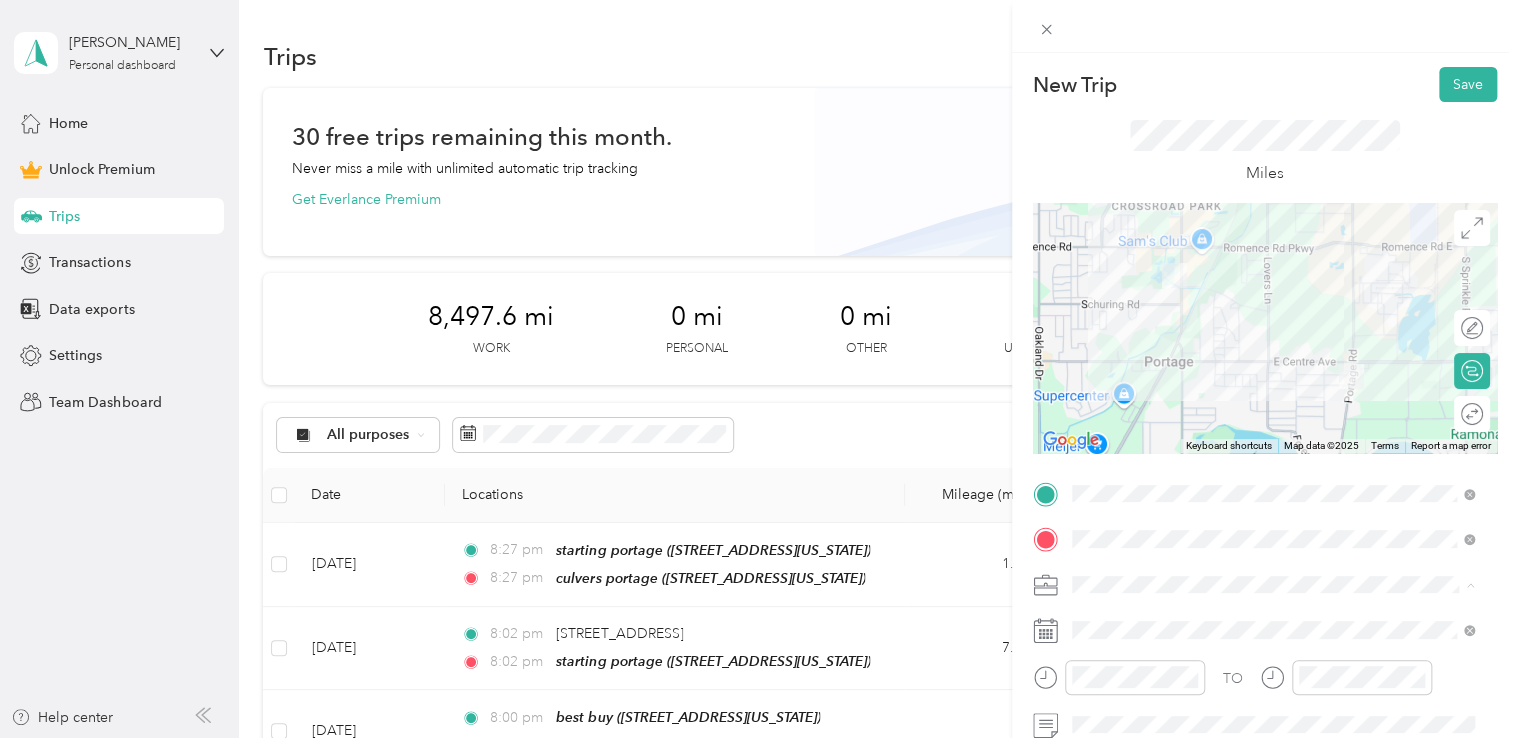 click on "Doordash" at bounding box center [1273, 374] 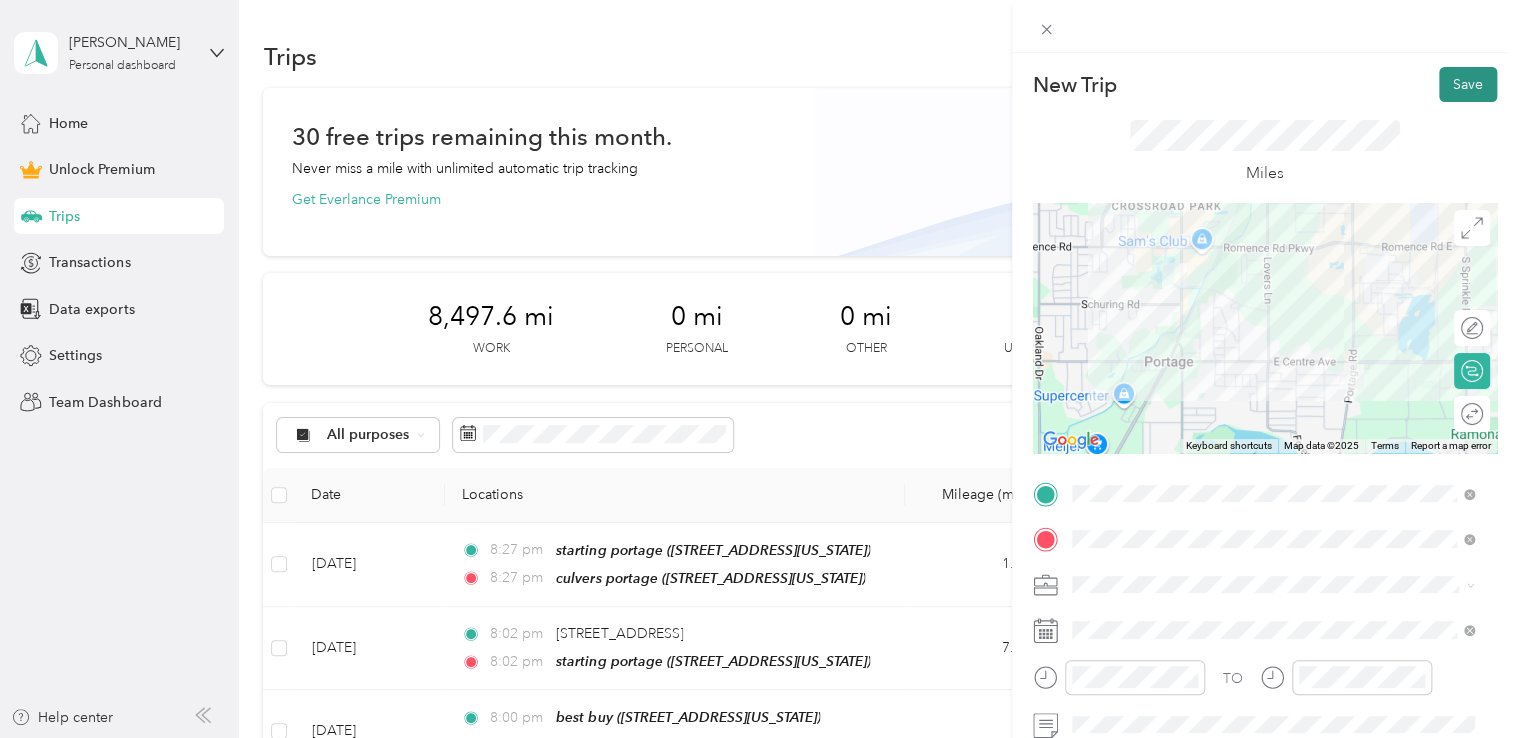 click on "Save" at bounding box center [1468, 84] 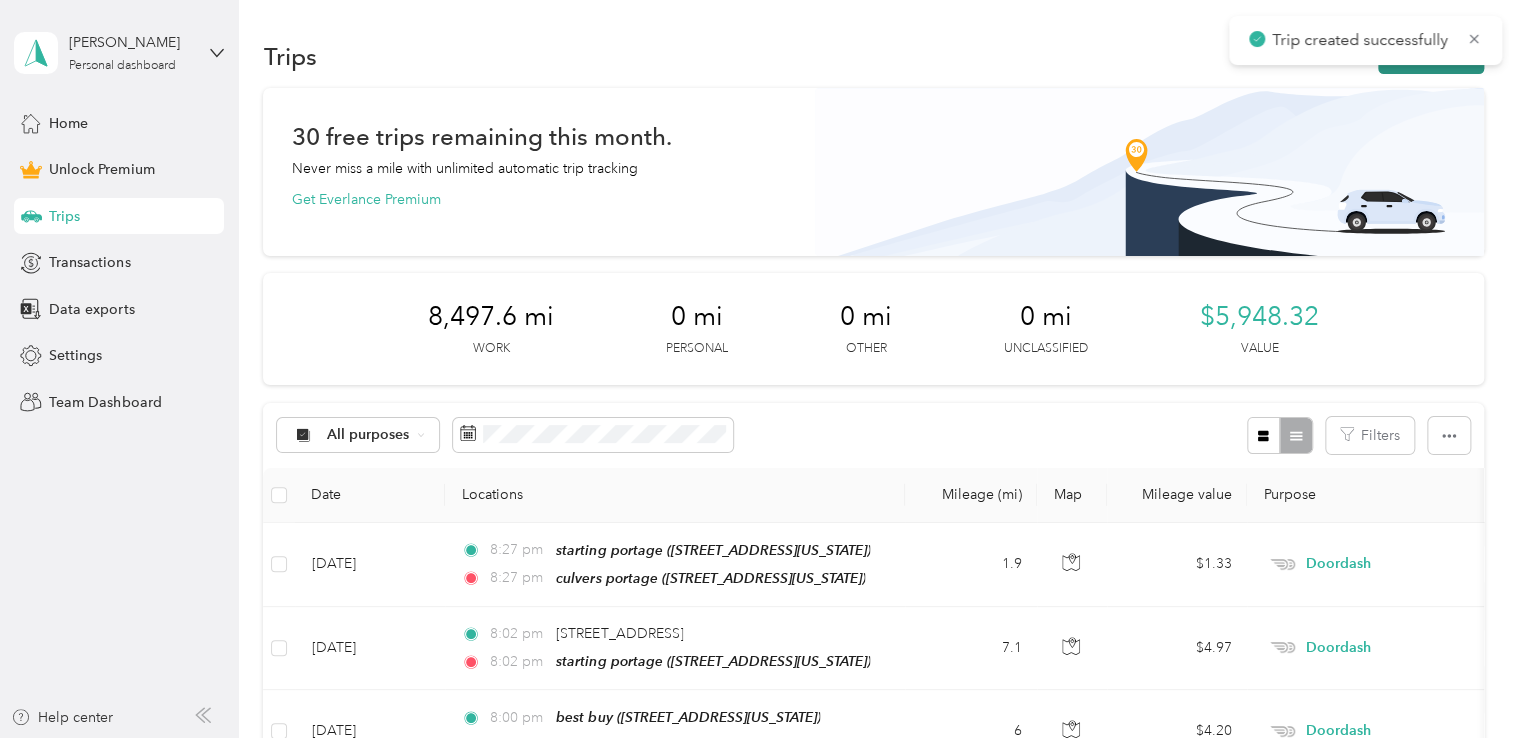 click on "New trip" at bounding box center [1431, 56] 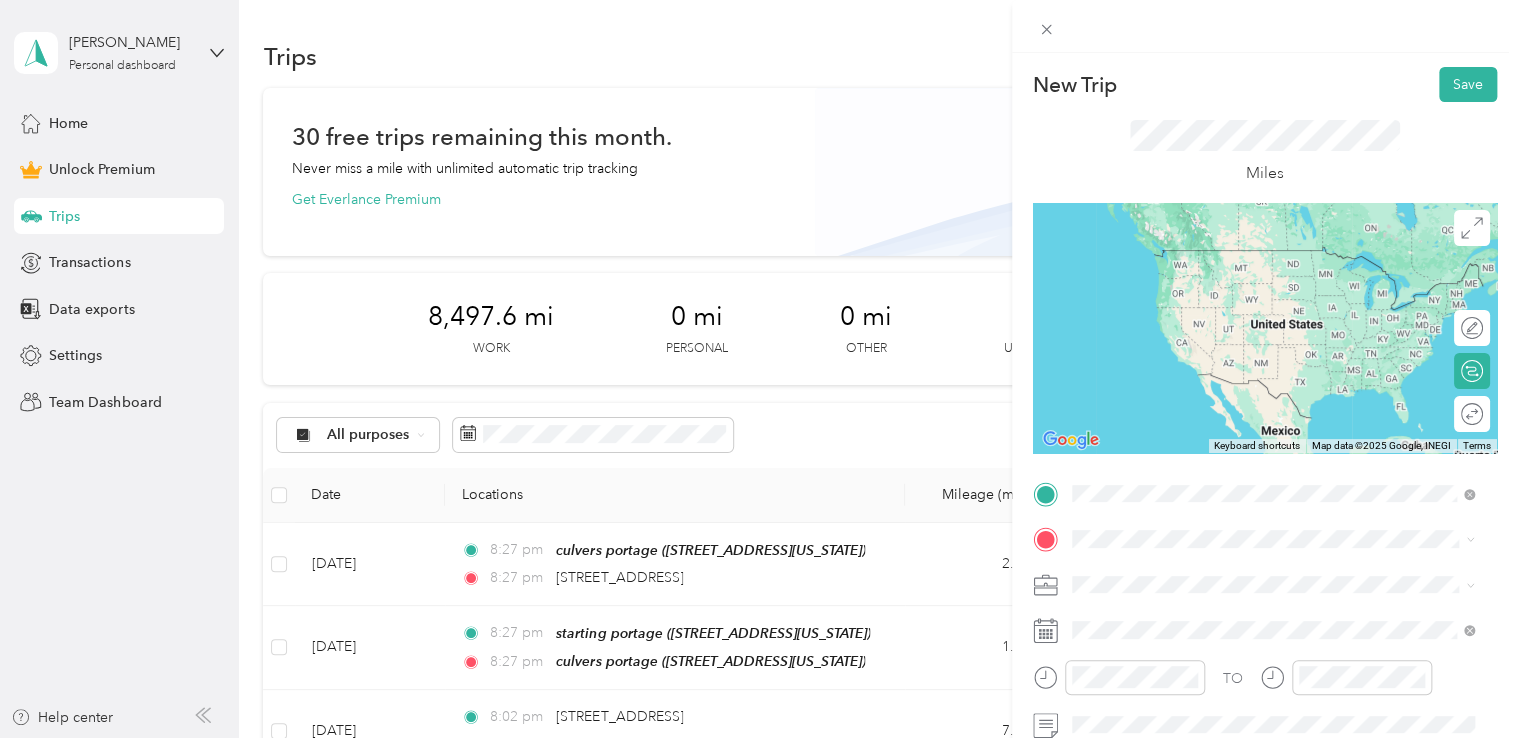 click on "8127 Portage Road
Portage, Michigan 49002, United States" at bounding box center (1273, 251) 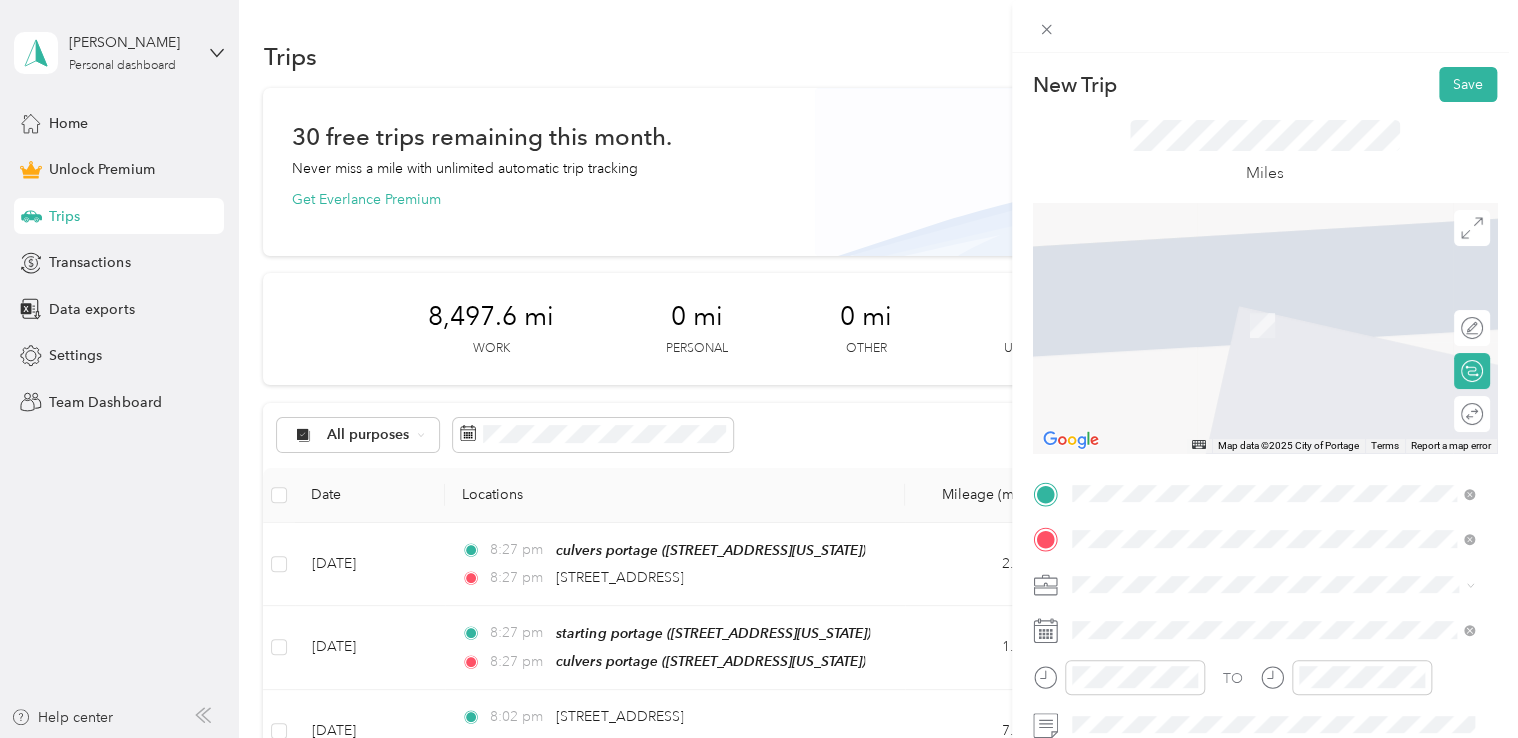click on "600 Alfa Court, Portage, 49002, Portage, Michigan, United States" at bounding box center (1209, 325) 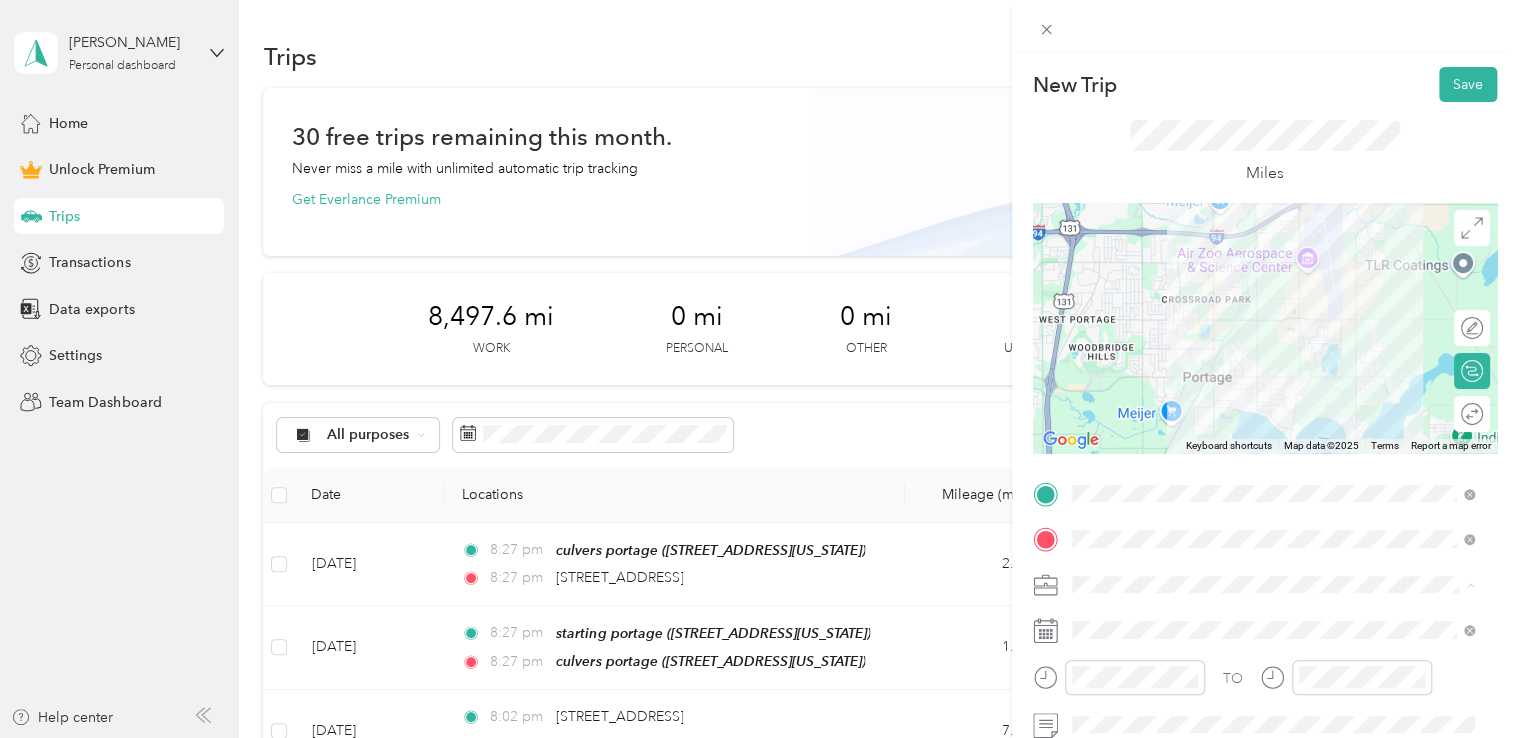 click on "Doordash" at bounding box center (1111, 374) 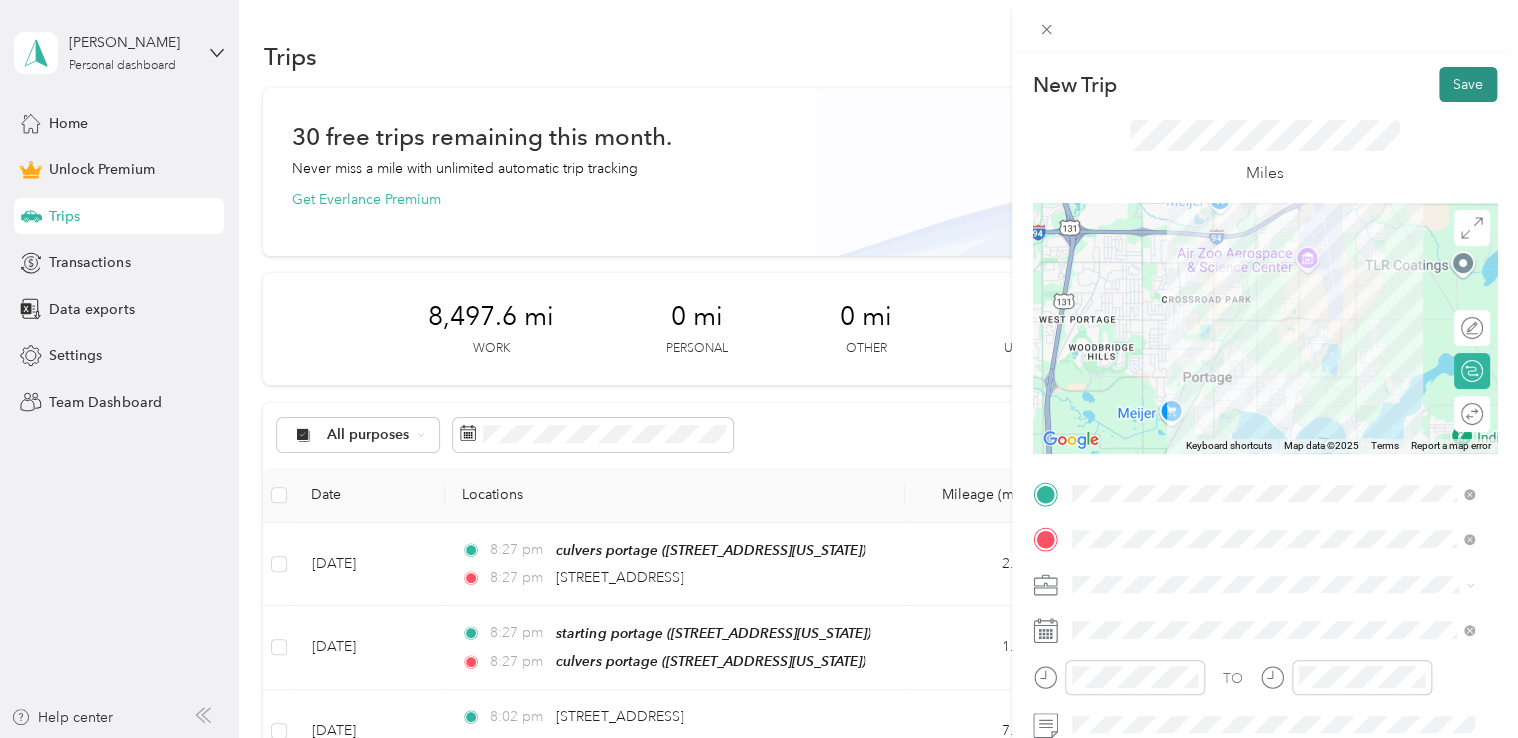 click on "Save" at bounding box center [1468, 84] 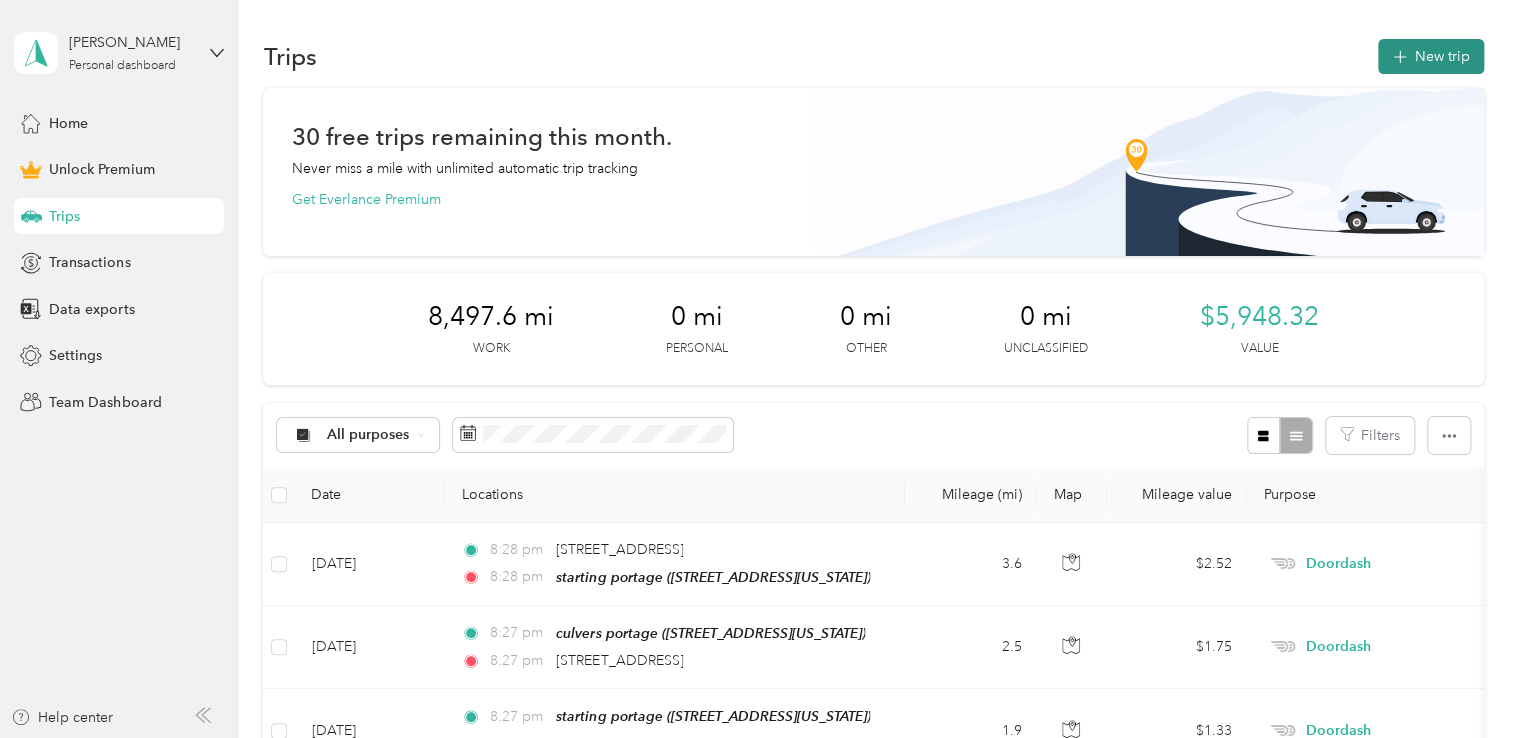 click on "New trip" at bounding box center [1431, 56] 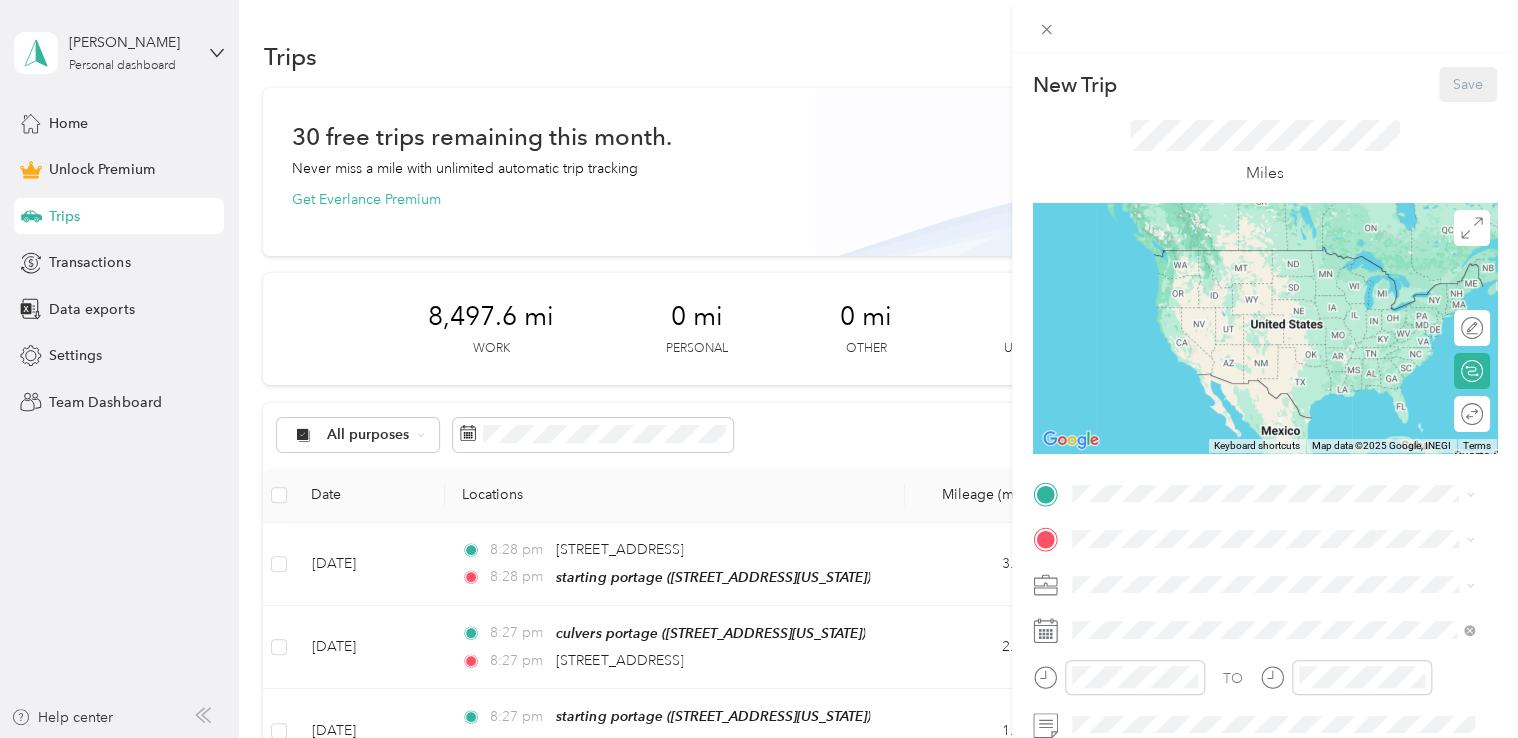 click on "starting portage 600 Alfa Court, Portage, 49002, Portage, Michigan, United States" at bounding box center [1209, 269] 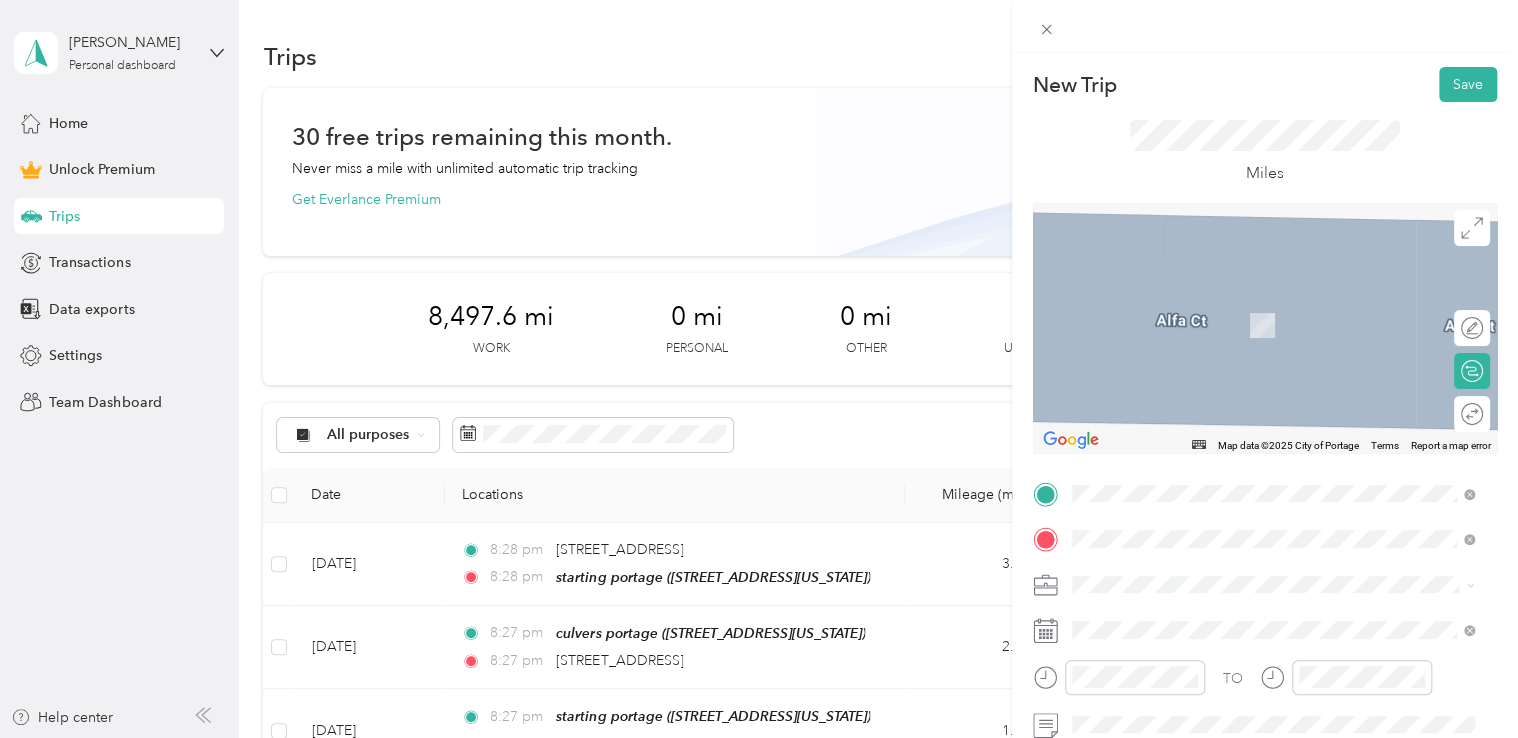click on "panera bread portage 6278 South Westnedge Avenue, Portage, 49002, Portage, Michigan, United States" at bounding box center (1209, 315) 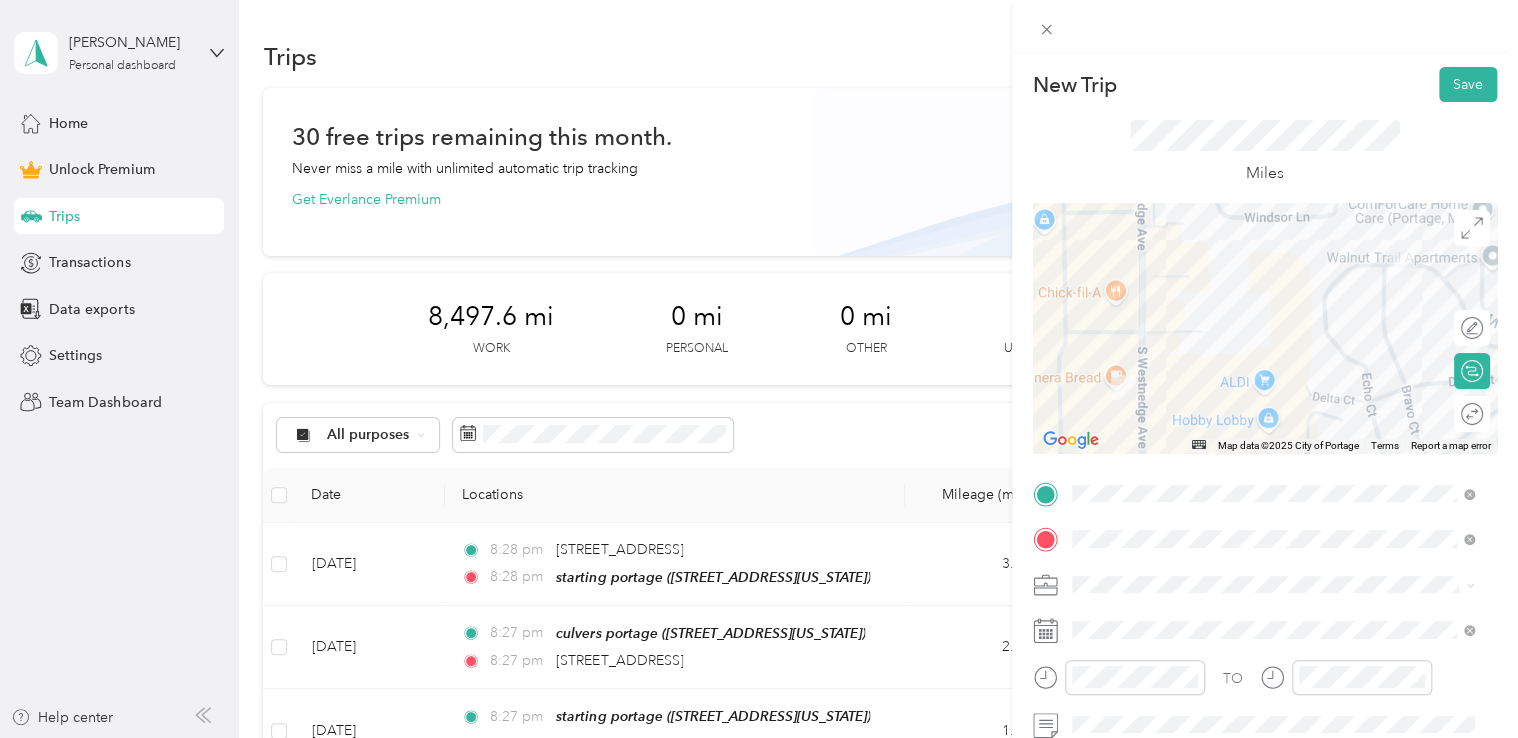 click on "Doordash" at bounding box center (1273, 372) 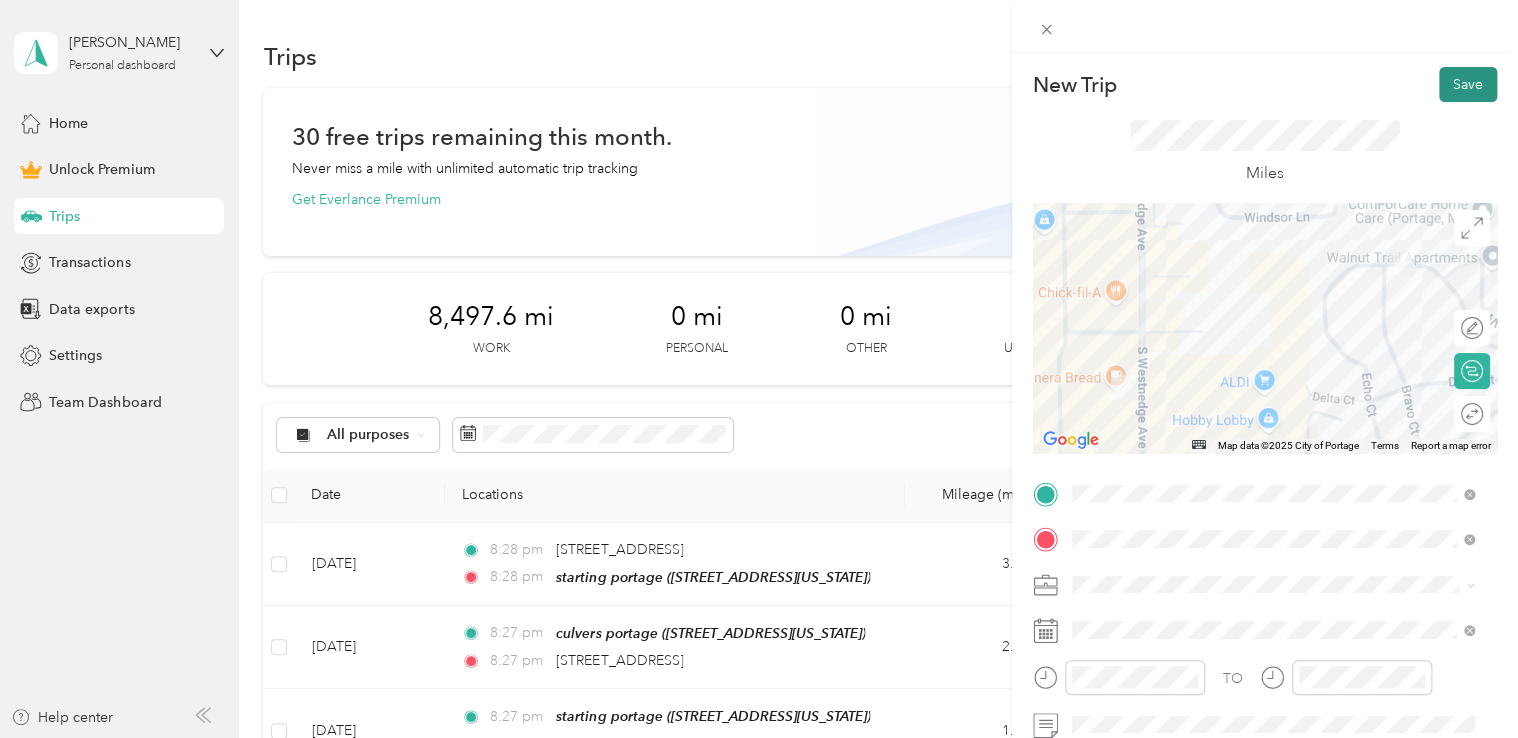 click on "Save" at bounding box center [1468, 84] 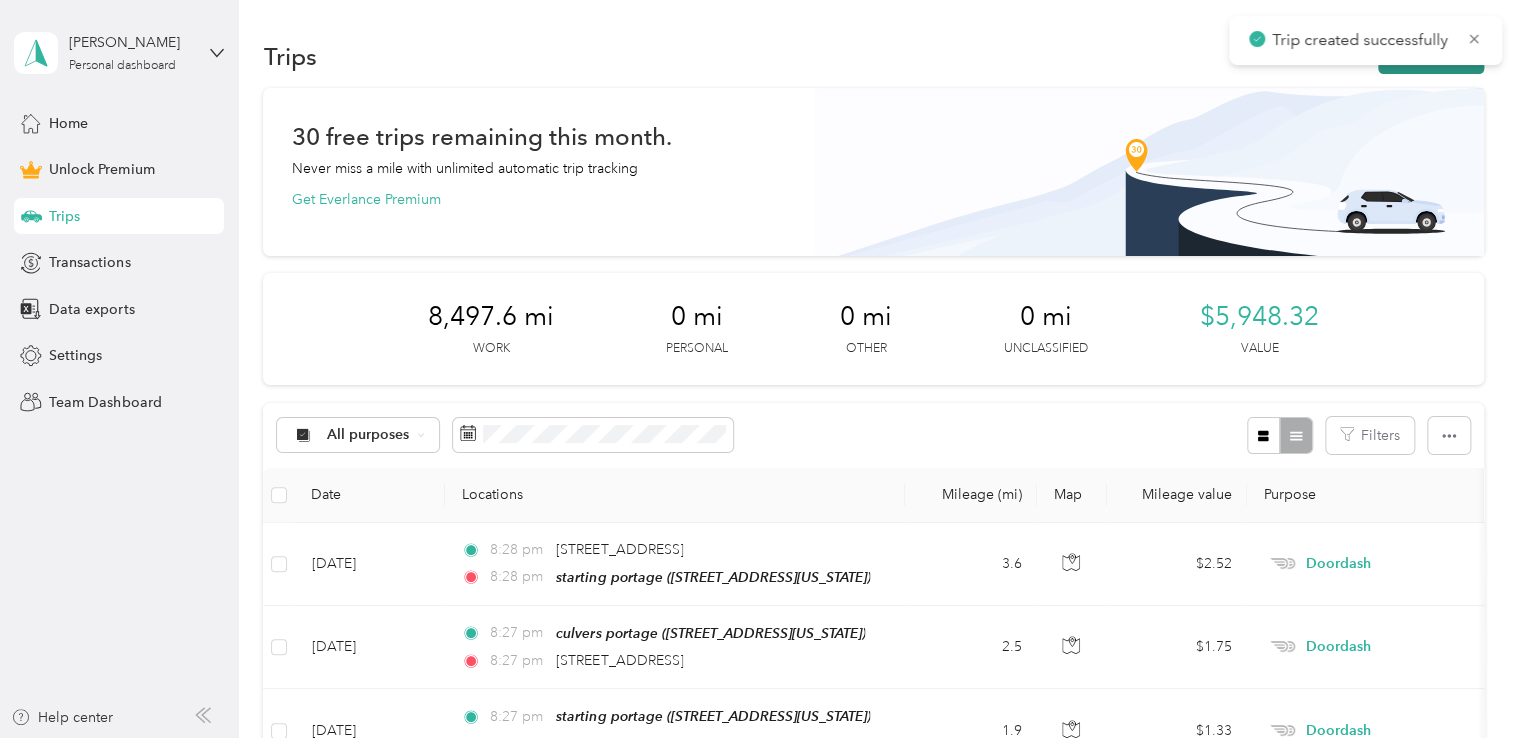 click on "New trip" at bounding box center [1431, 56] 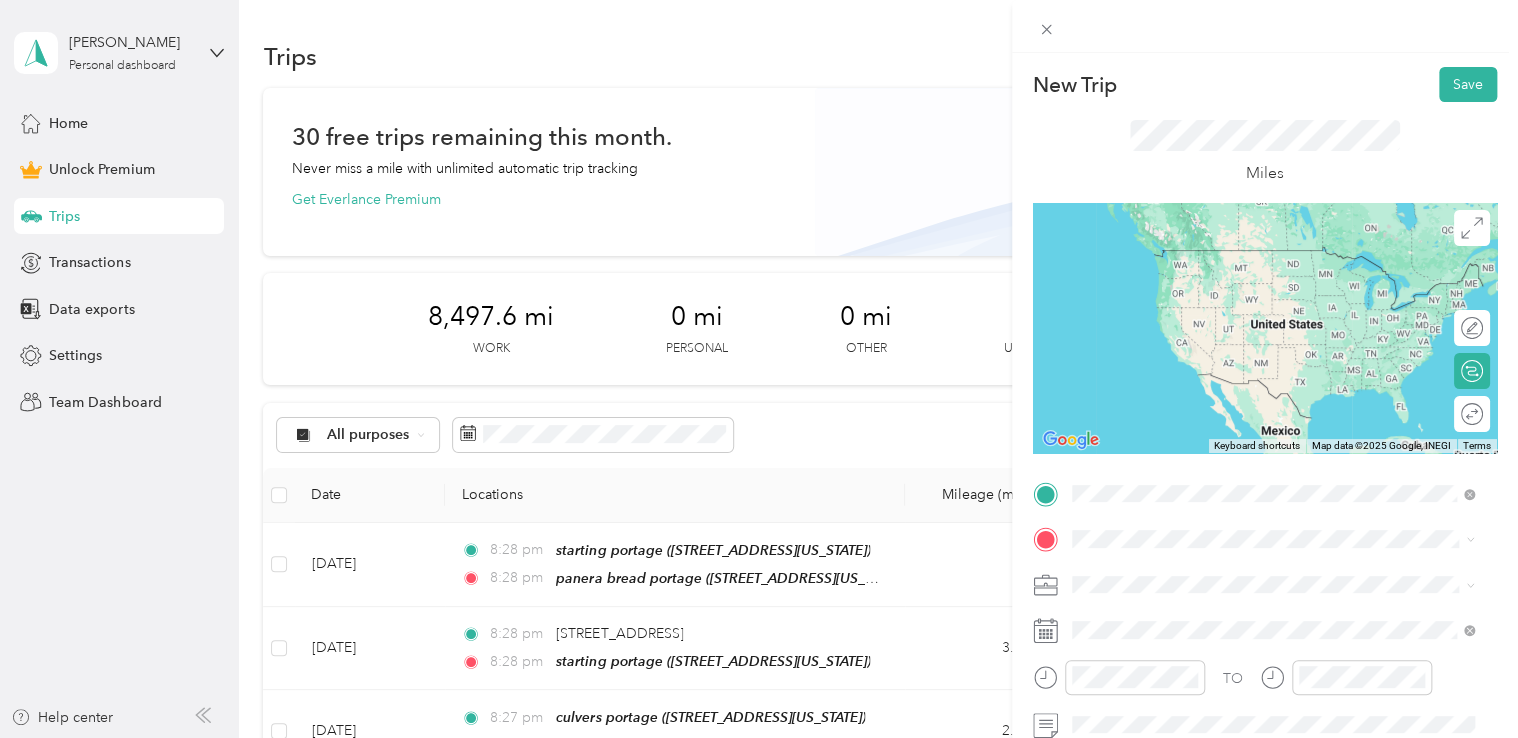 click on "panera bread portage" at bounding box center (1182, 257) 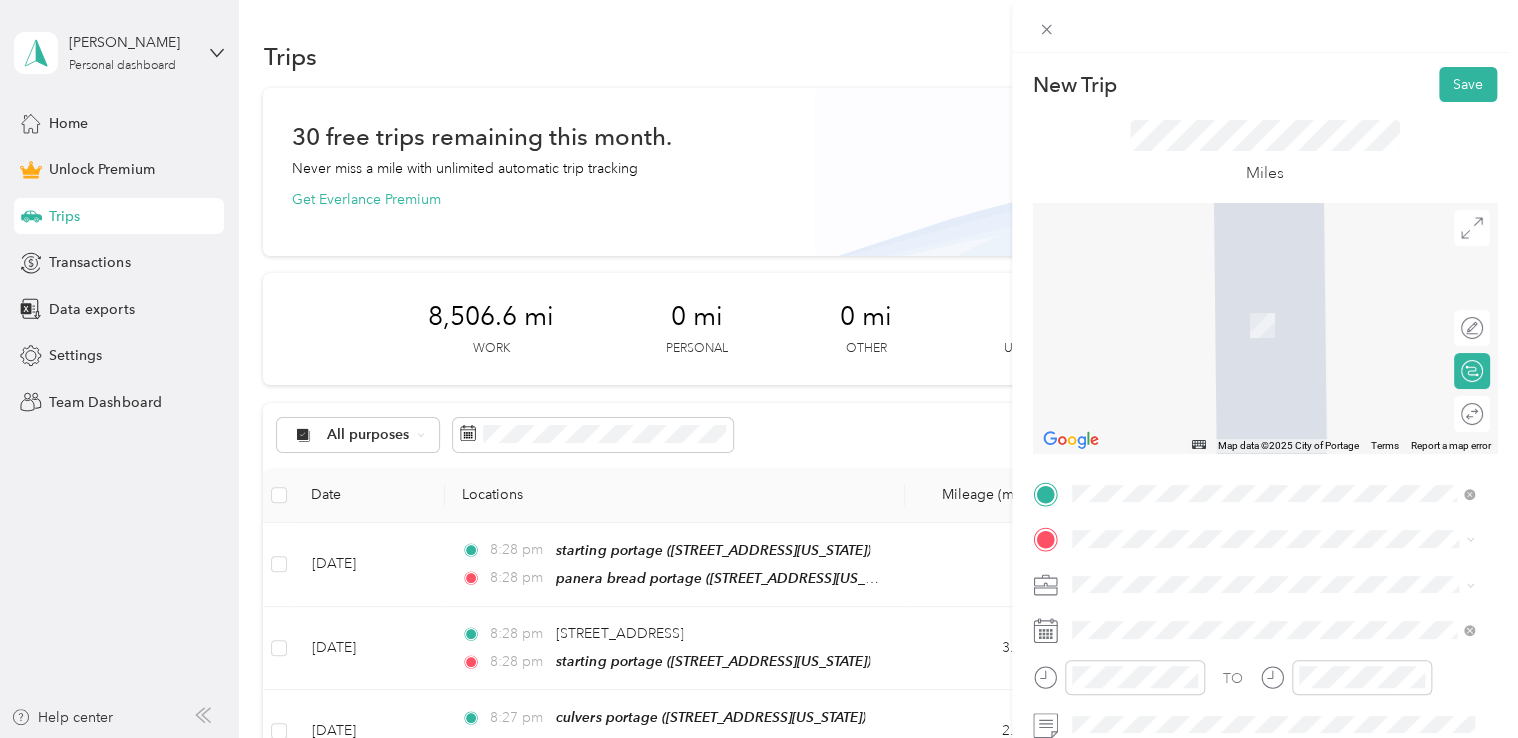 click on "1518 East Centre Avenue
Portage, Michigan 49002, United States" at bounding box center (1209, 295) 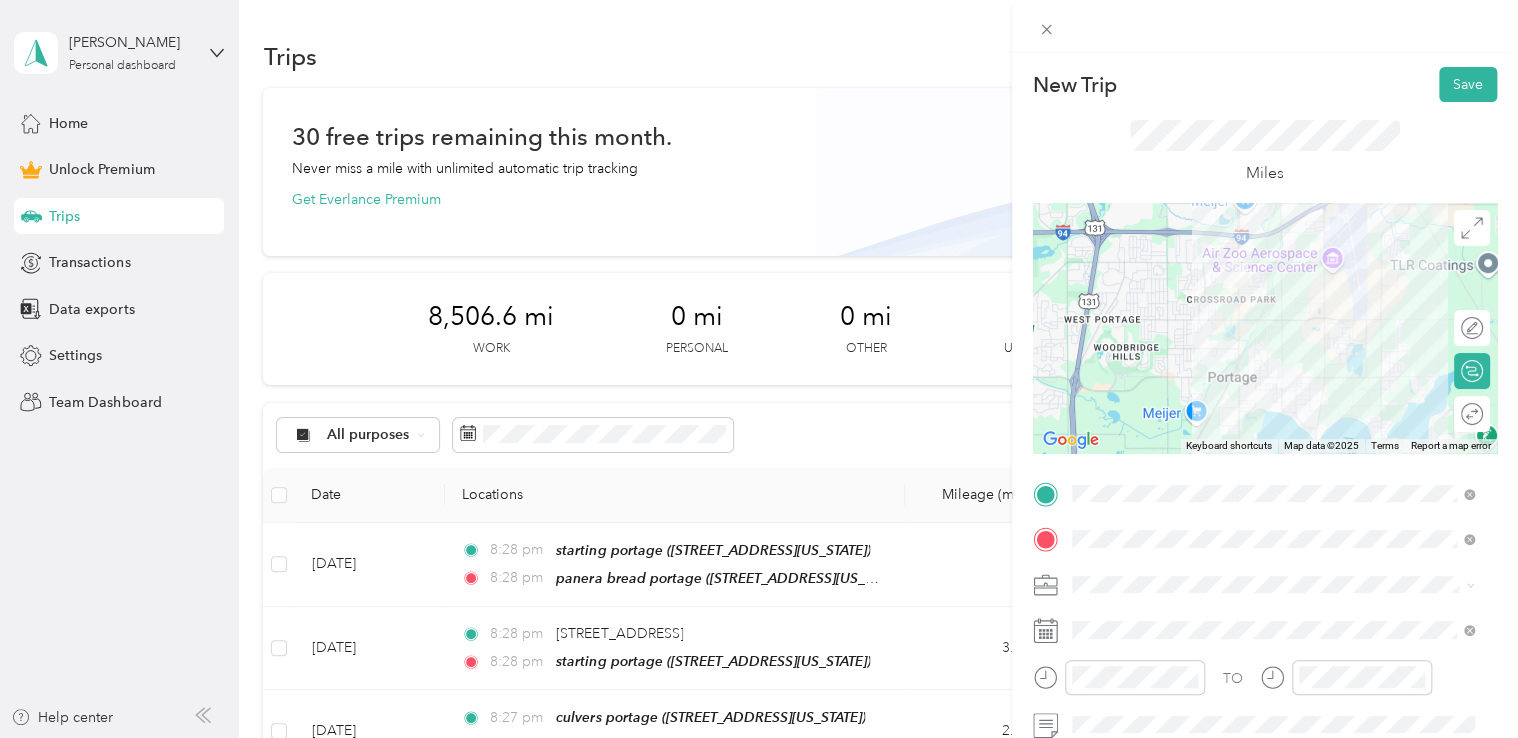 click on "Doordash" at bounding box center (1273, 373) 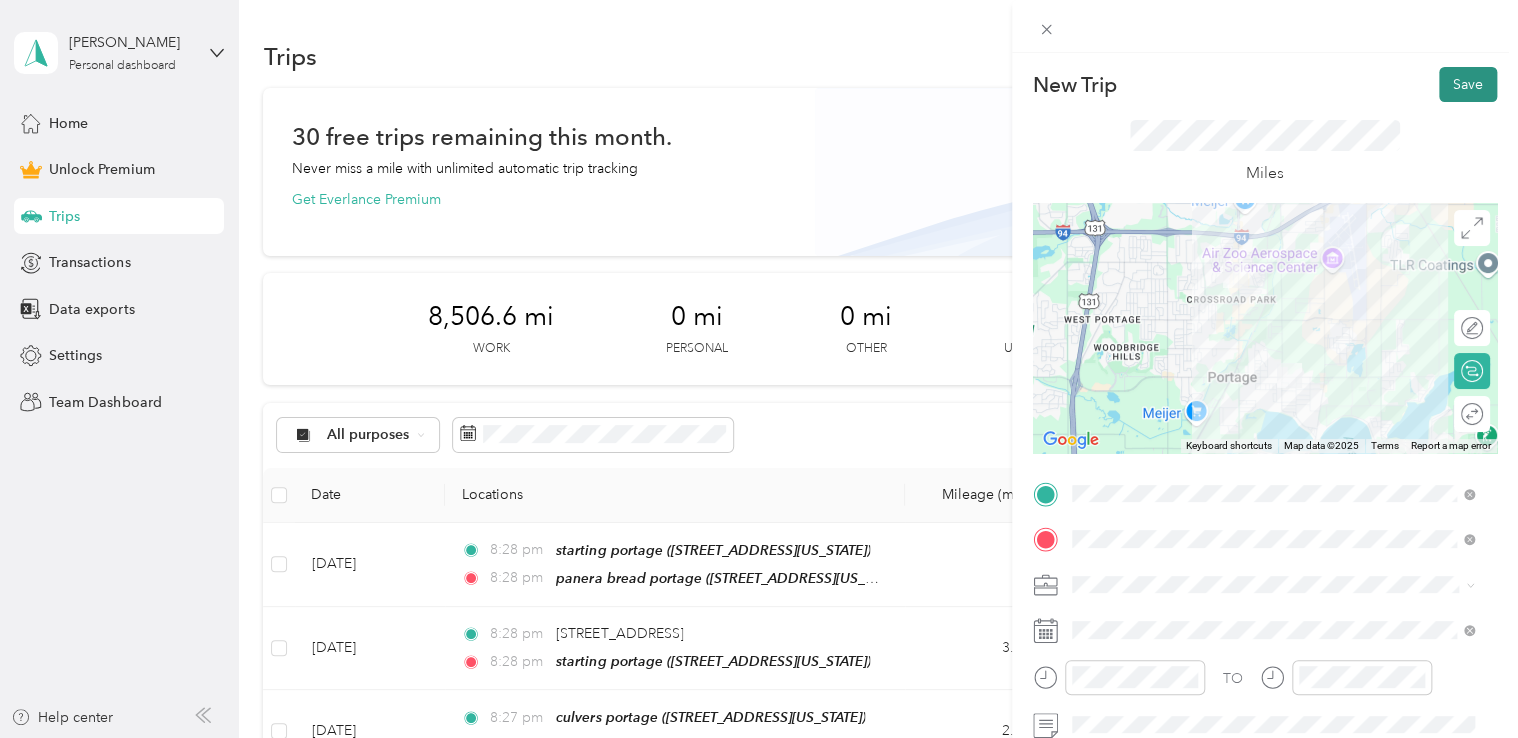 click on "Save" at bounding box center [1468, 84] 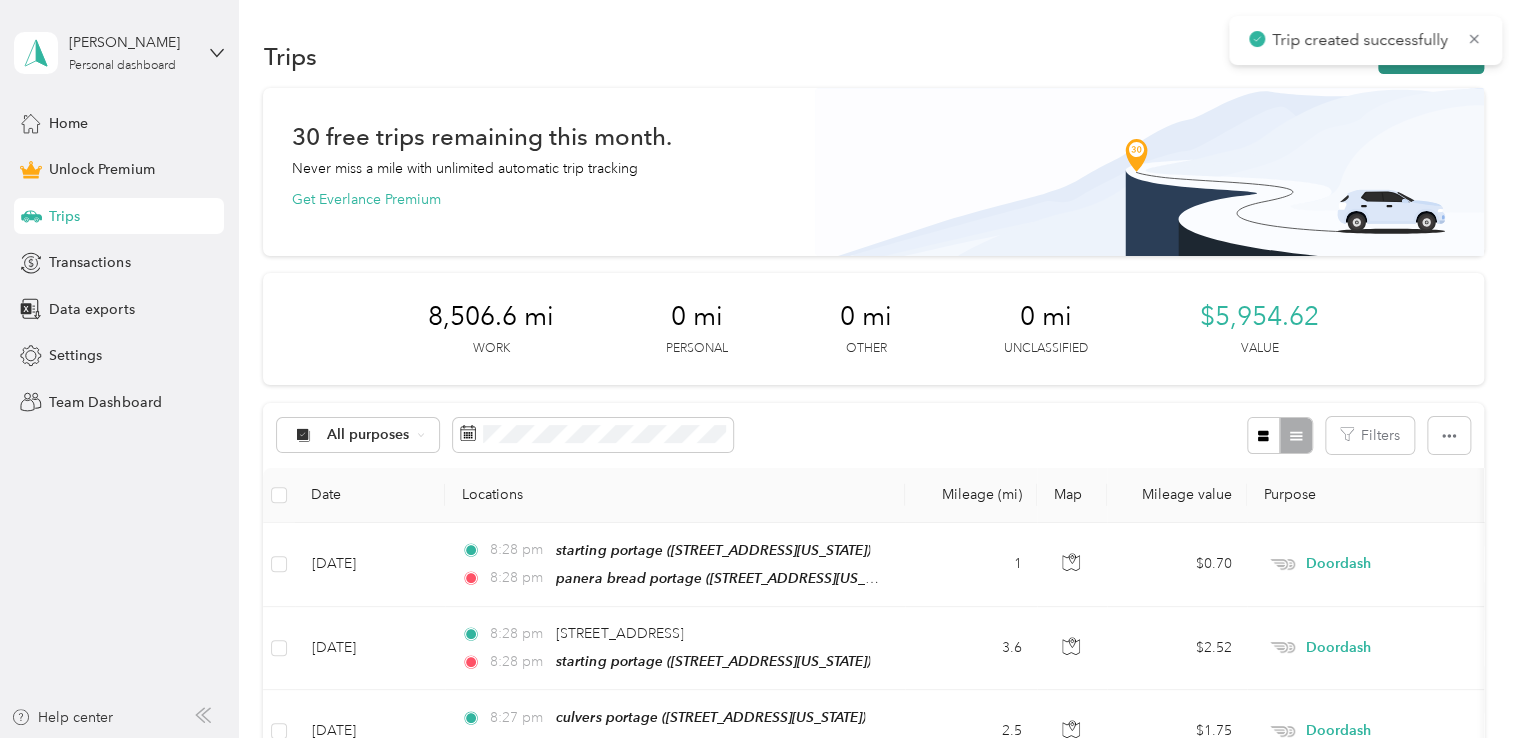 click on "New trip" at bounding box center [1431, 56] 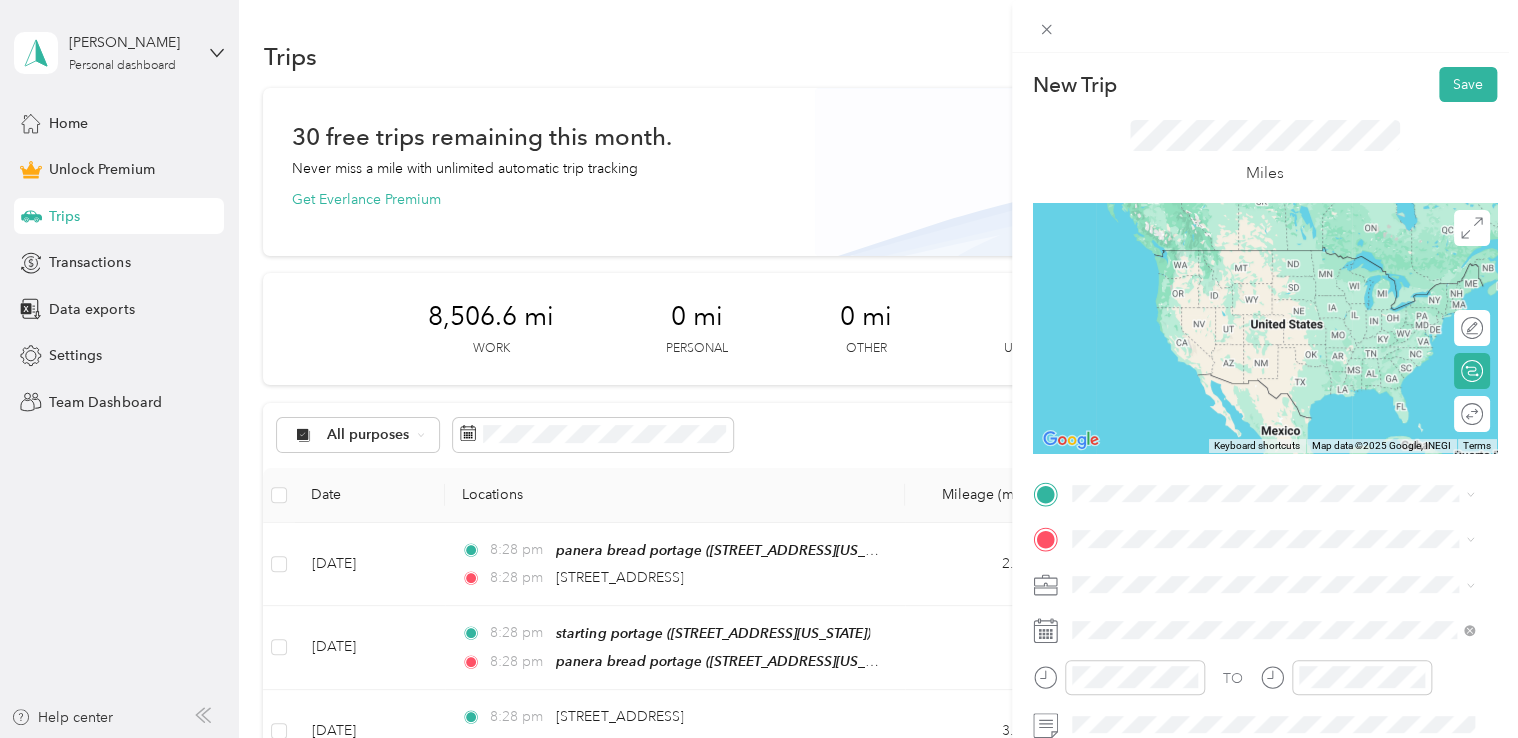 click on "1518 East Centre Avenue
Portage, Michigan 49002, United States" at bounding box center [1273, 246] 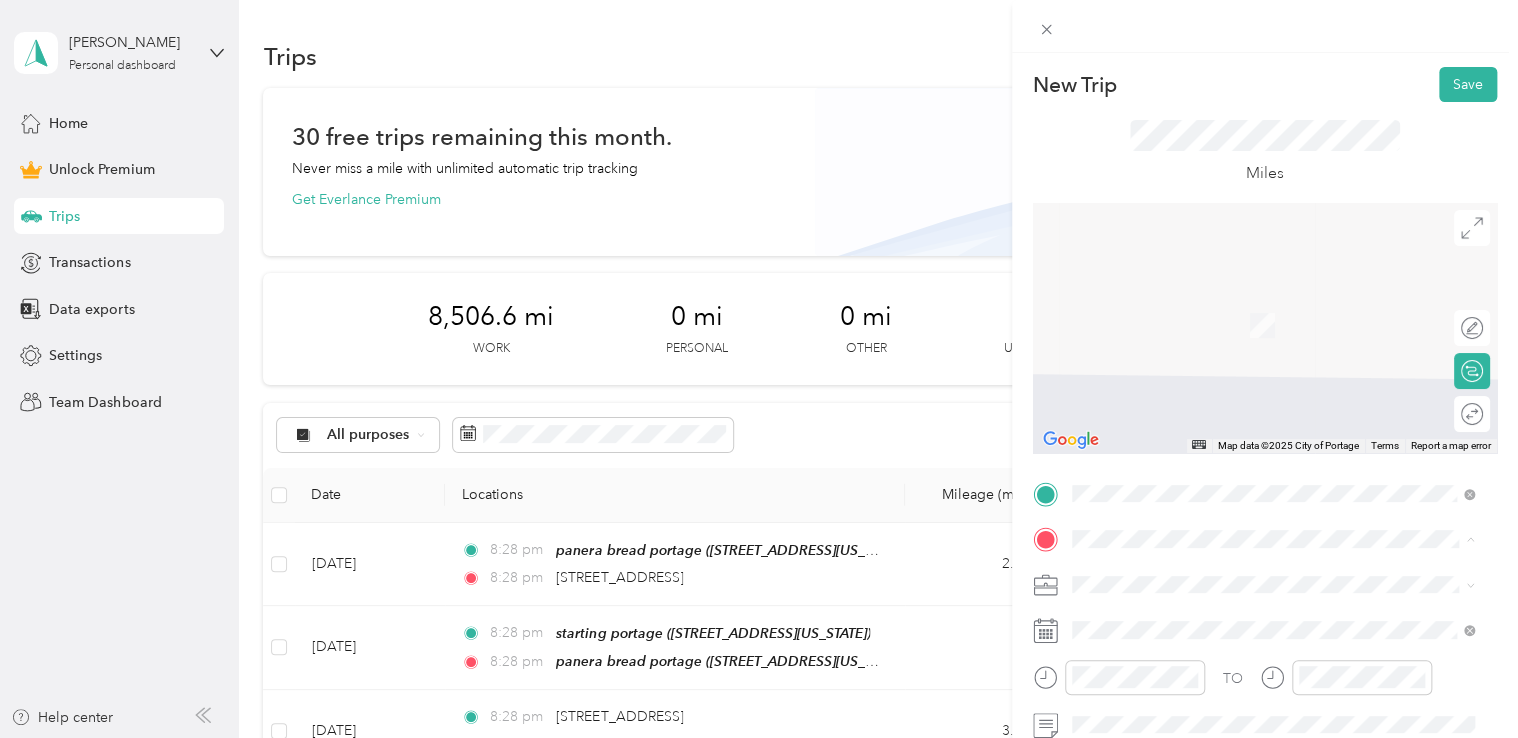 click on "starting portage 600 Alfa Court, Portage, 49002, Portage, Michigan, United States" at bounding box center (1273, 314) 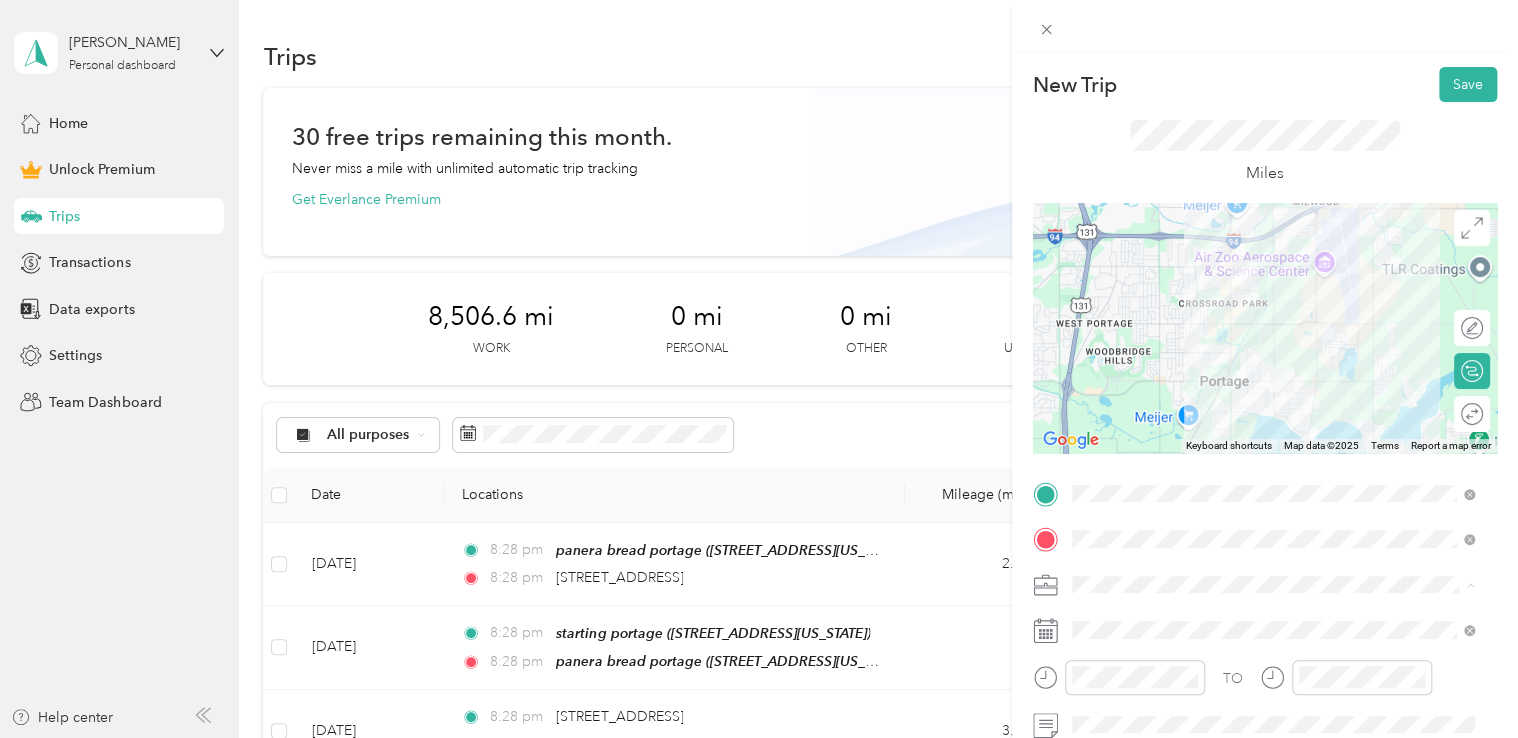 click on "Doordash" at bounding box center [1273, 374] 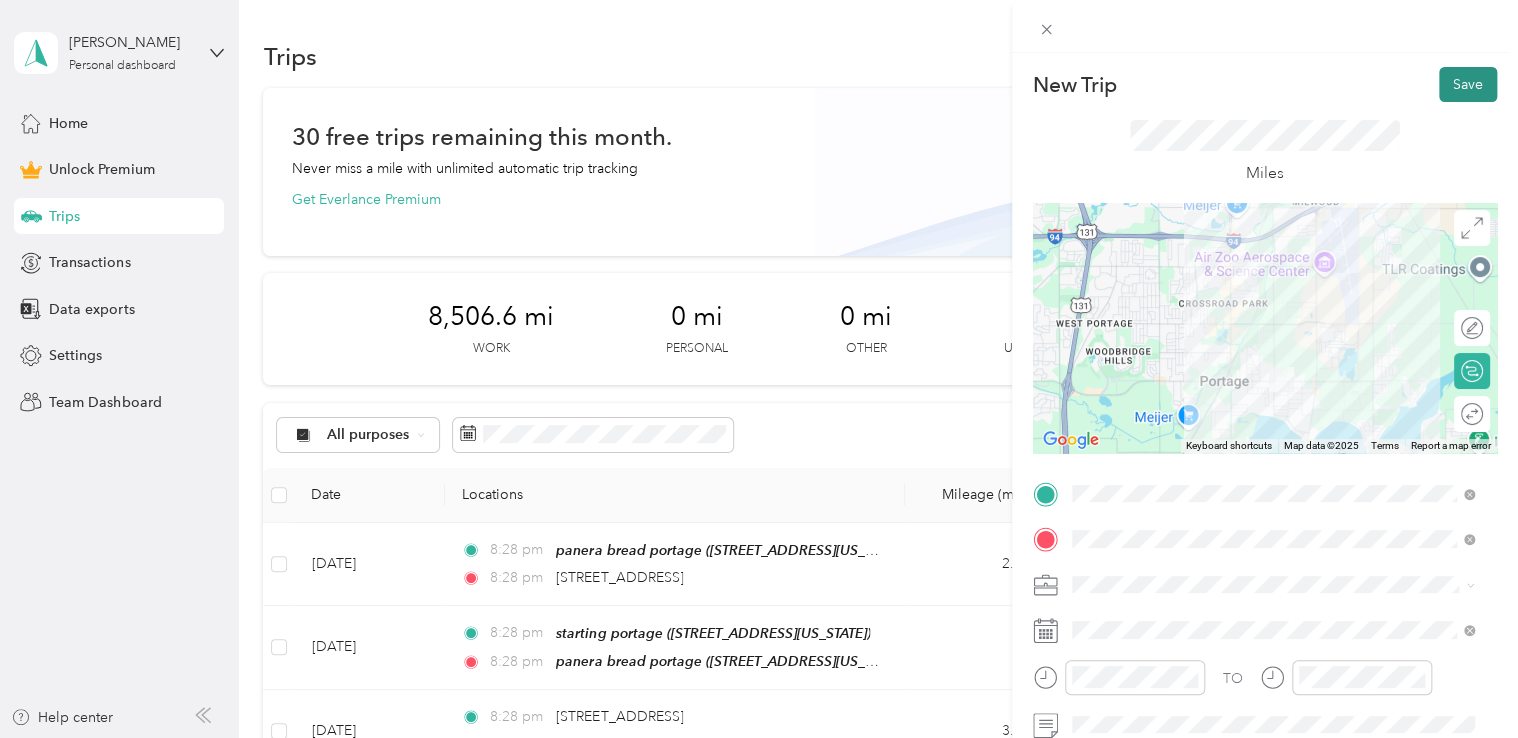 click on "Save" at bounding box center (1468, 84) 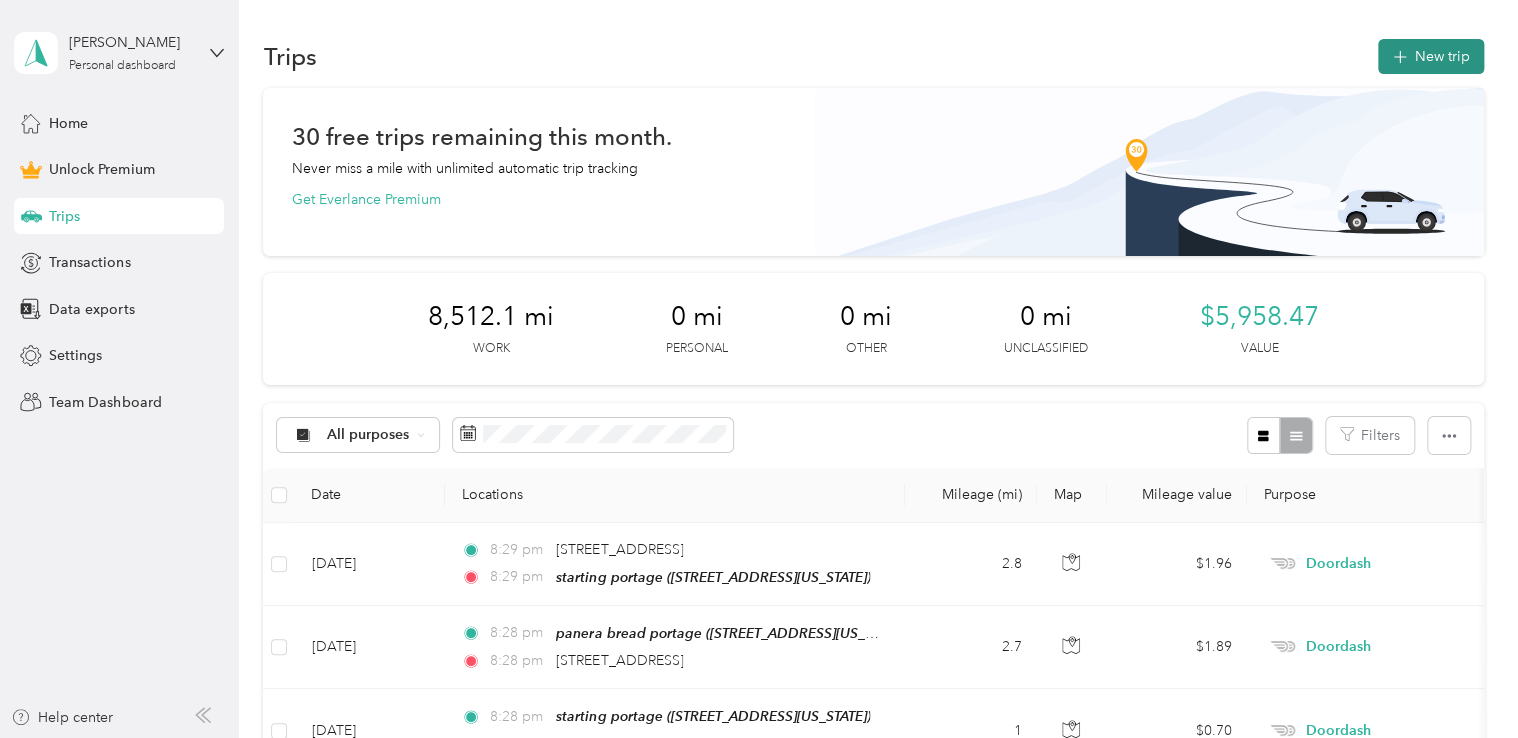 click on "New trip" at bounding box center (1431, 56) 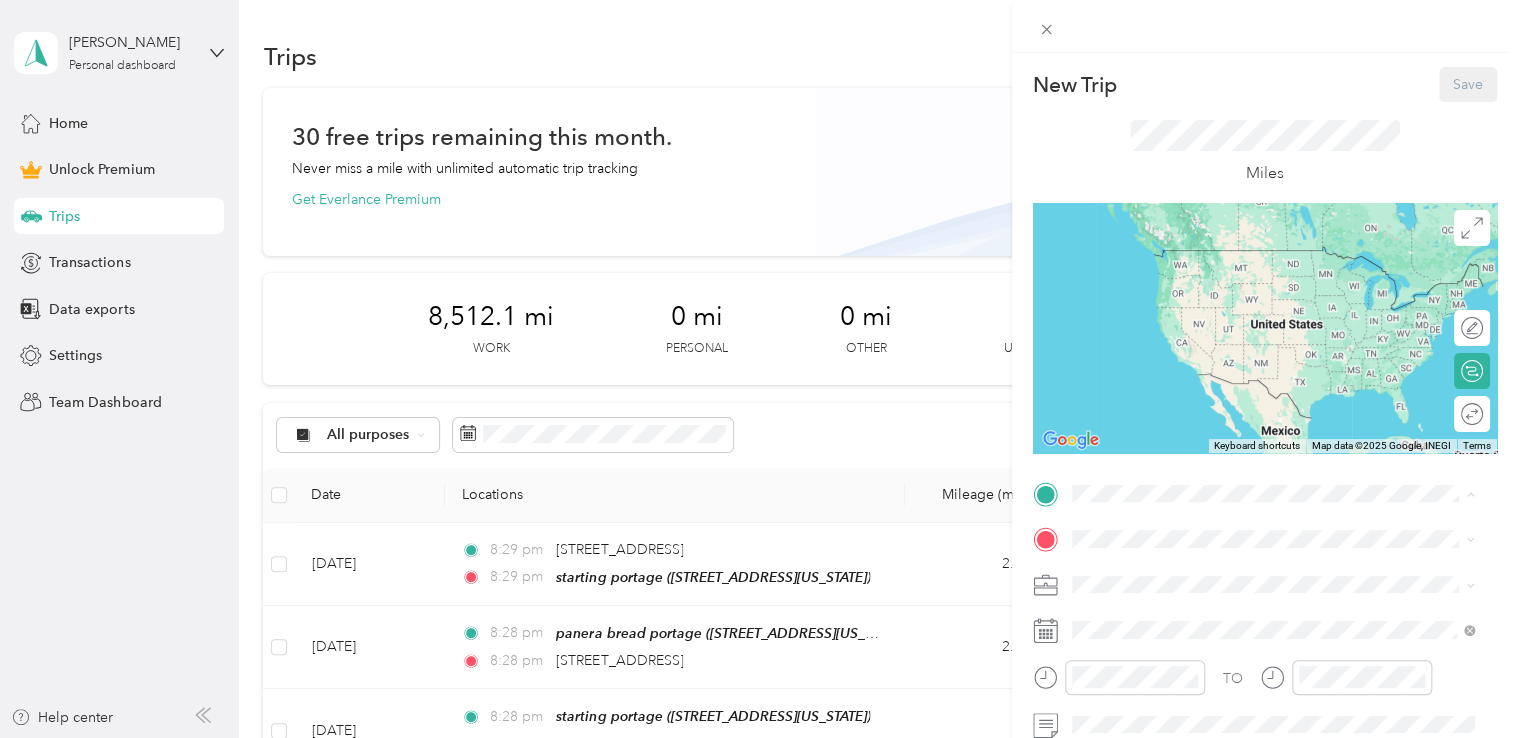 click on "600 Alfa Court, Portage, 49002, Portage, Michigan, United States" at bounding box center [1209, 279] 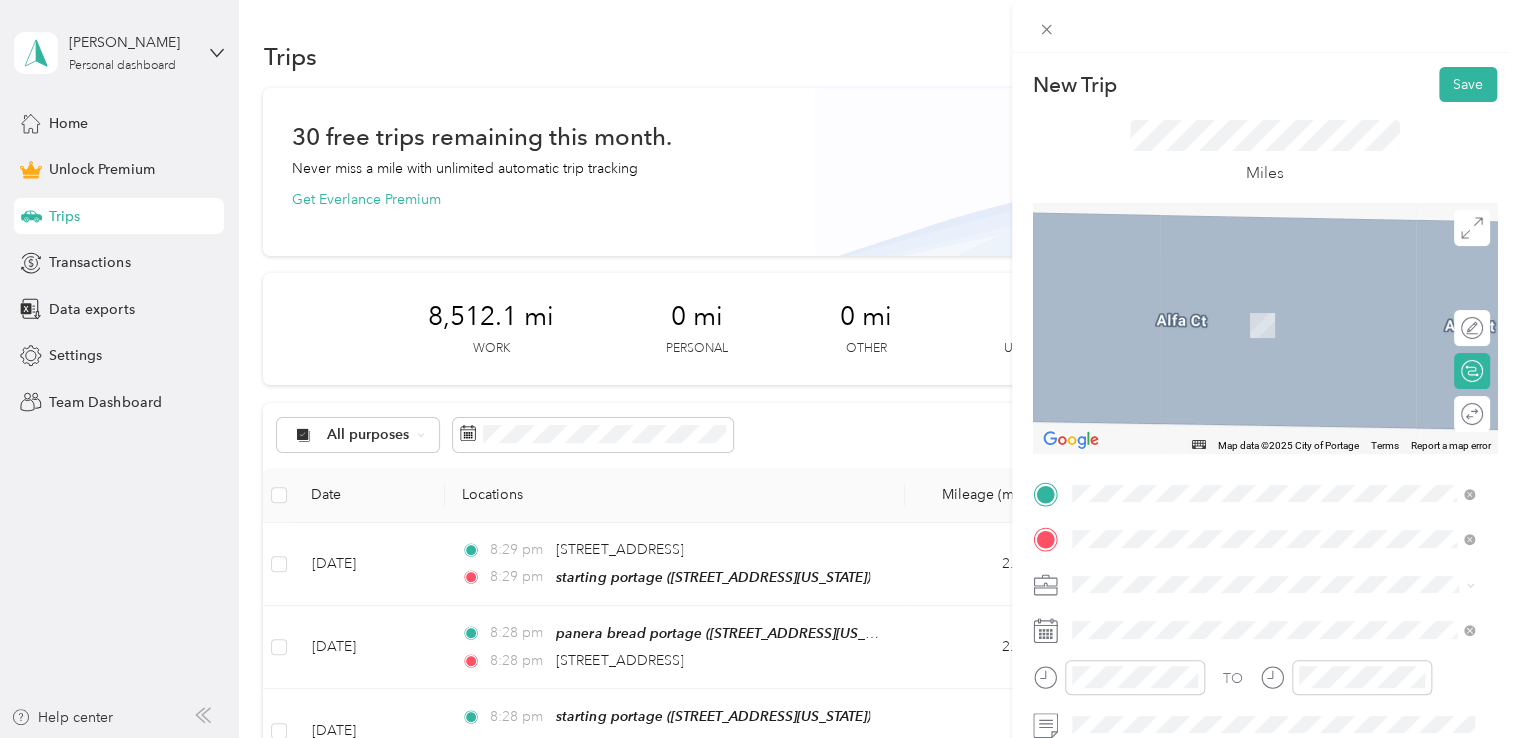 click on "6150 South Westnedge Avenue, Portage, 49002, Portage, Michigan, United States" at bounding box center (1209, 325) 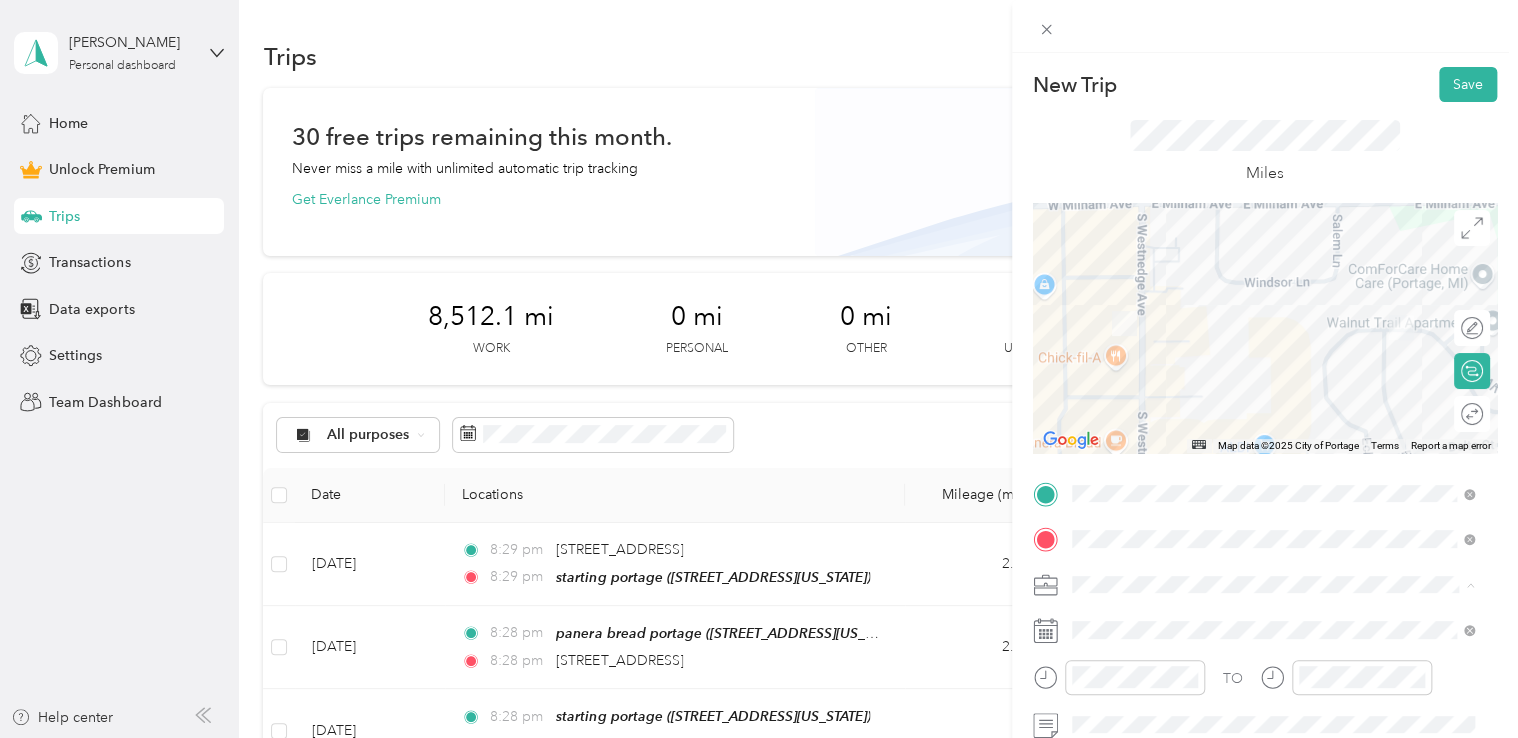click on "Doordash" at bounding box center [1273, 374] 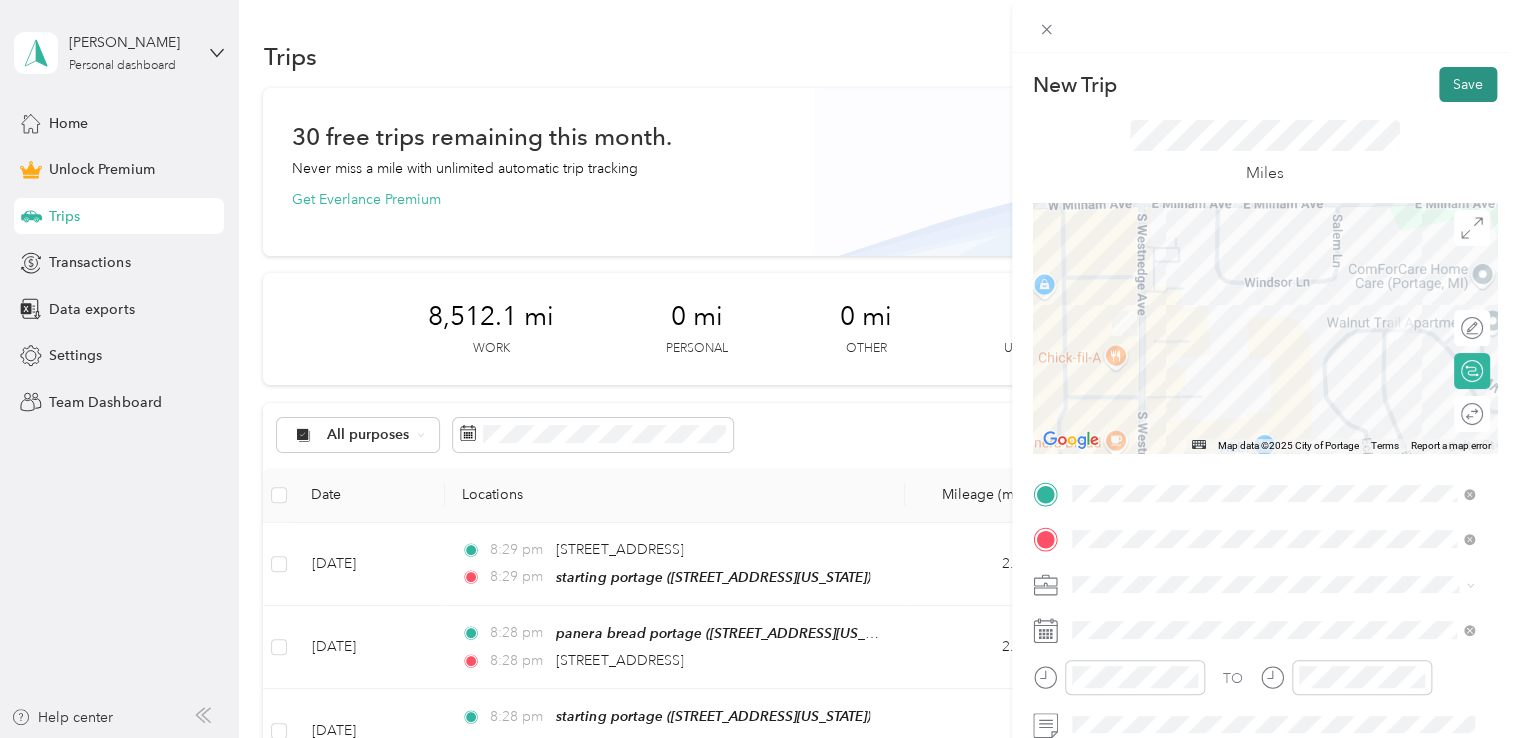 click on "Save" at bounding box center [1468, 84] 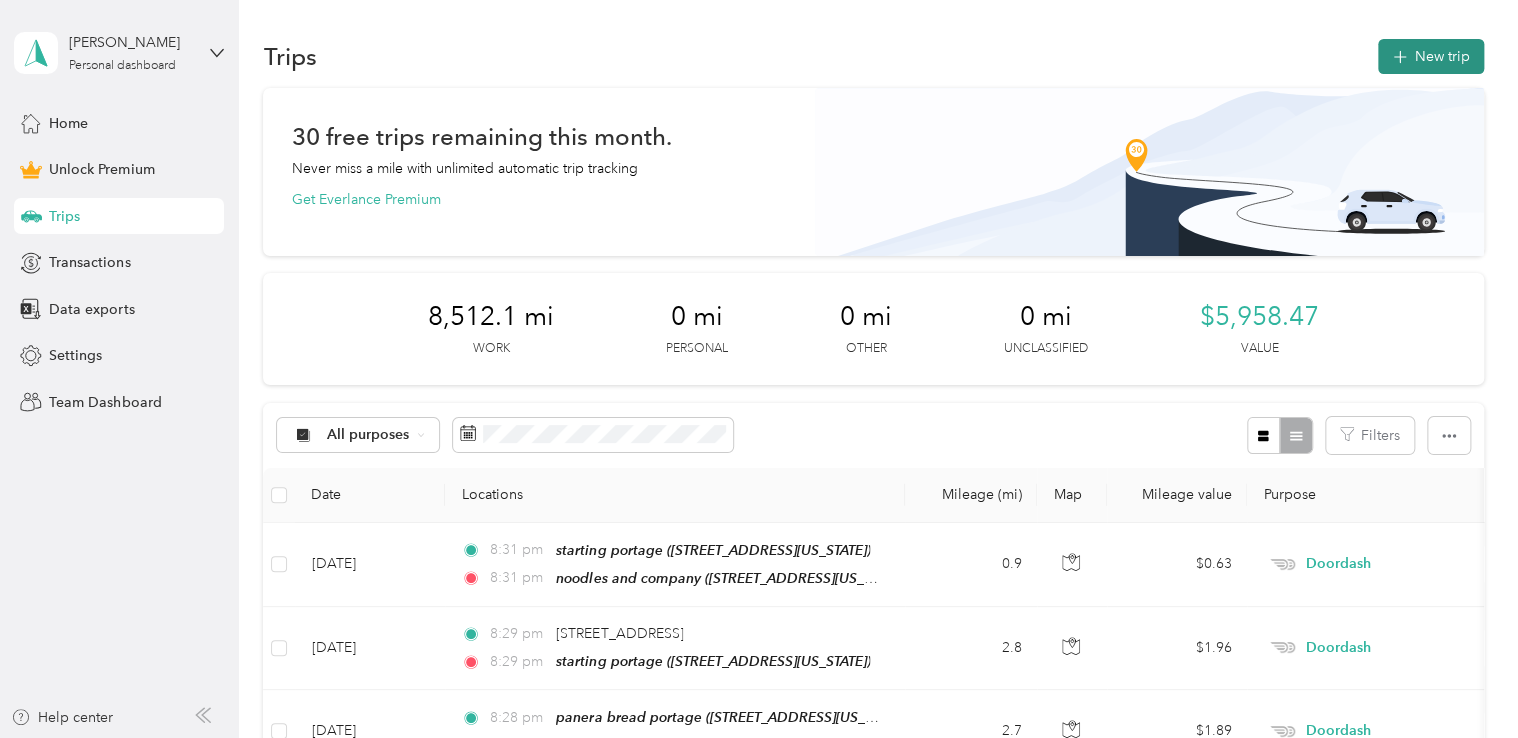 click on "New trip" at bounding box center [1431, 56] 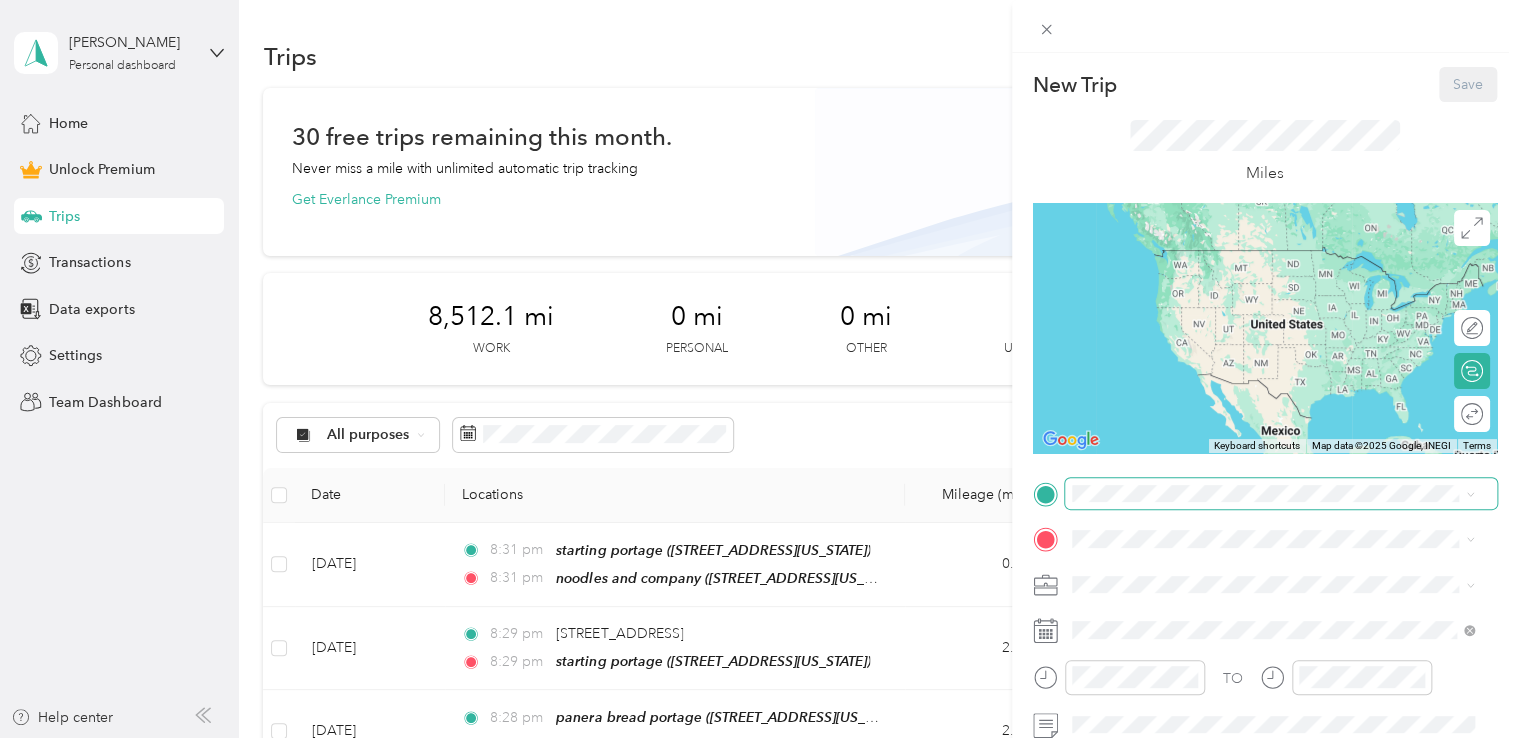 click at bounding box center [1281, 494] 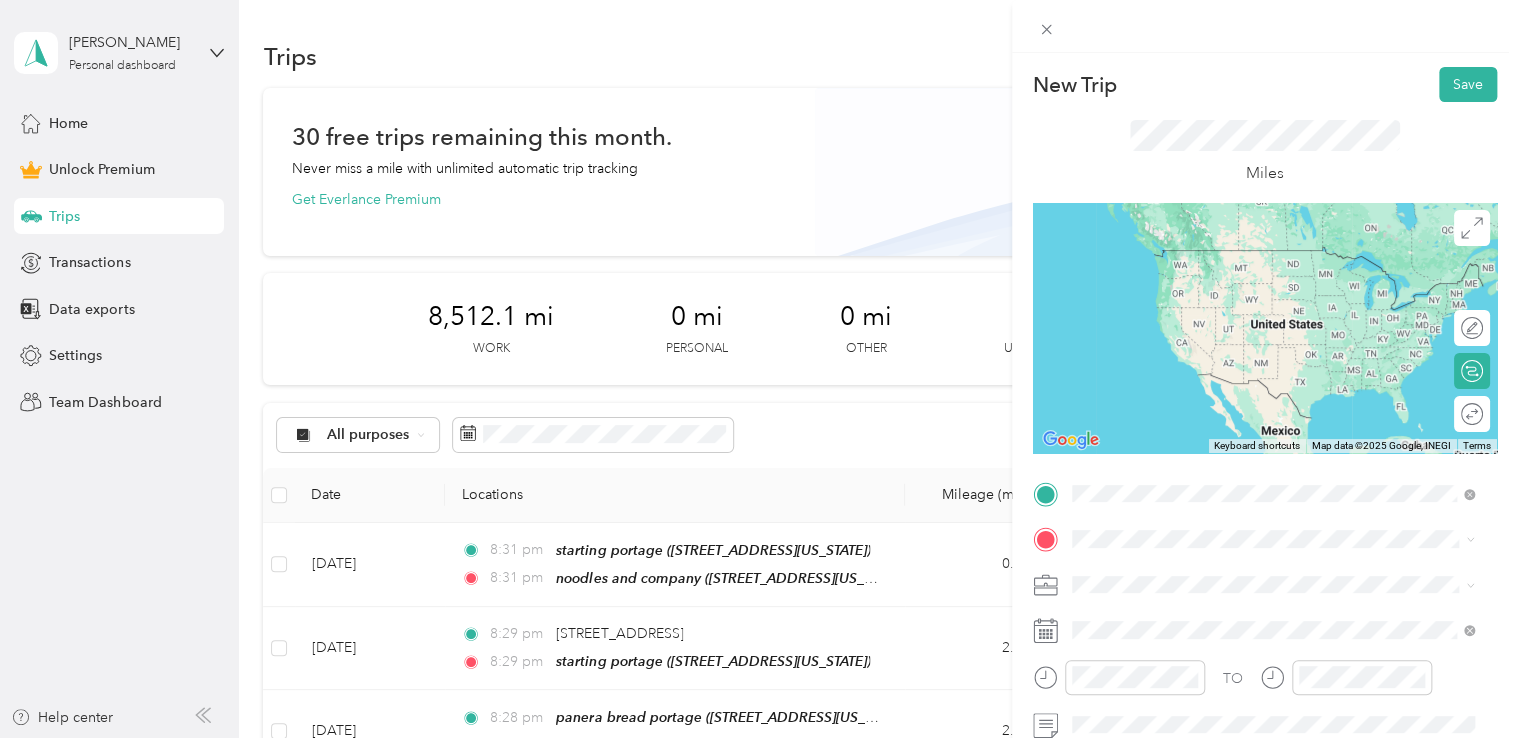 click on "noodles and company" at bounding box center (1182, 257) 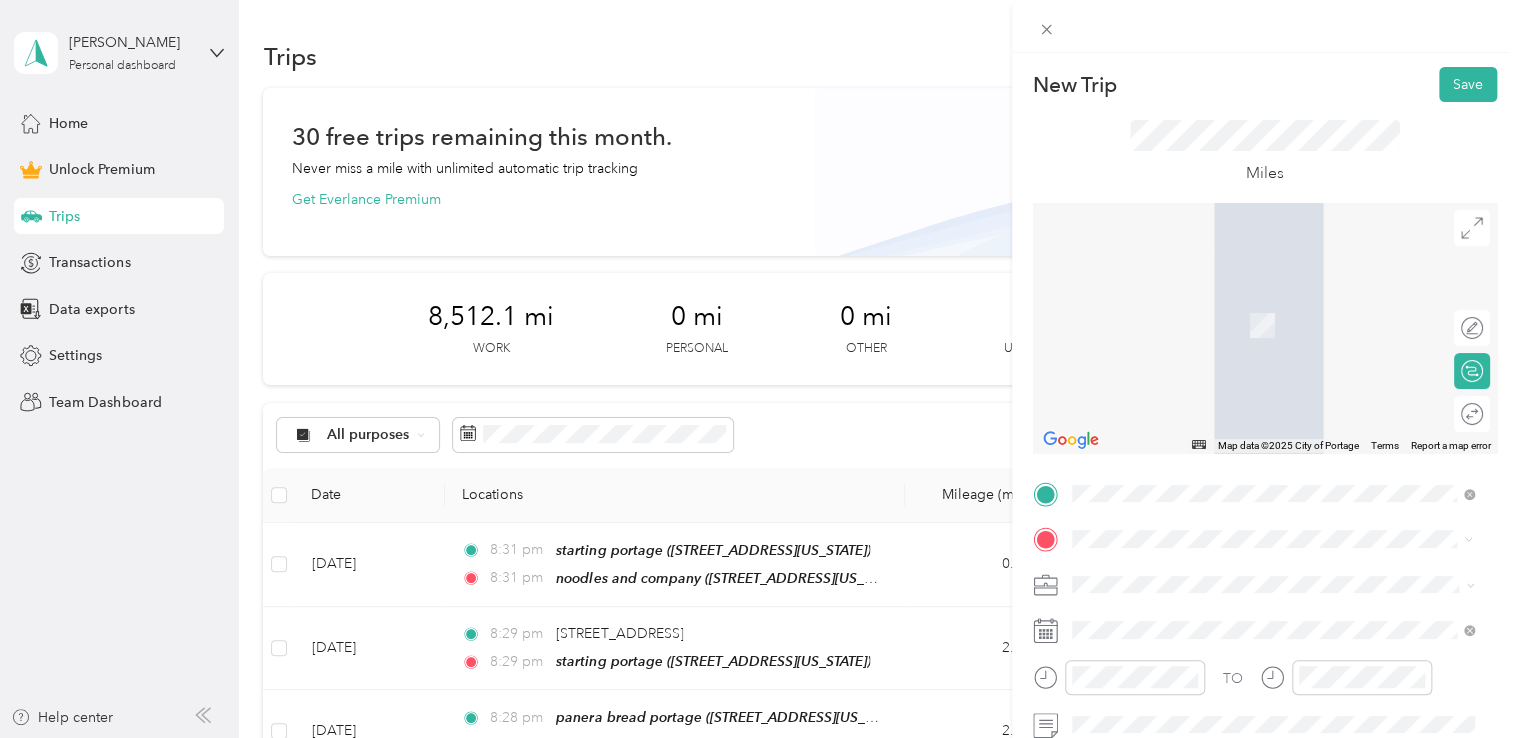 click on "Lakewood Drive
Portage, Michigan 49002, United States" at bounding box center (1217, 317) 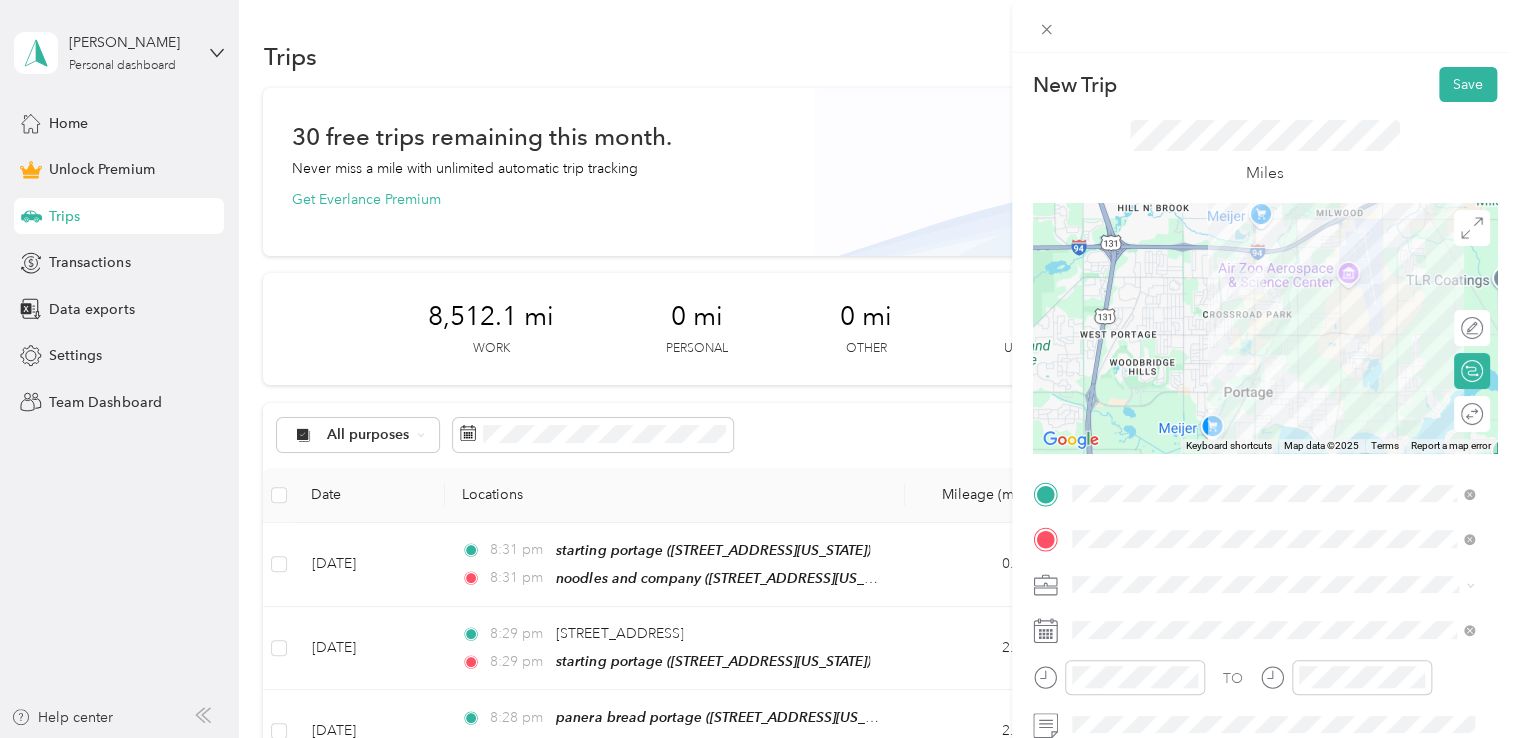 click on "Doordash" at bounding box center (1273, 373) 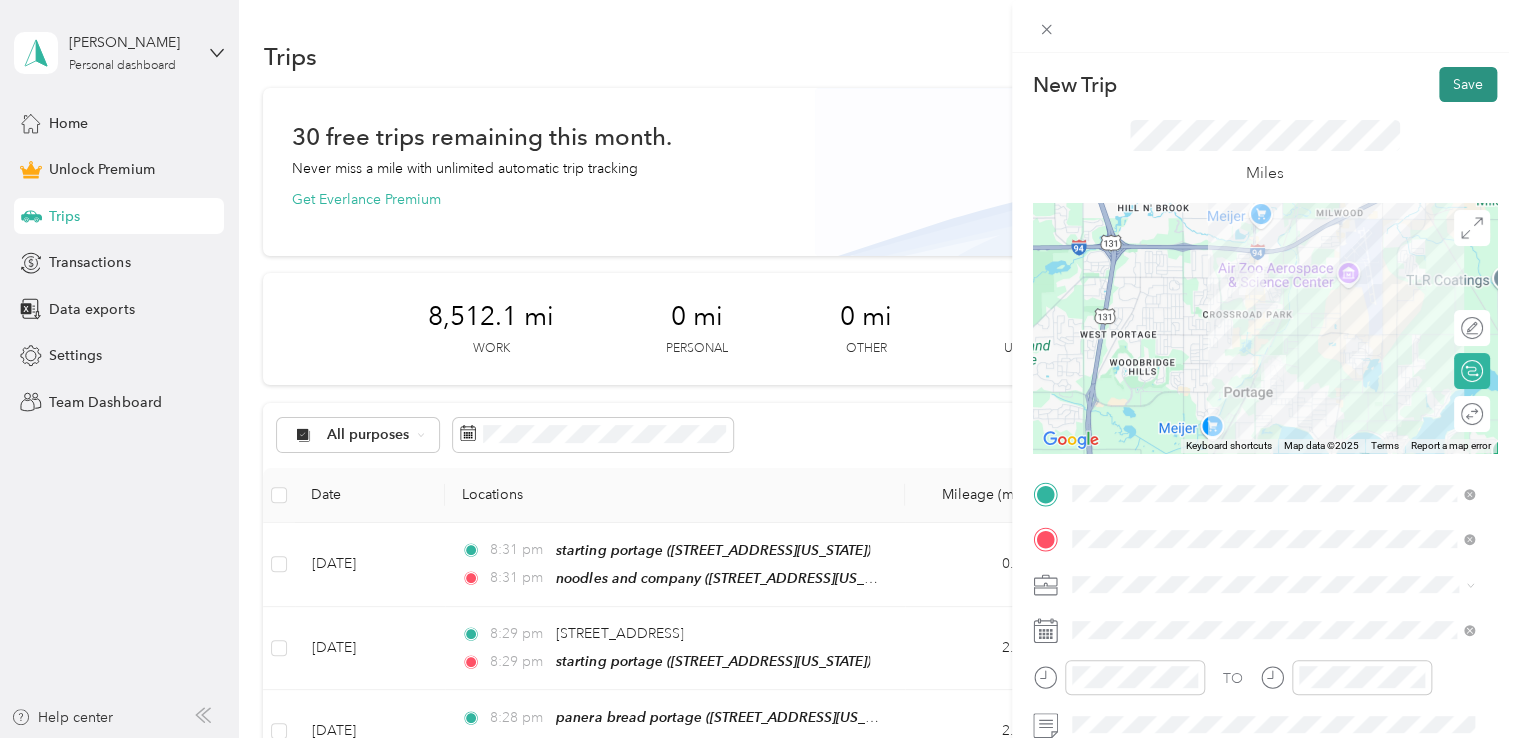 click on "Save" at bounding box center [1468, 84] 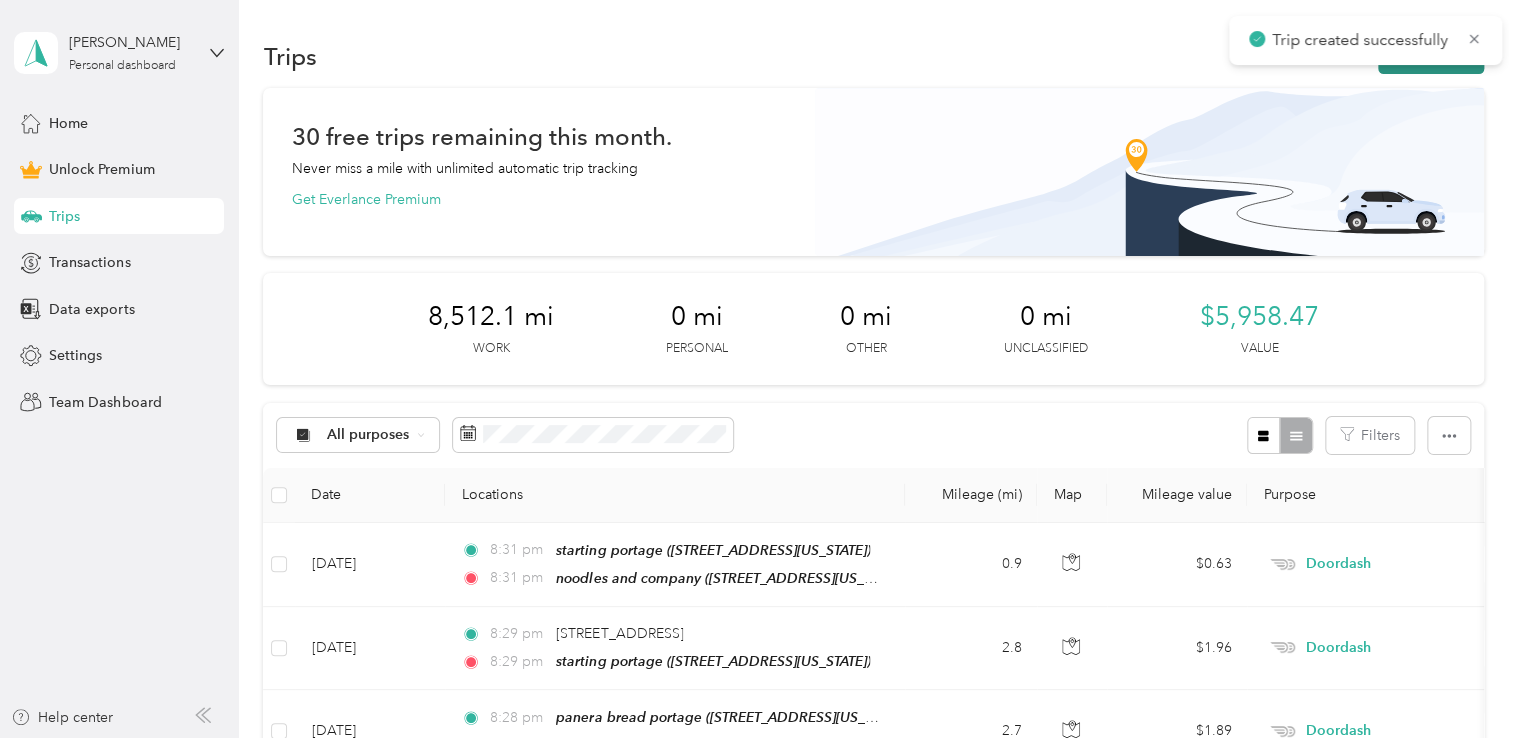 click on "New trip" at bounding box center [1431, 56] 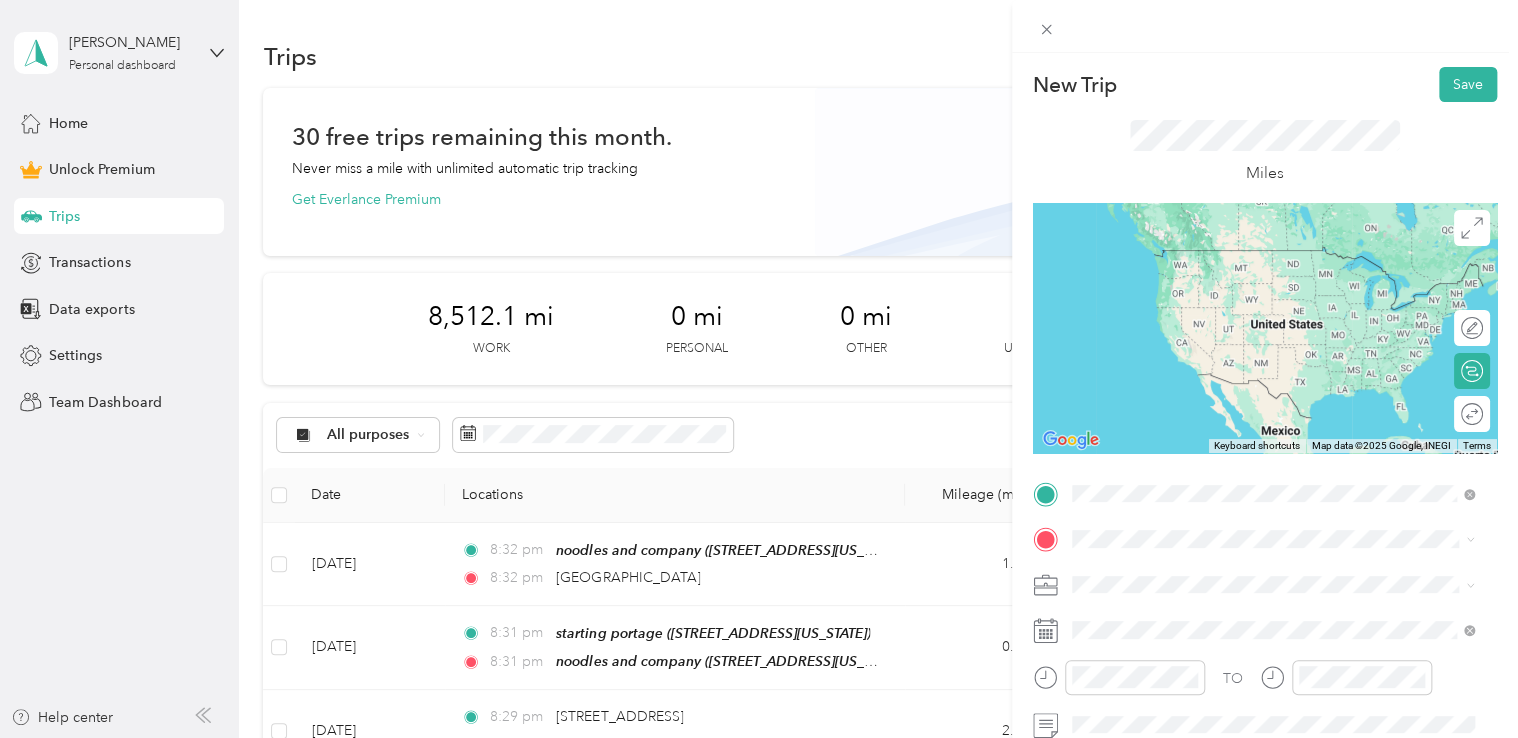 click on "Lakewood Drive
Portage, Michigan 49002, United States" at bounding box center (1273, 251) 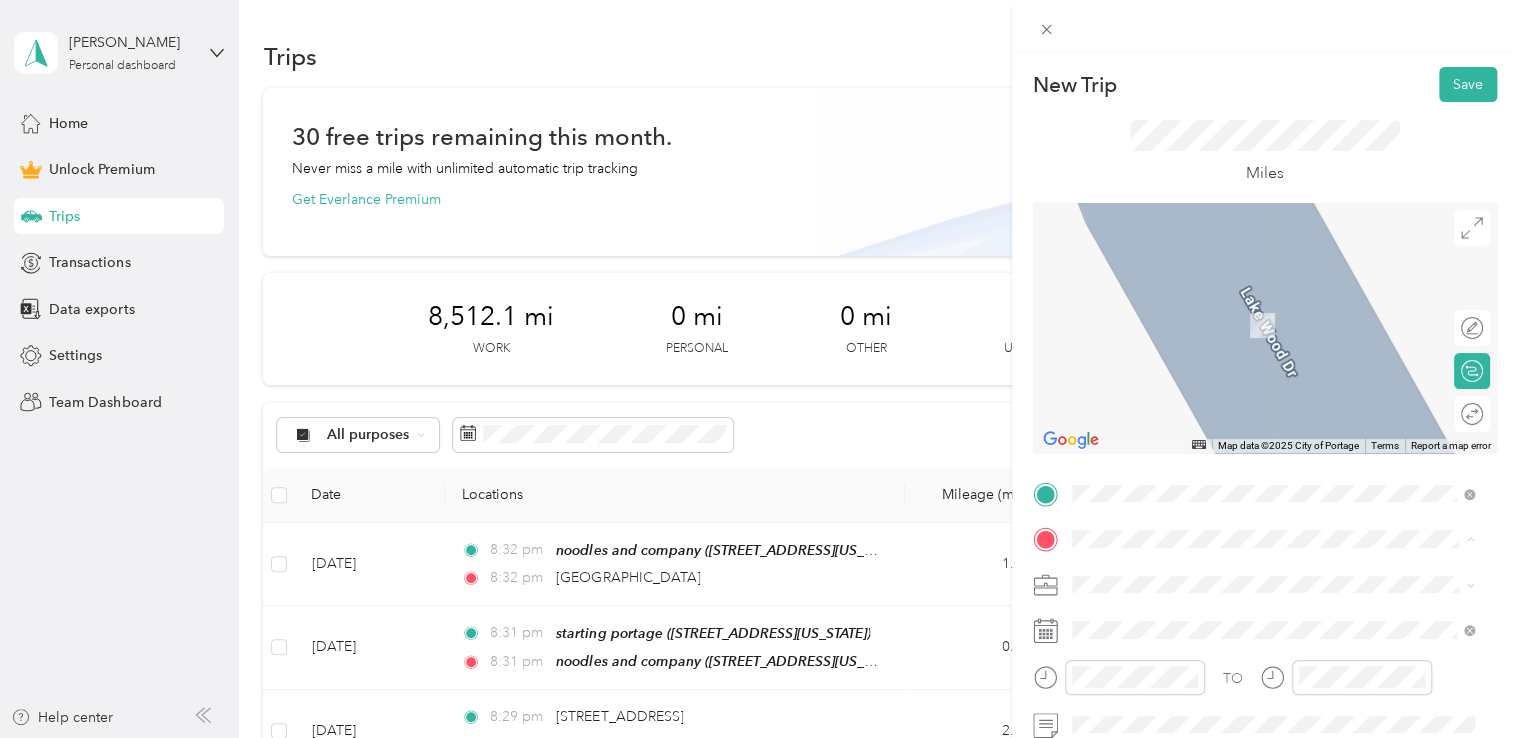 click on "starting portage 600 Alfa Court, Portage, 49002, Portage, Michigan, United States" at bounding box center (1209, 315) 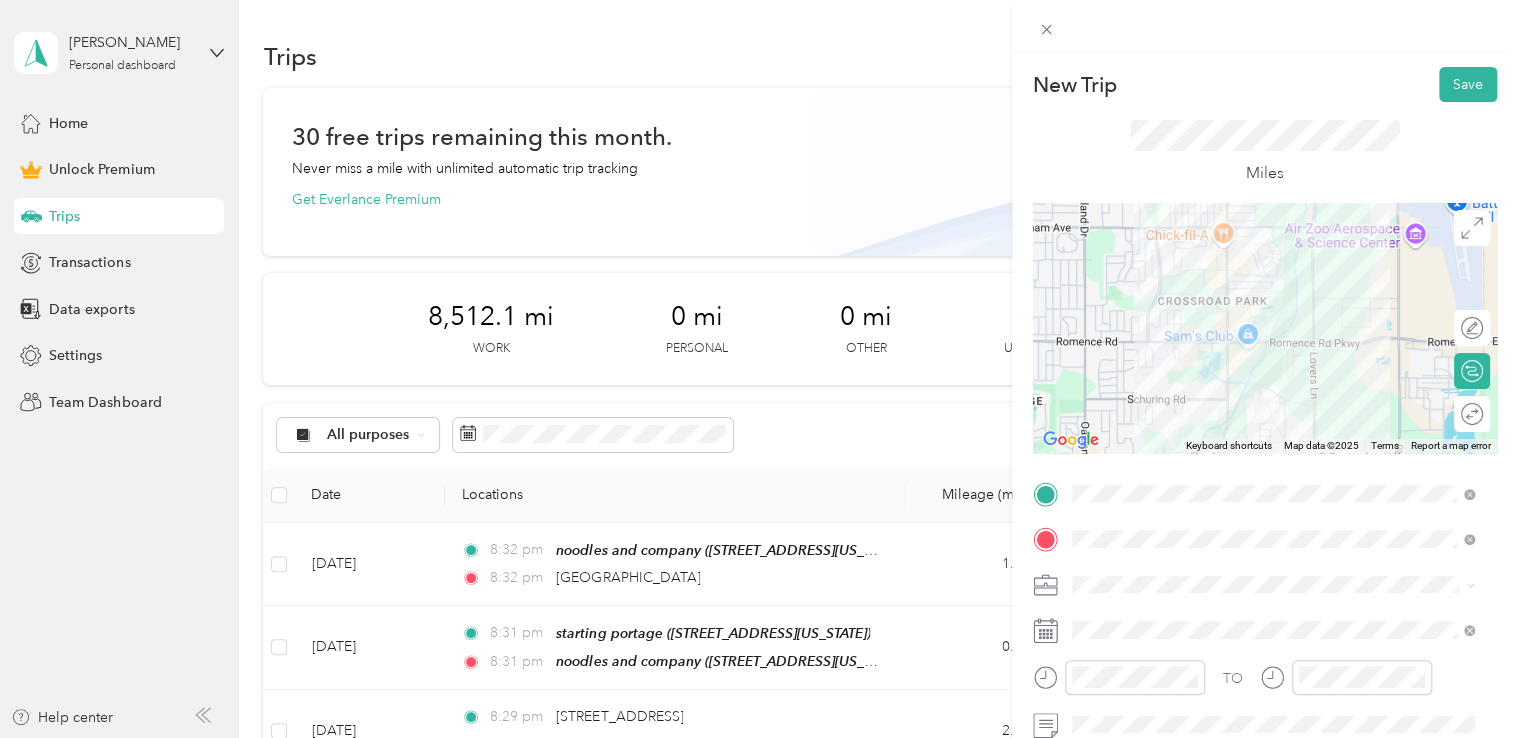click on "Doordash" at bounding box center (1273, 370) 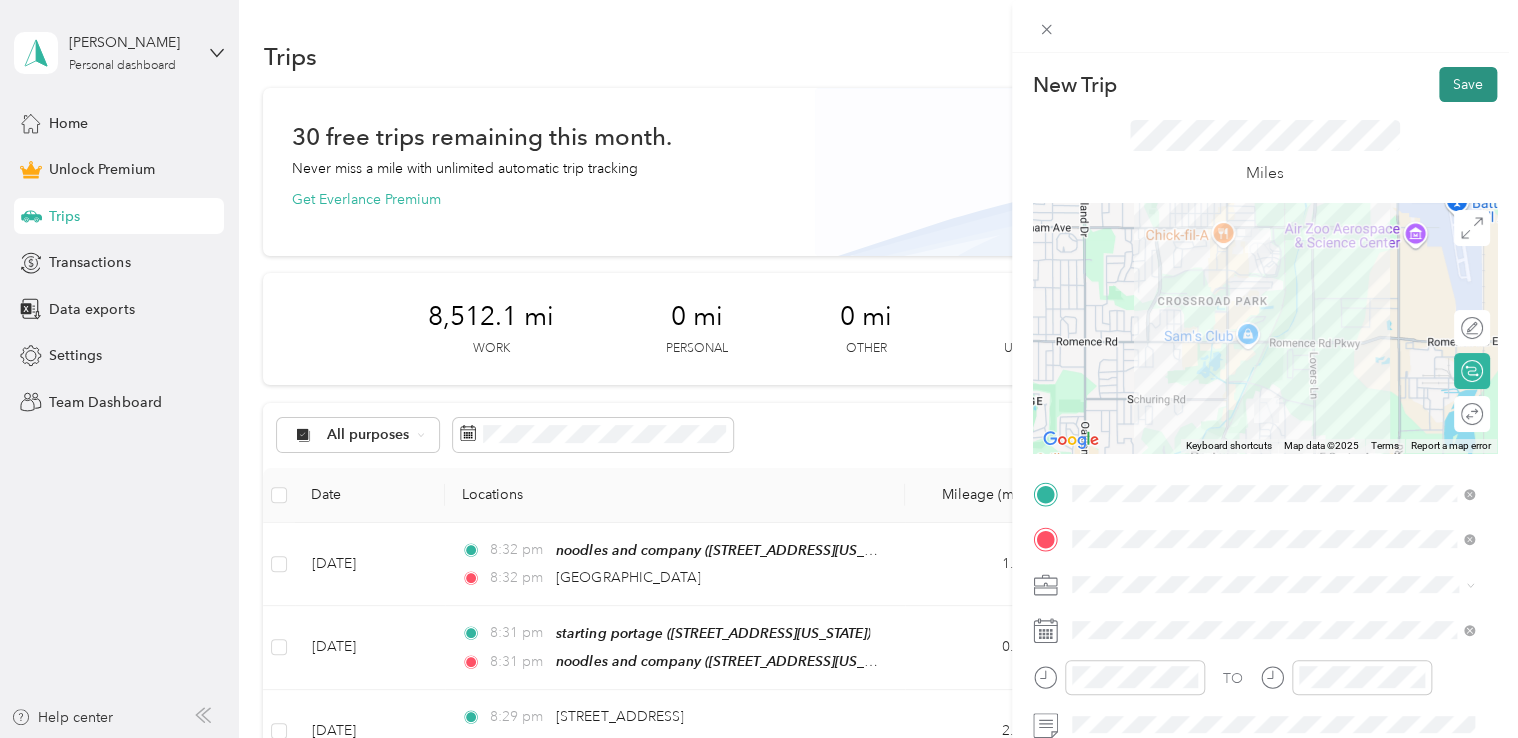 click on "Save" at bounding box center (1468, 84) 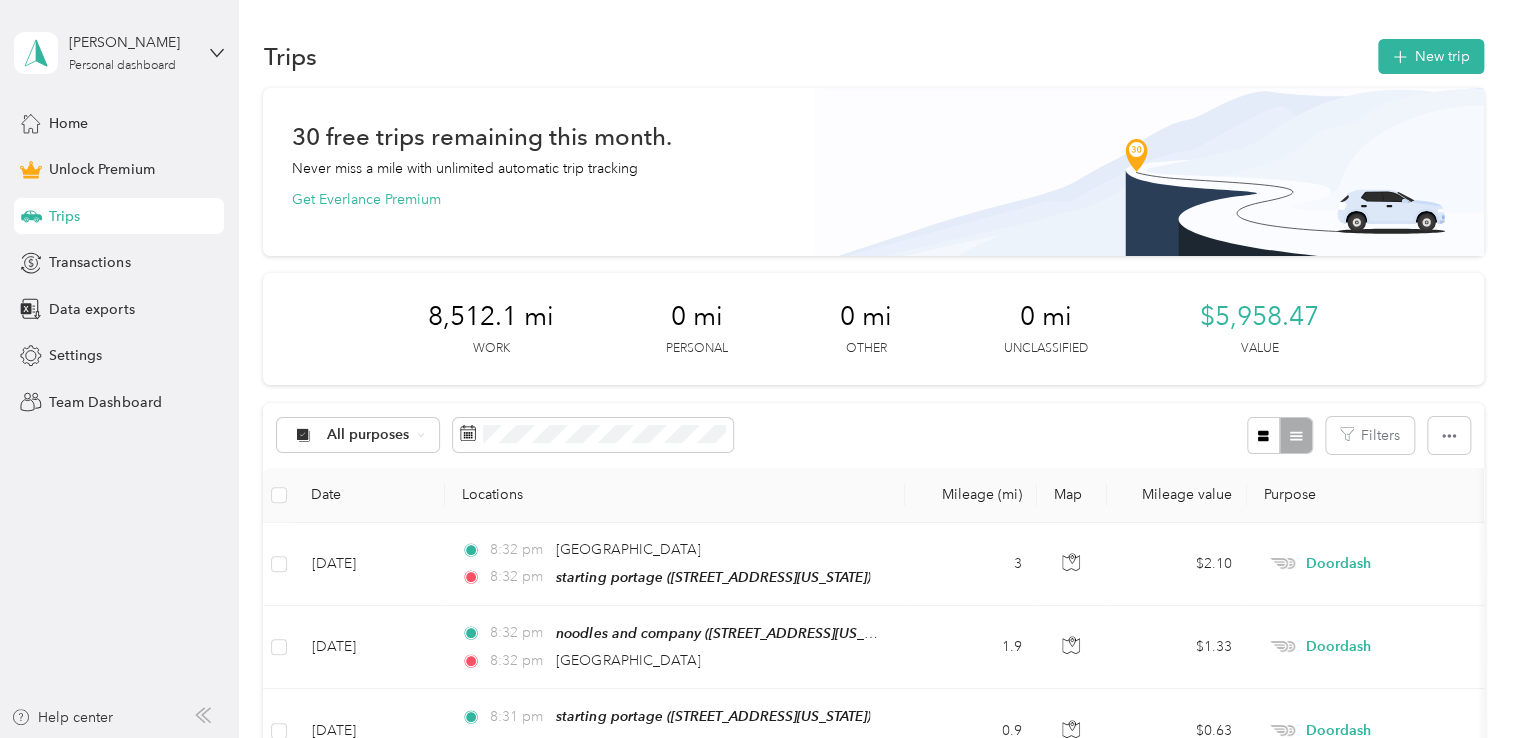 click on "Trips New trip" at bounding box center [873, 56] 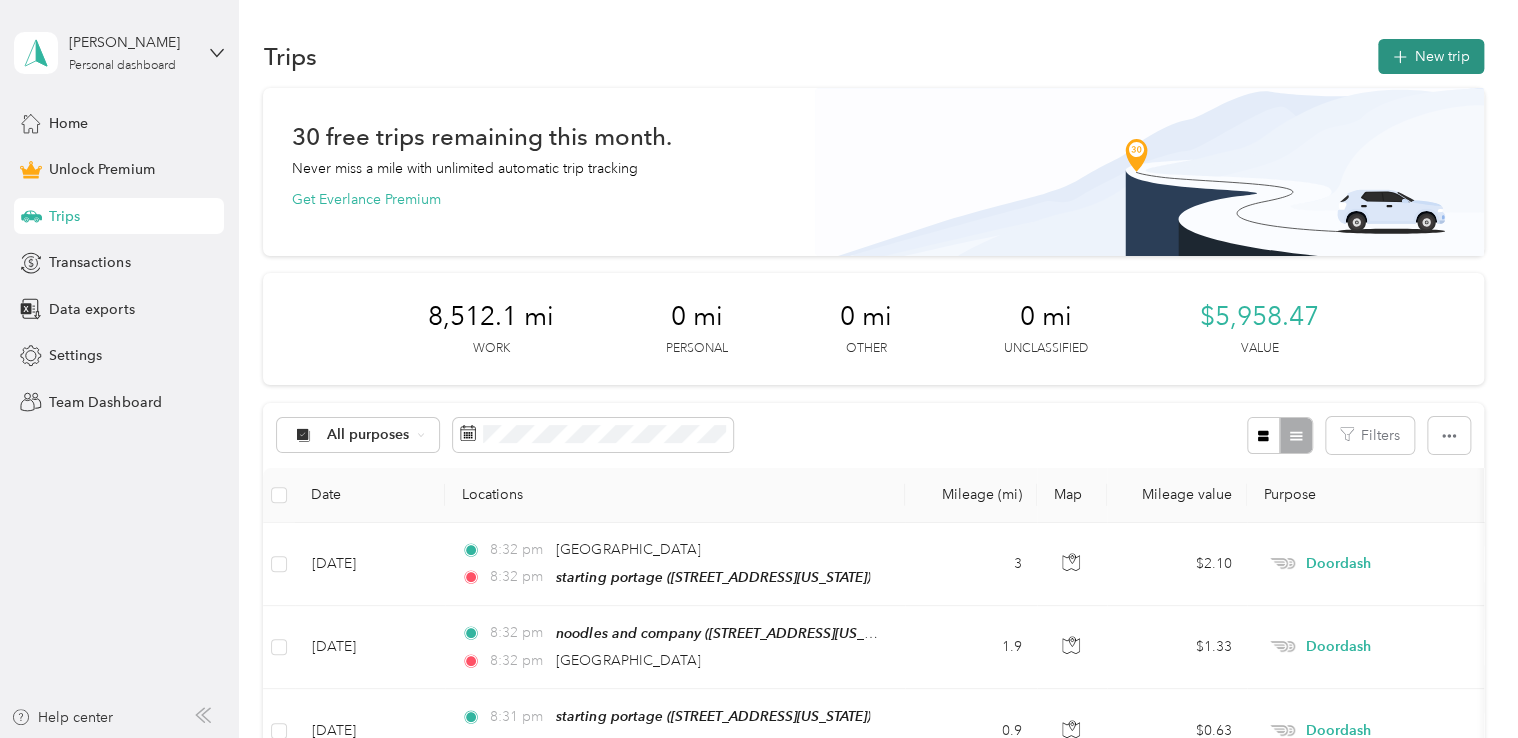 click on "New trip" at bounding box center [1431, 56] 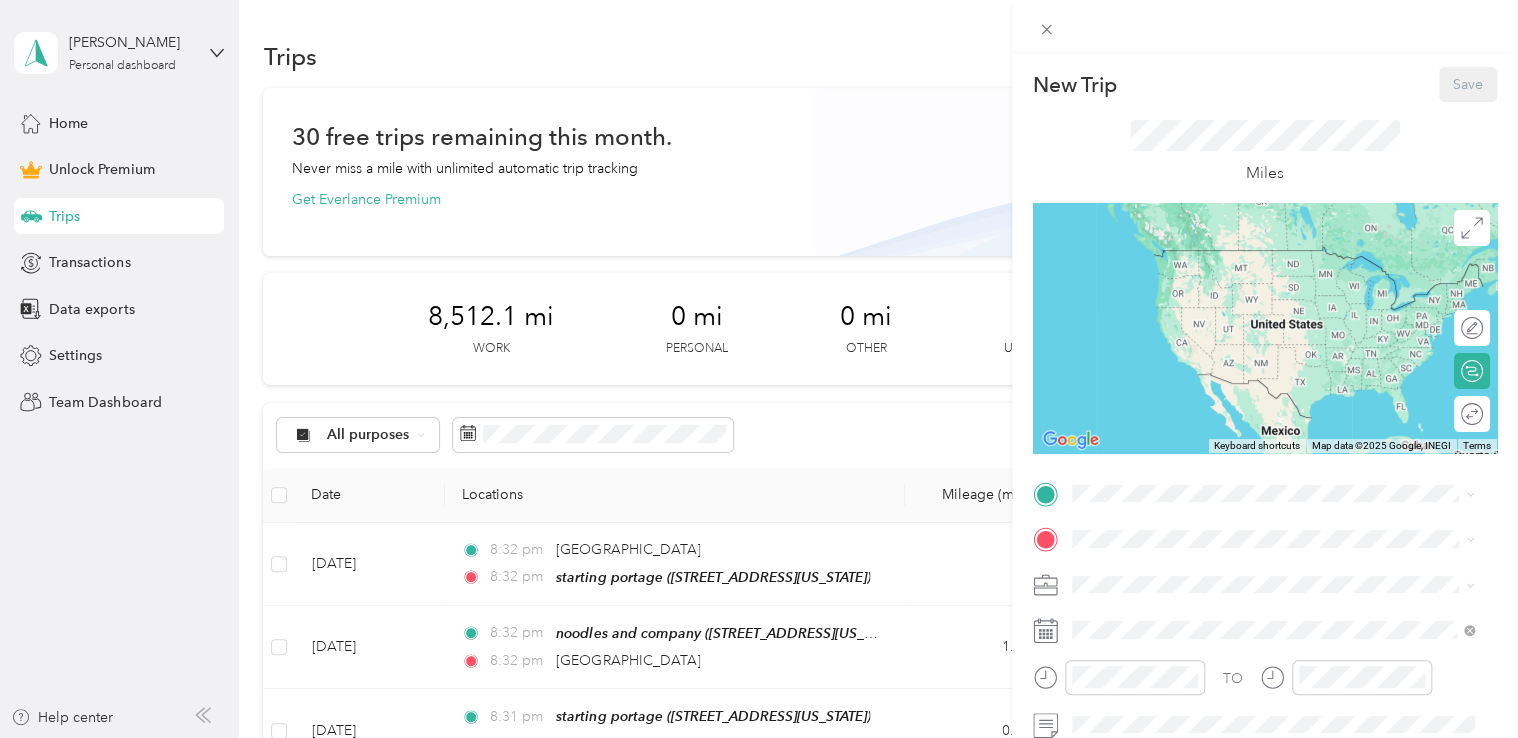 click on "starting portage 600 Alfa Court, Portage, 49002, Portage, Michigan, United States" at bounding box center (1209, 265) 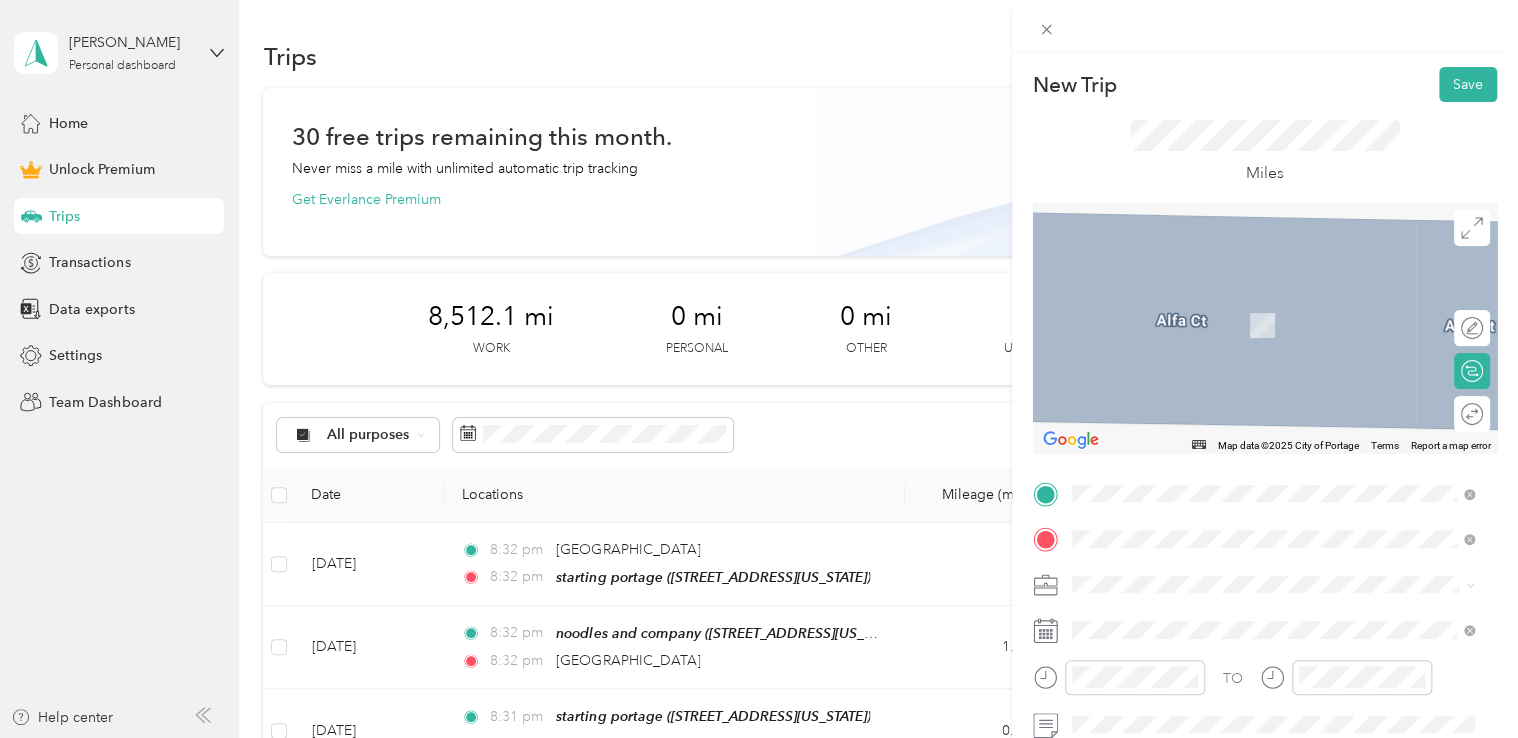 click on "5121 South Westnedge Avenue, Portage, 49002, Portage, Michigan, United States" at bounding box center (1209, 325) 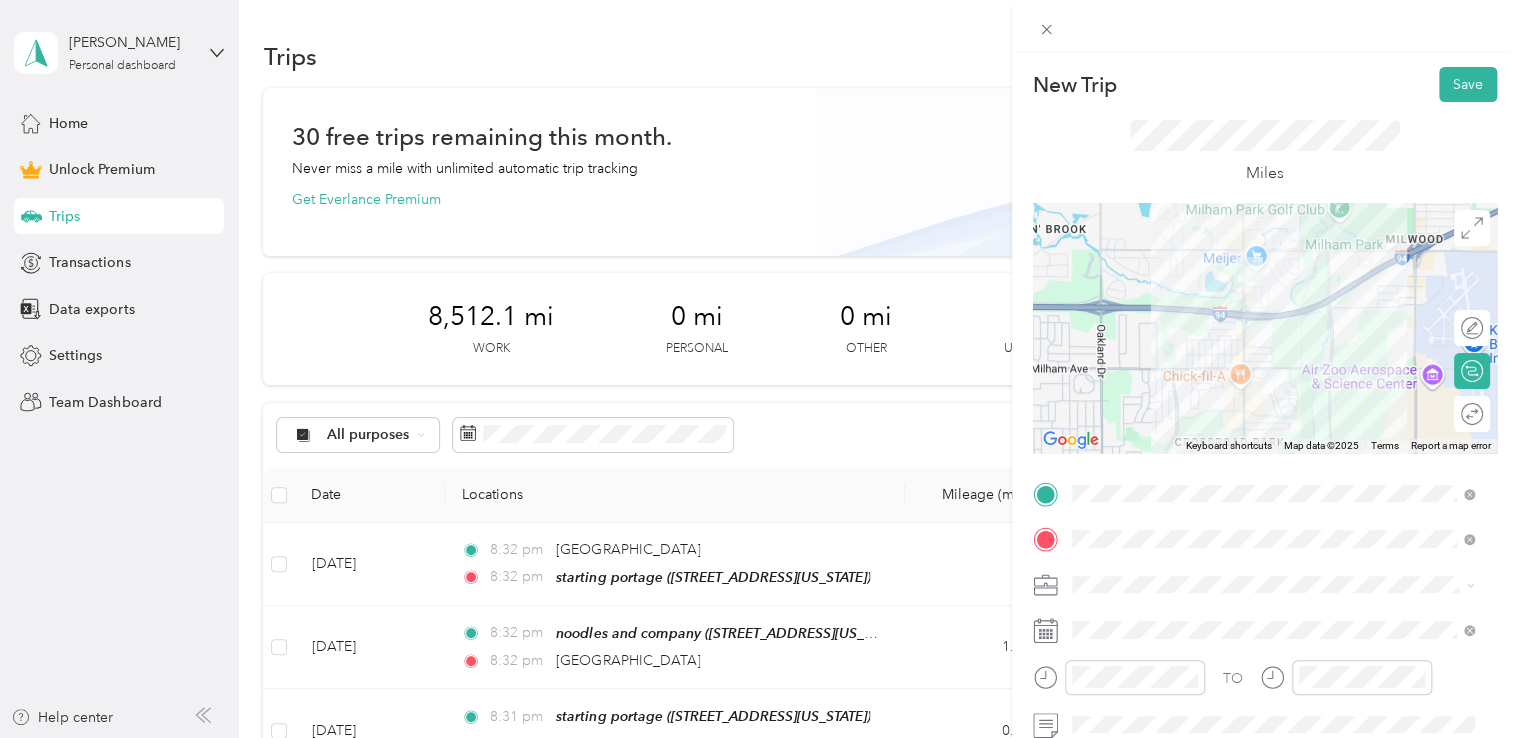 click on "Doordash" at bounding box center [1273, 372] 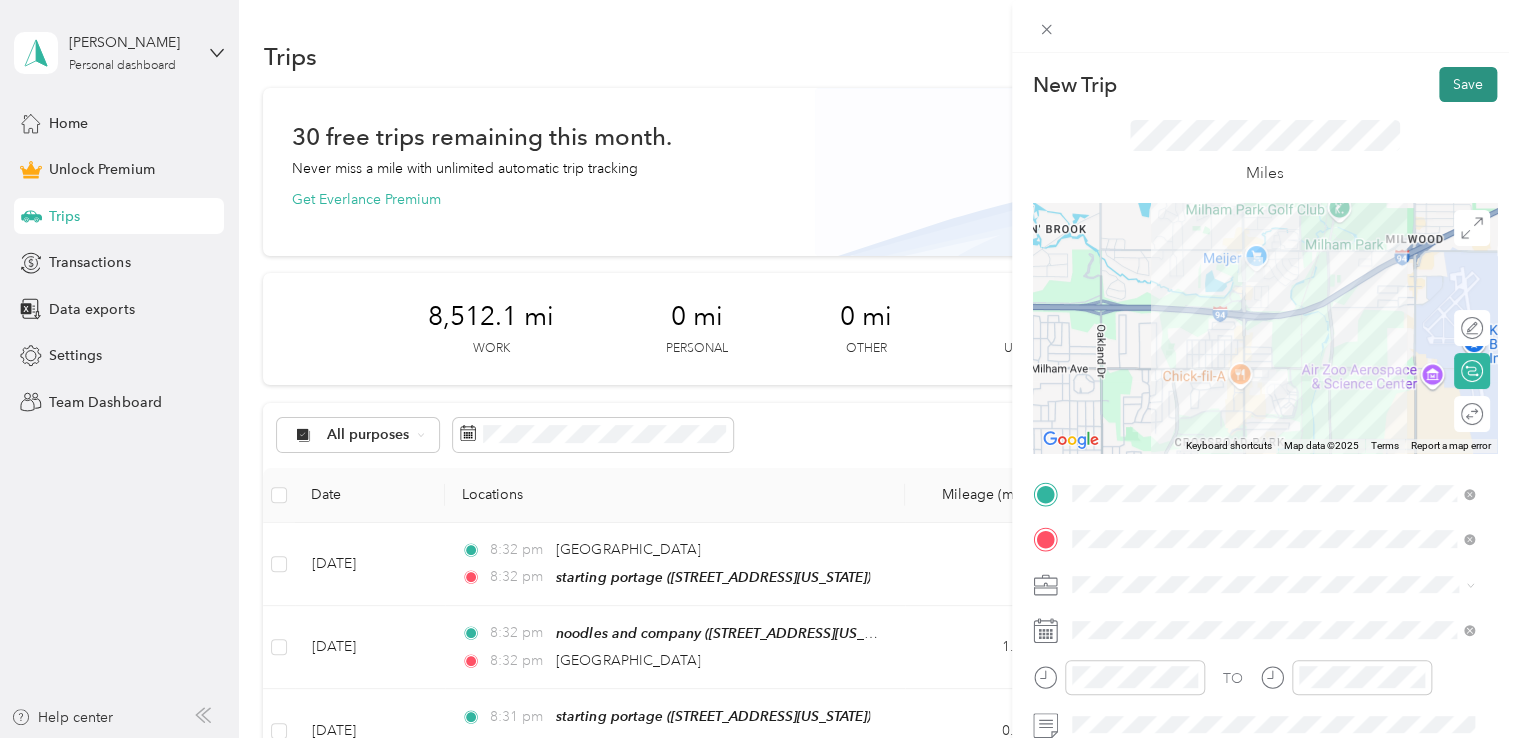 click on "Save" at bounding box center [1468, 84] 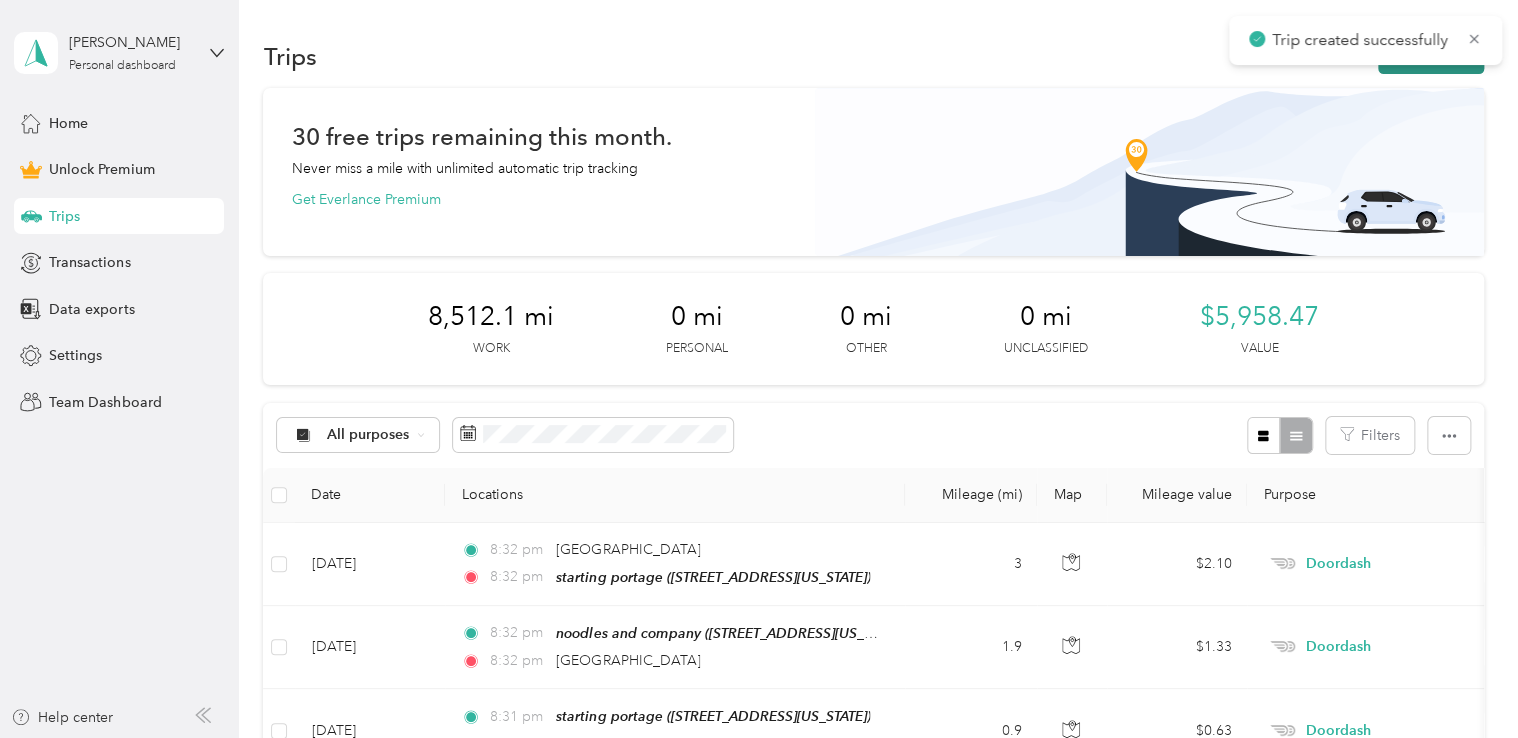 click on "New trip" at bounding box center (1431, 56) 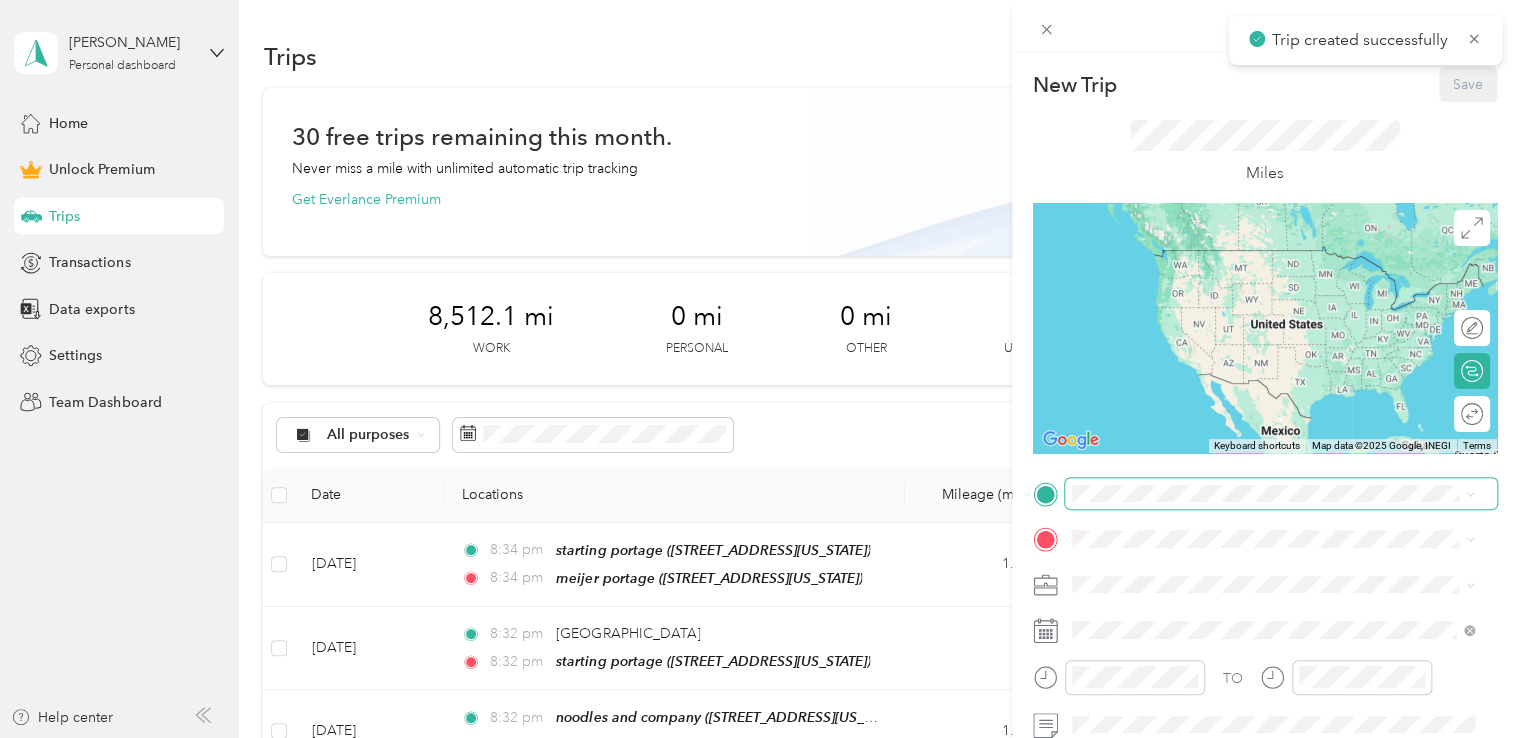 click at bounding box center [1281, 494] 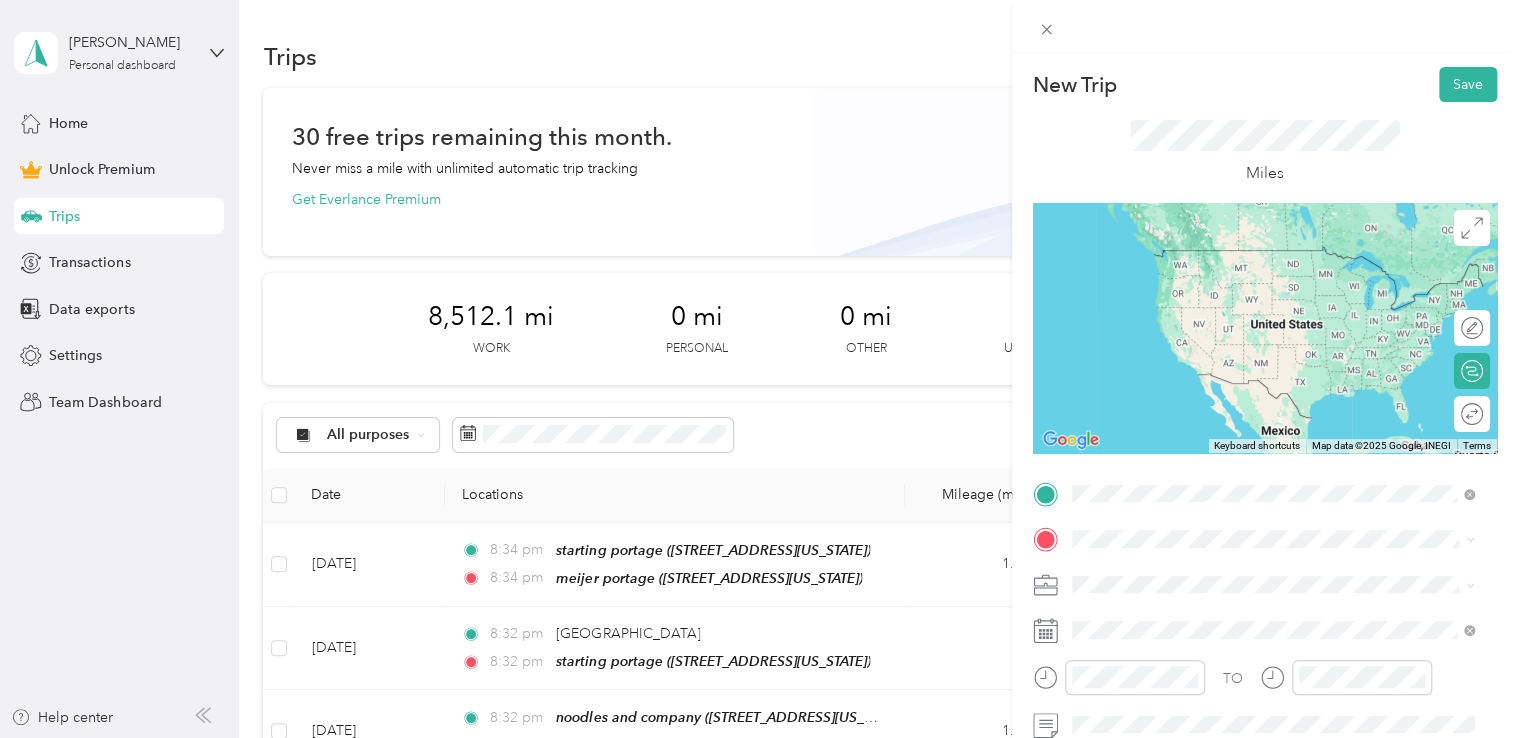 click on "5121 South Westnedge Avenue, Portage, 49002, Portage, Michigan, United States" at bounding box center [1209, 279] 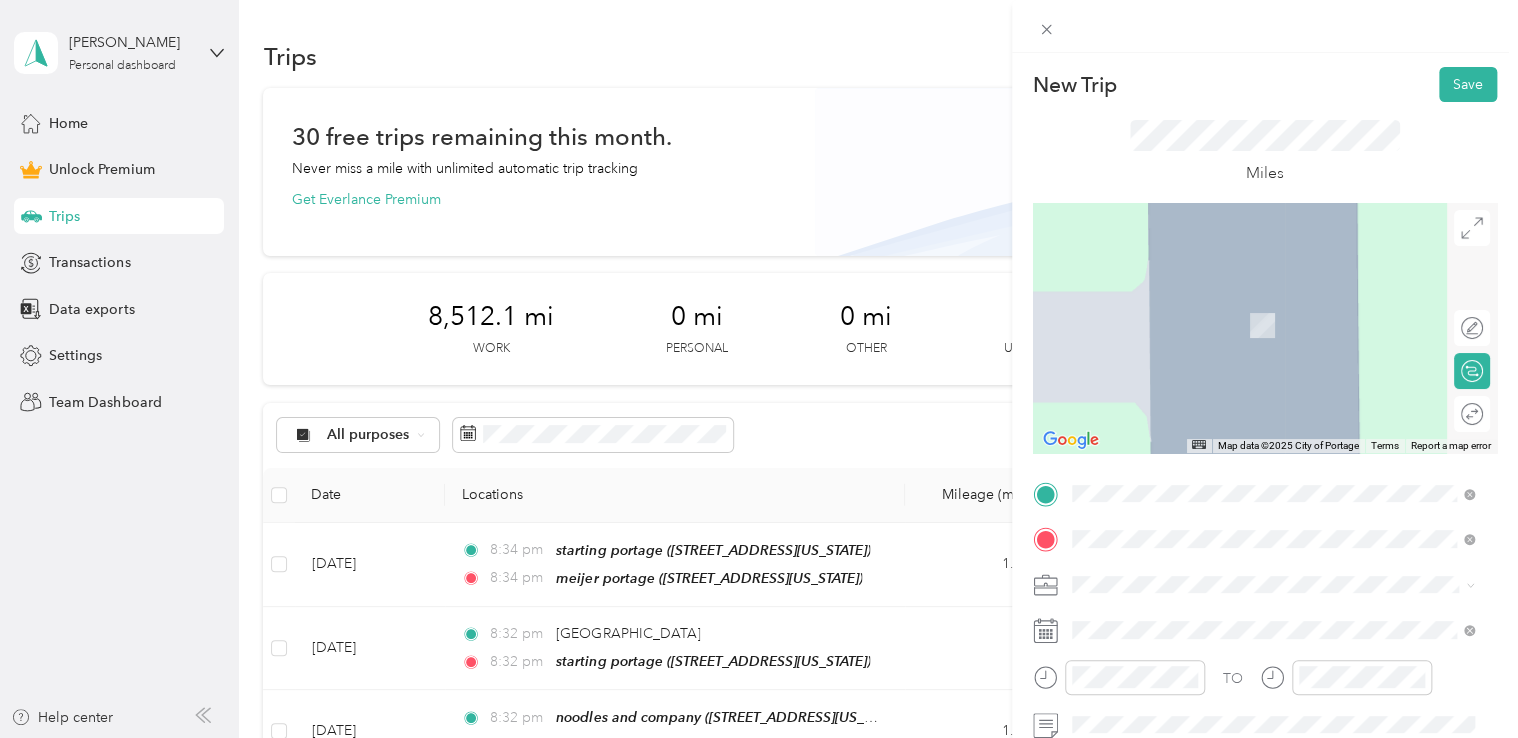 click on "5240 Cranberry Court
Kalamazoo, Michigan 49009, United States" at bounding box center [1209, 296] 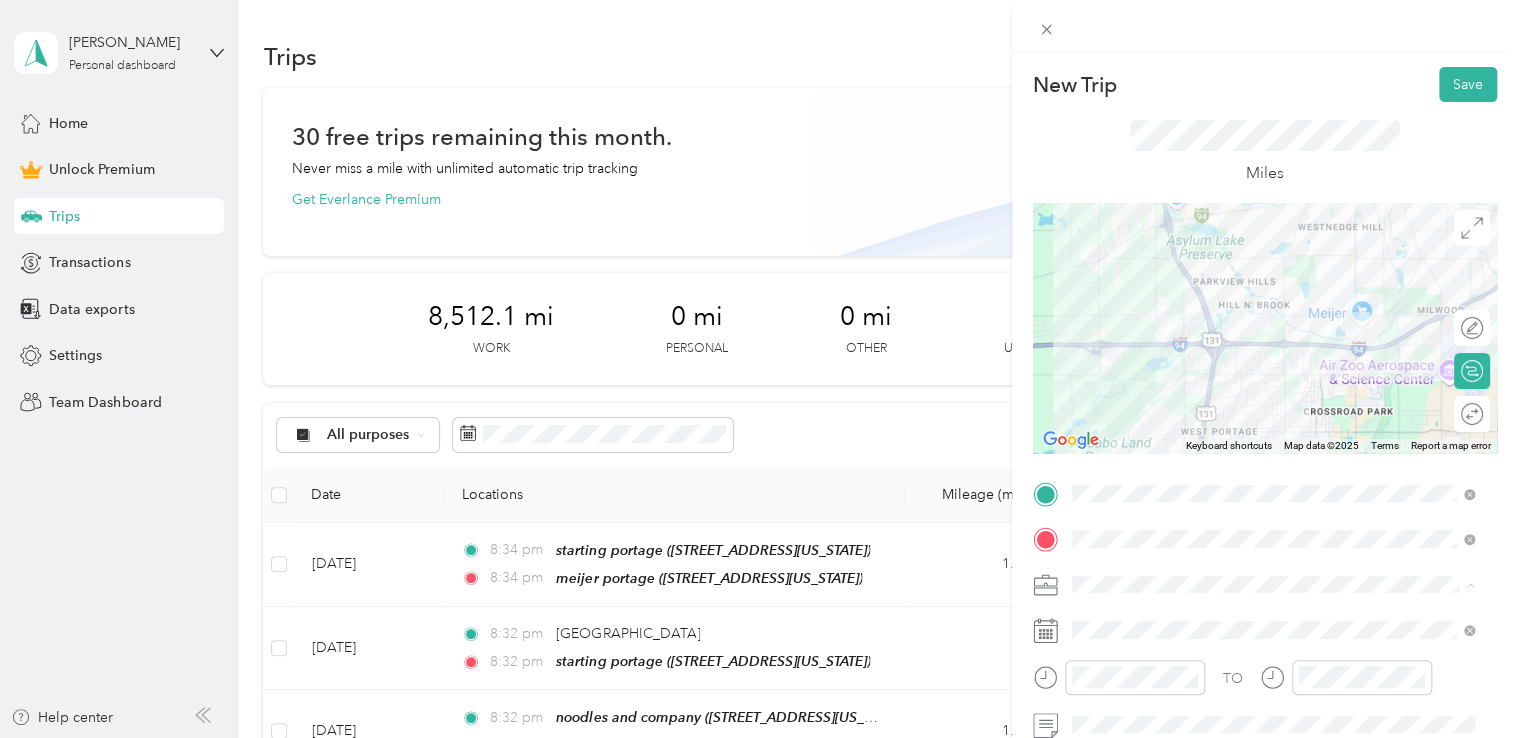 click on "Doordash" at bounding box center (1273, 374) 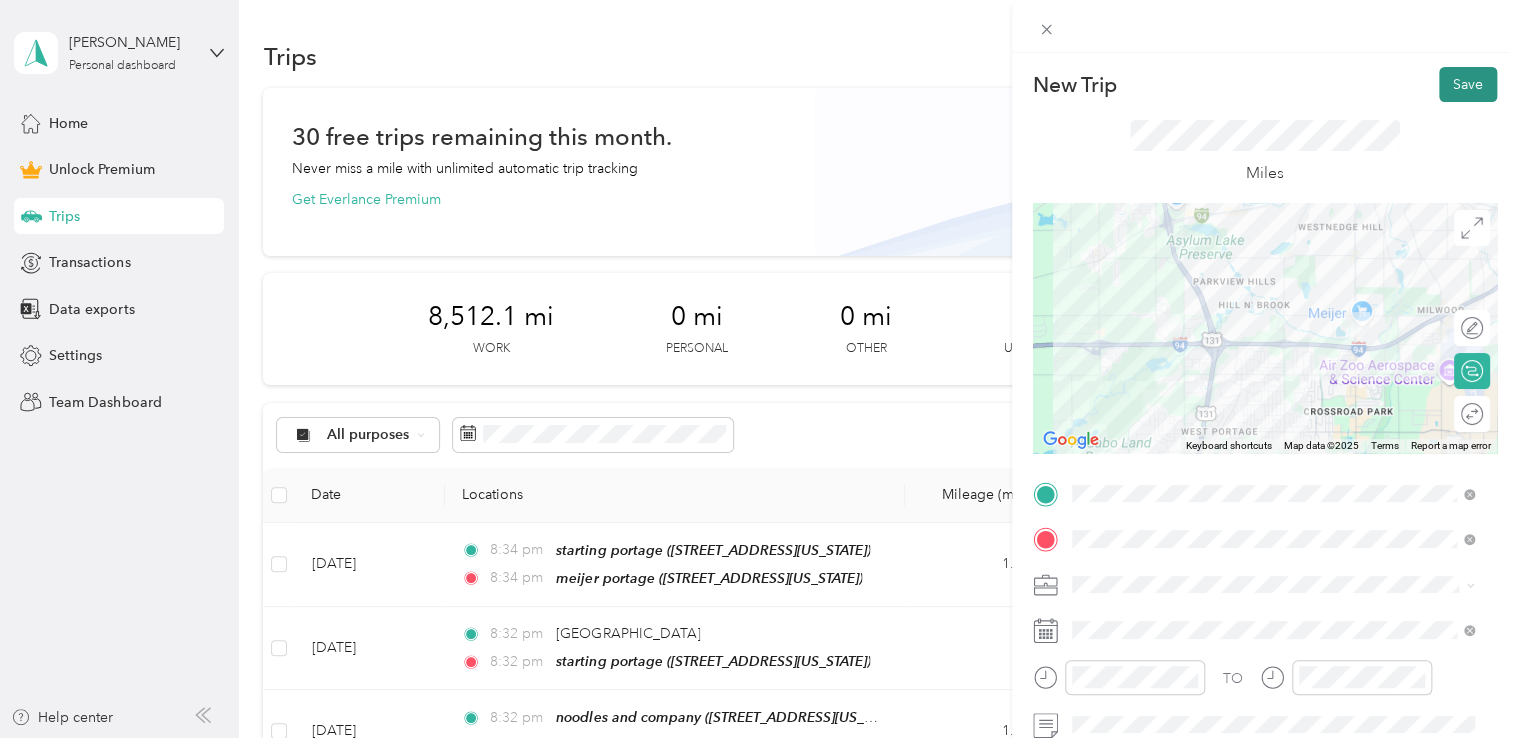 click on "Save" at bounding box center (1468, 84) 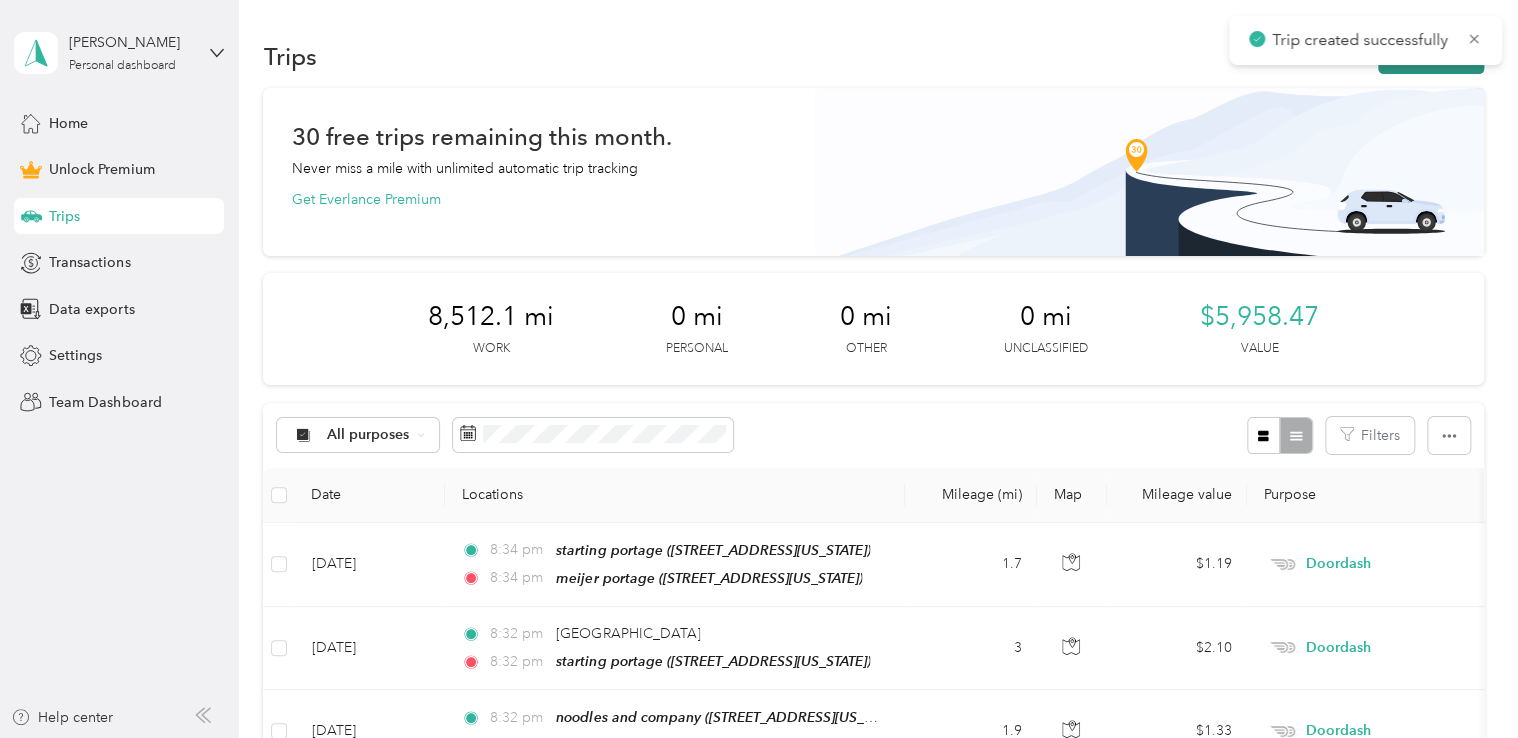 click 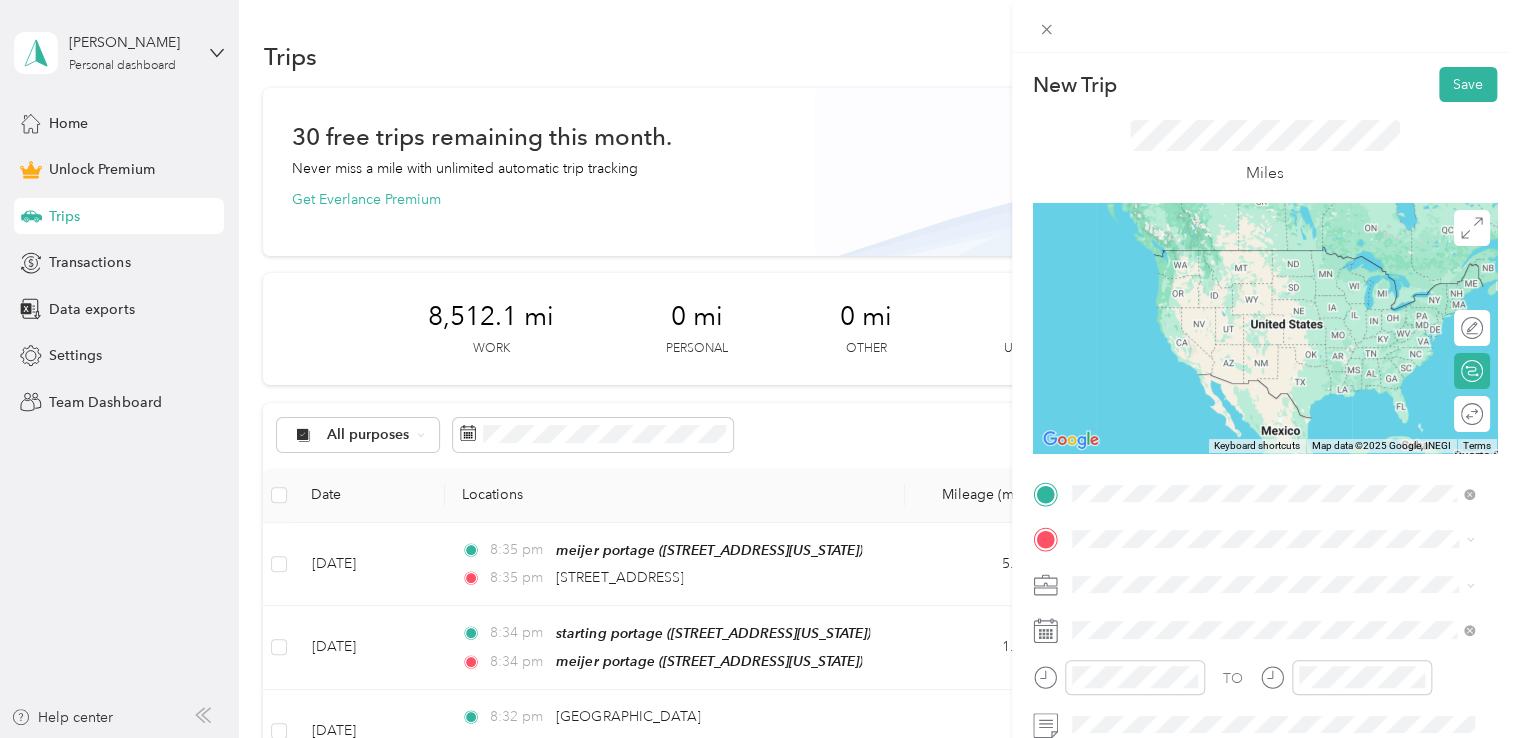 click on "5240 Cranberry Court
Kalamazoo, Michigan 49009, United States" at bounding box center [1209, 250] 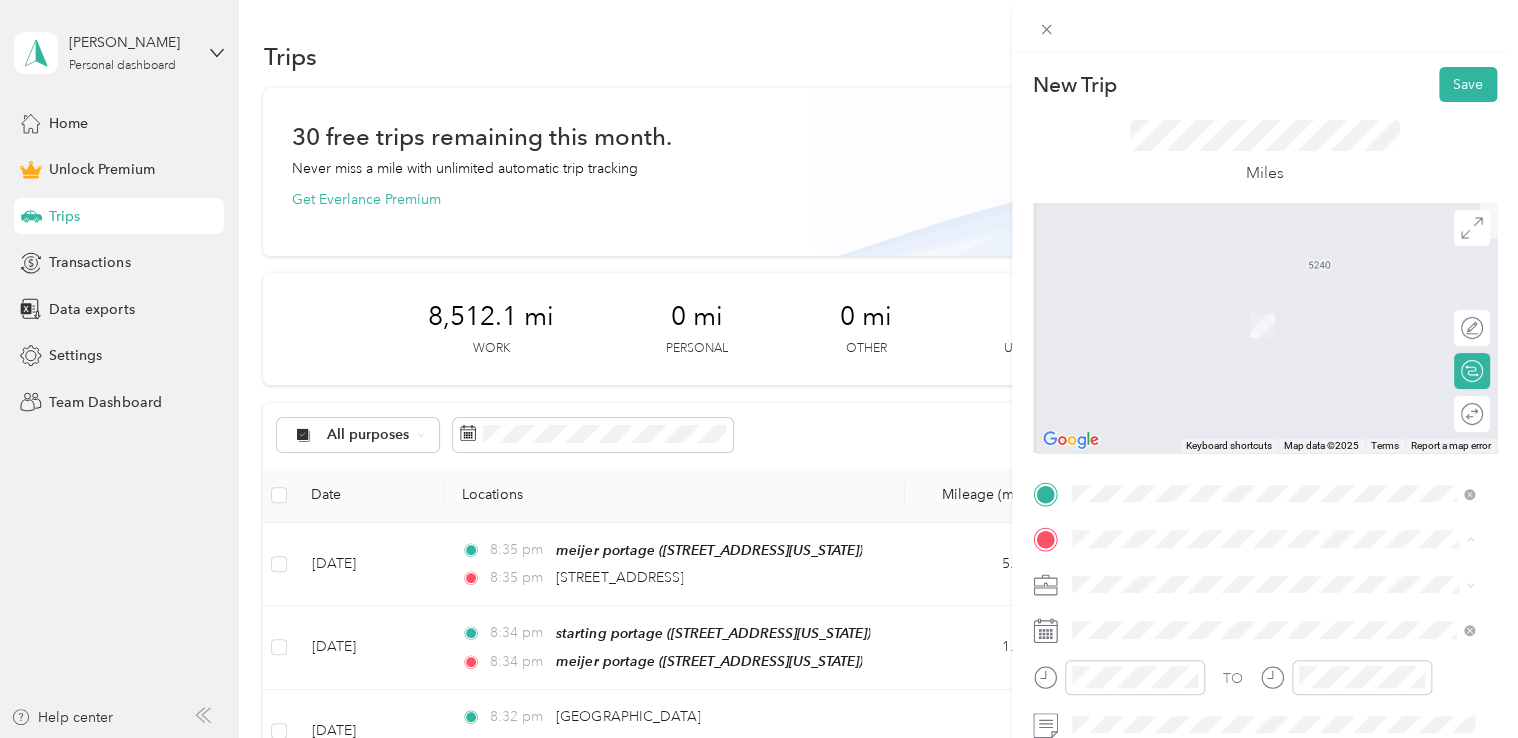 click on "starting portage 600 Alfa Court, Portage, 49002, Portage, Michigan, United States" at bounding box center (1209, 315) 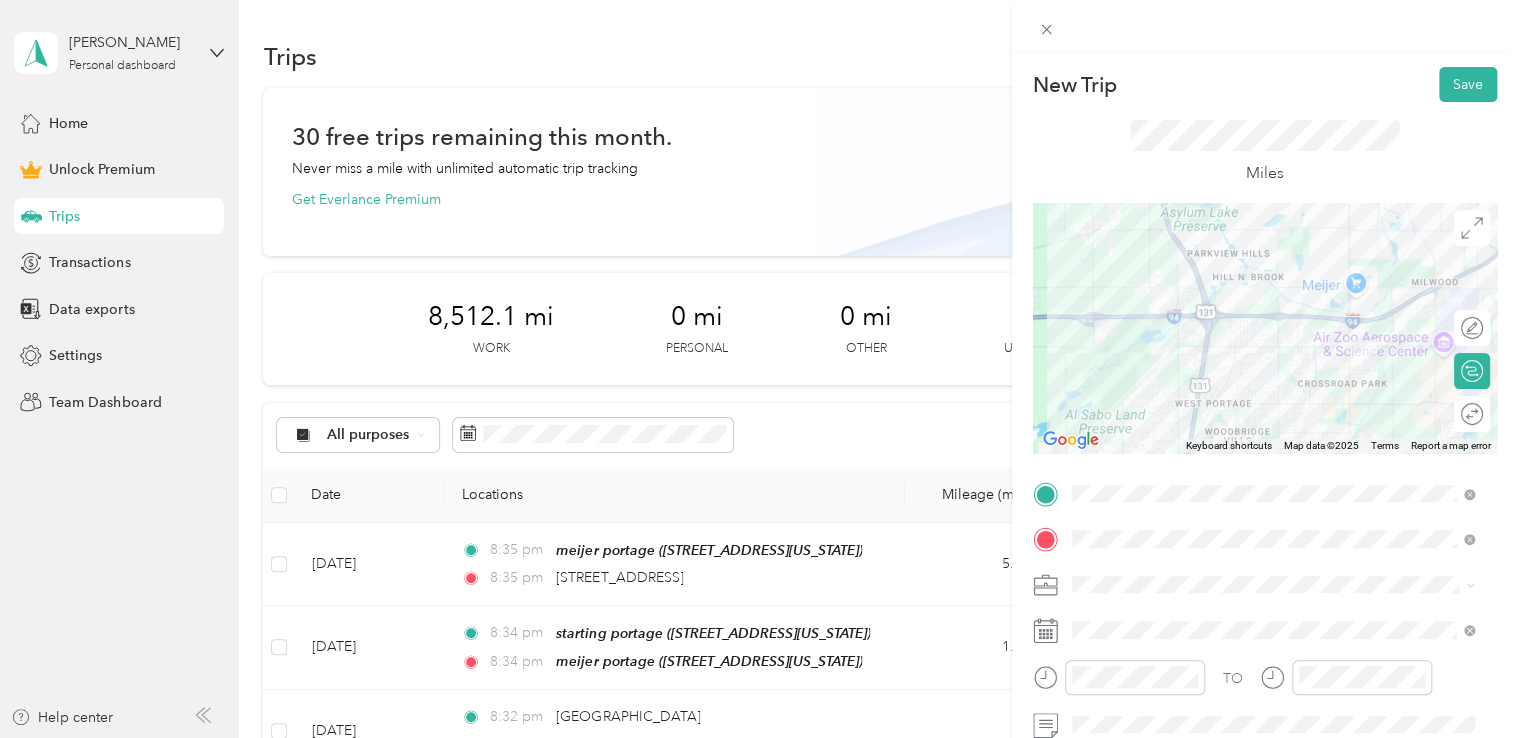 click on "Doordash" at bounding box center (1273, 373) 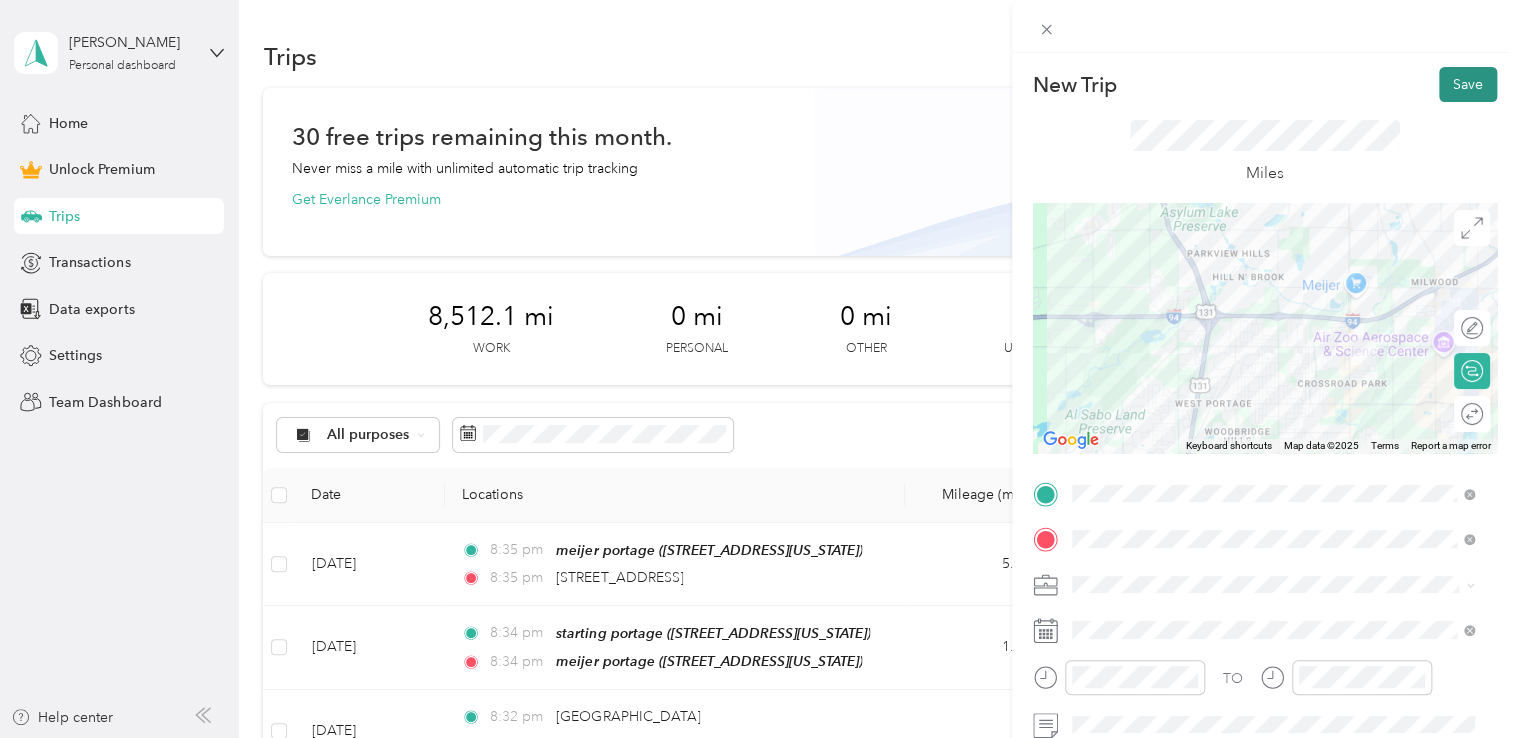 click on "Save" at bounding box center [1468, 84] 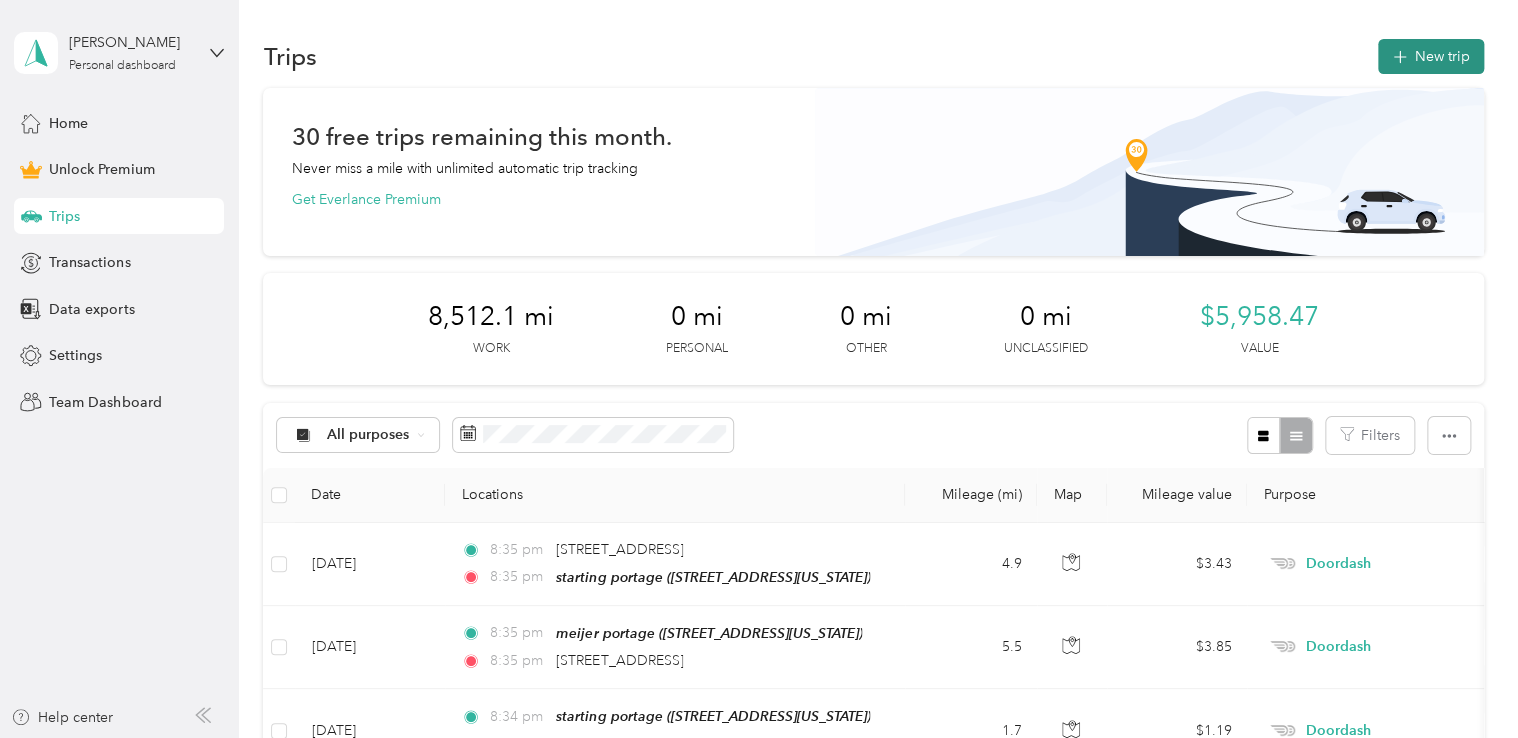 click on "New trip" at bounding box center (1431, 56) 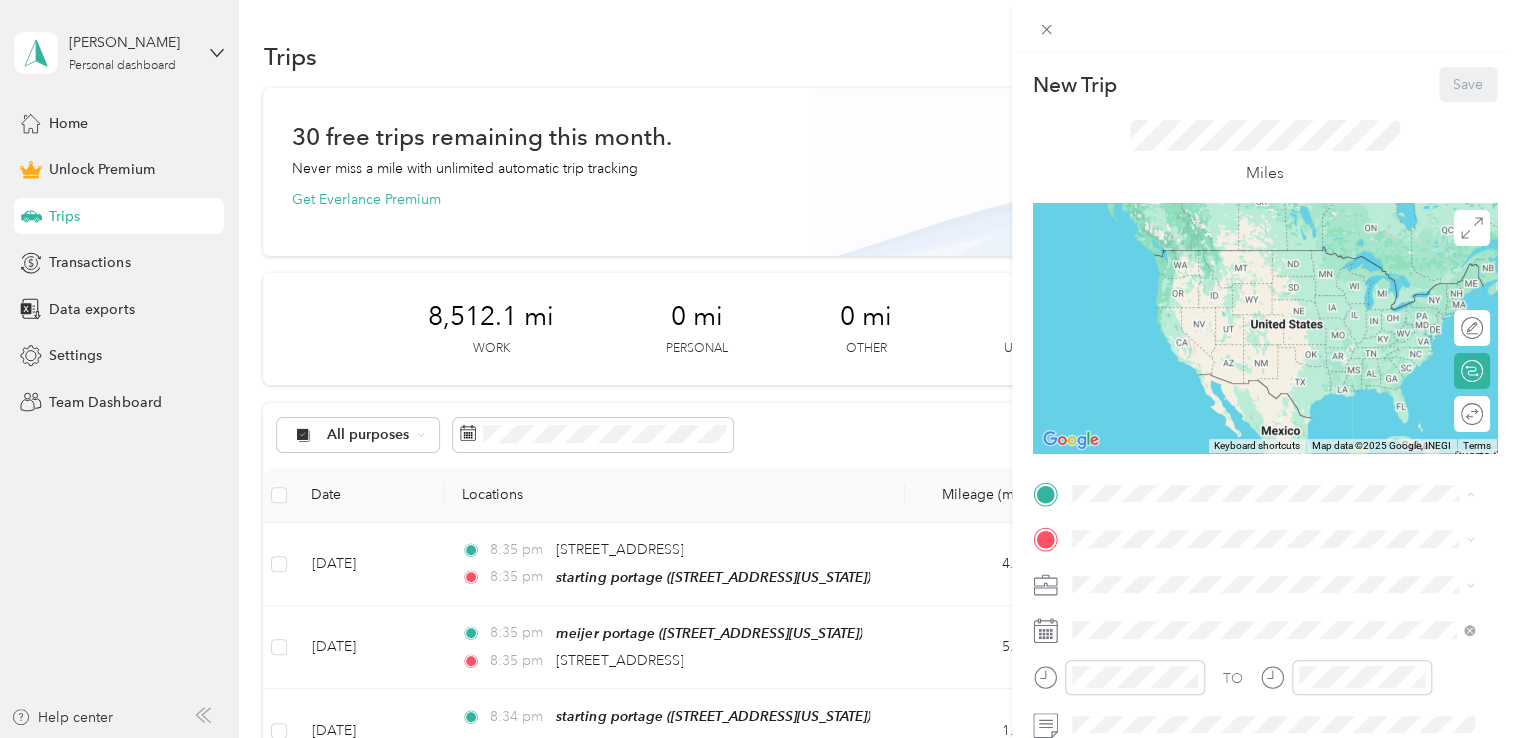 click on "600 Alfa Court, Portage, 49002, Portage, Michigan, United States" at bounding box center [1209, 279] 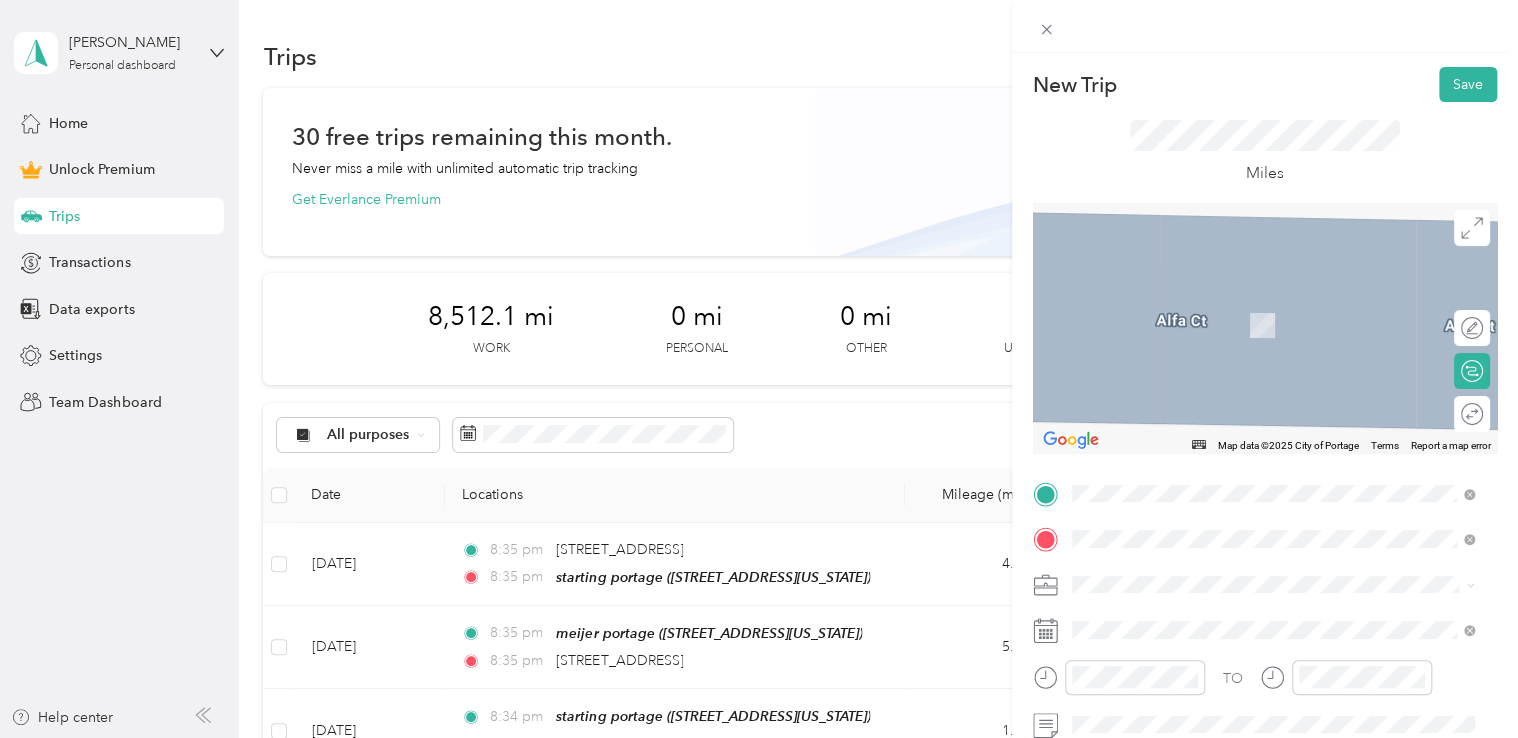 click on "ALDI PORTAGE 6291 South Westnedge Avenue, Portage, 49002, Portage, Michigan, United States" at bounding box center [1209, 315] 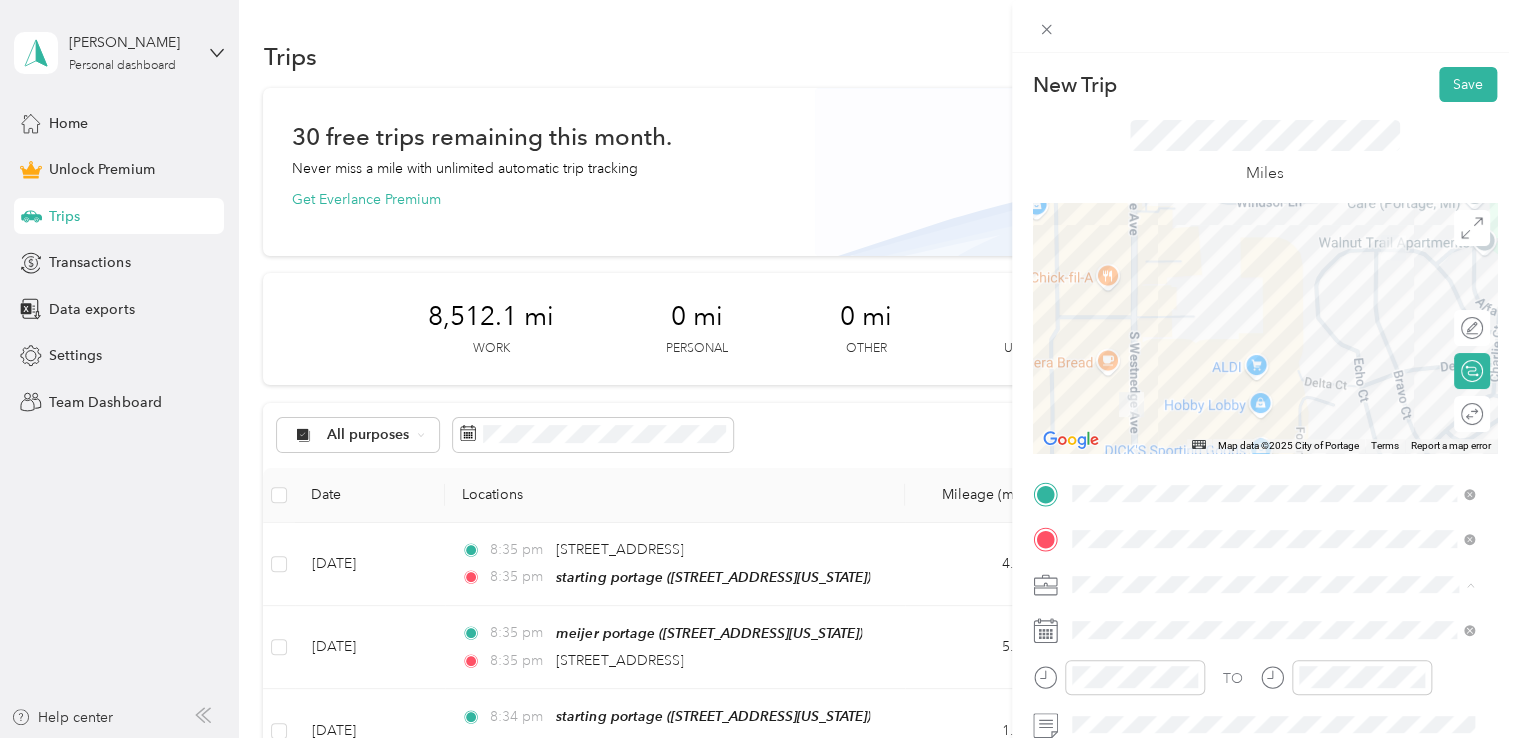 click on "Doordash" at bounding box center (1273, 374) 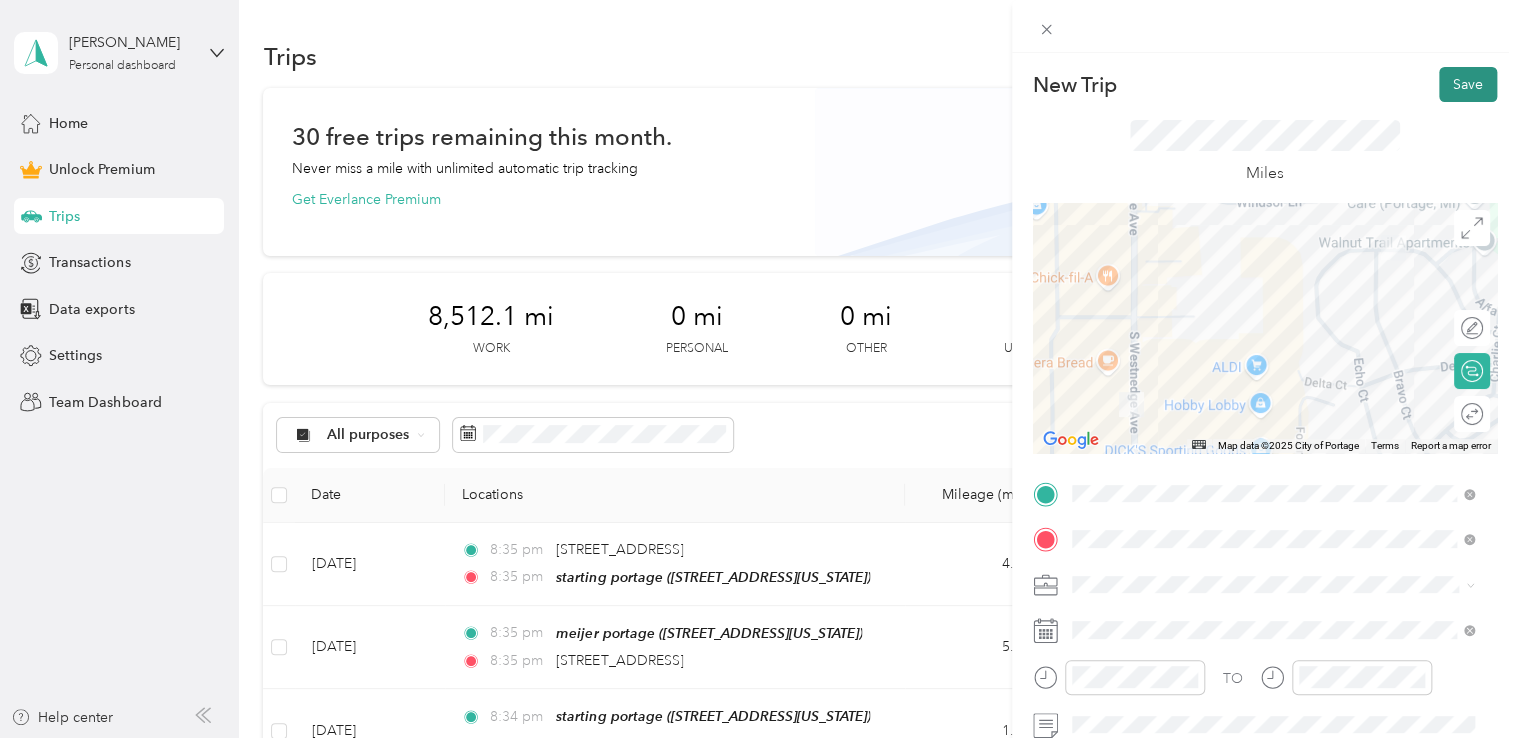 click on "Save" at bounding box center [1468, 84] 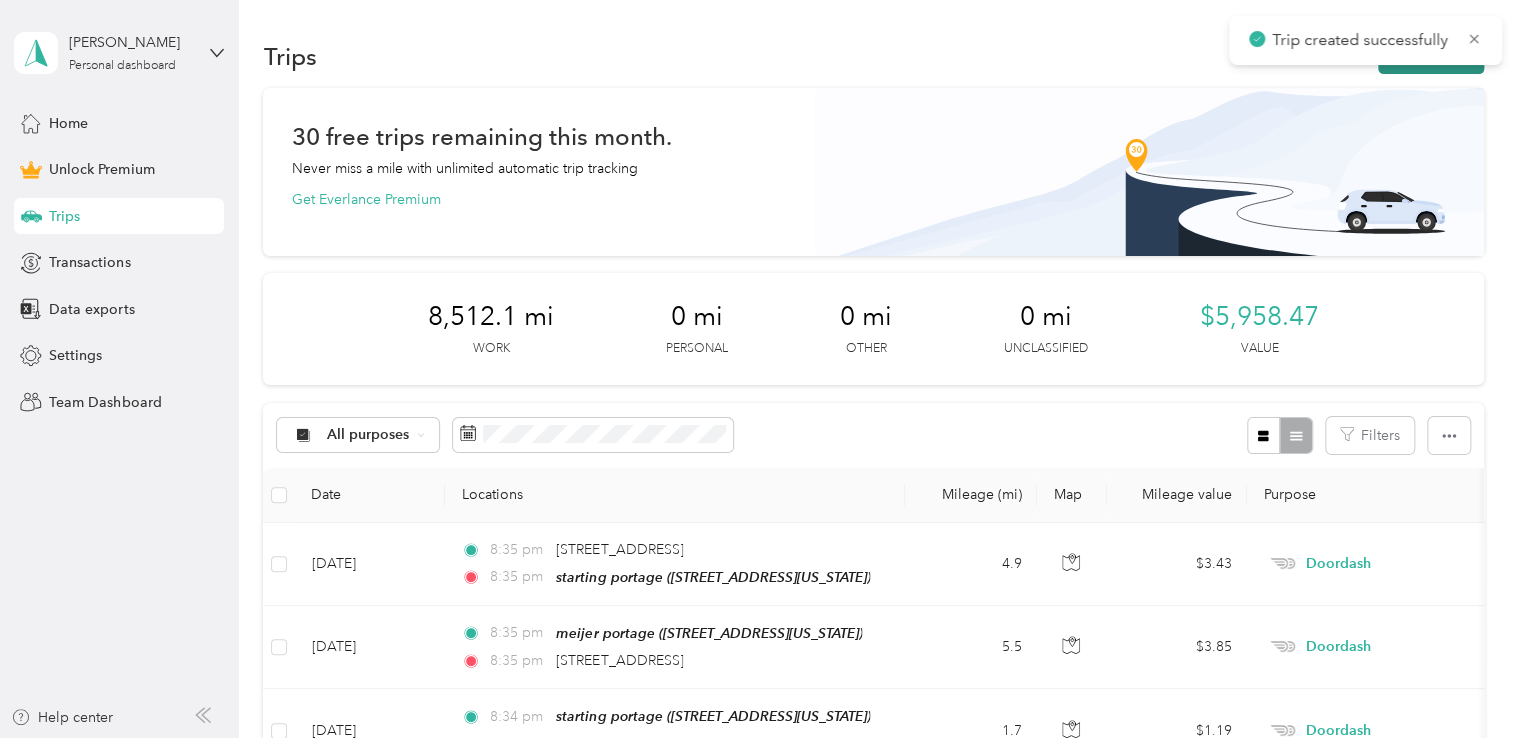 click on "New trip" at bounding box center (1431, 56) 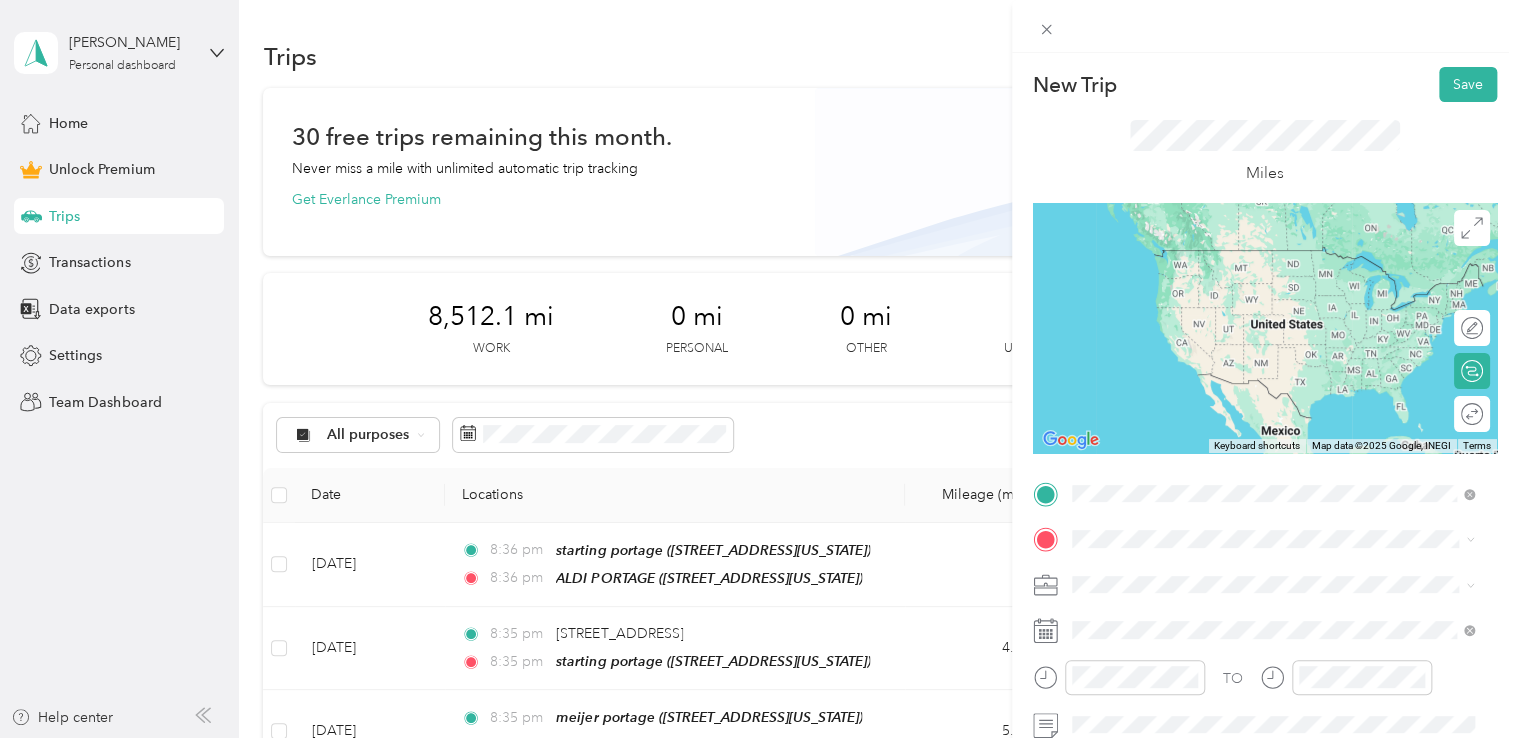click on "ALDI PORTAGE" at bounding box center (1209, 257) 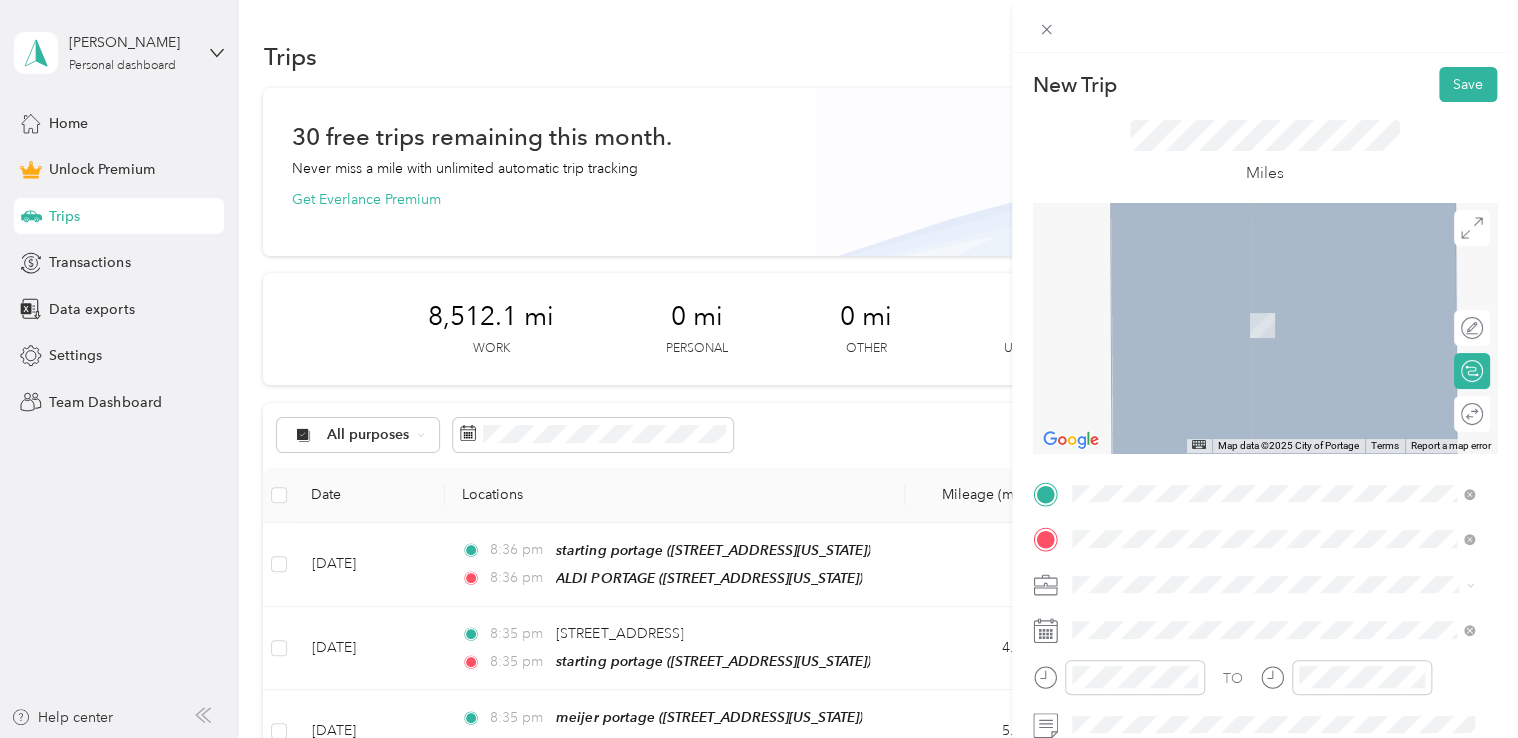 click on "Deadwood Drive
Portage, Michigan 49002, United States" at bounding box center (1217, 373) 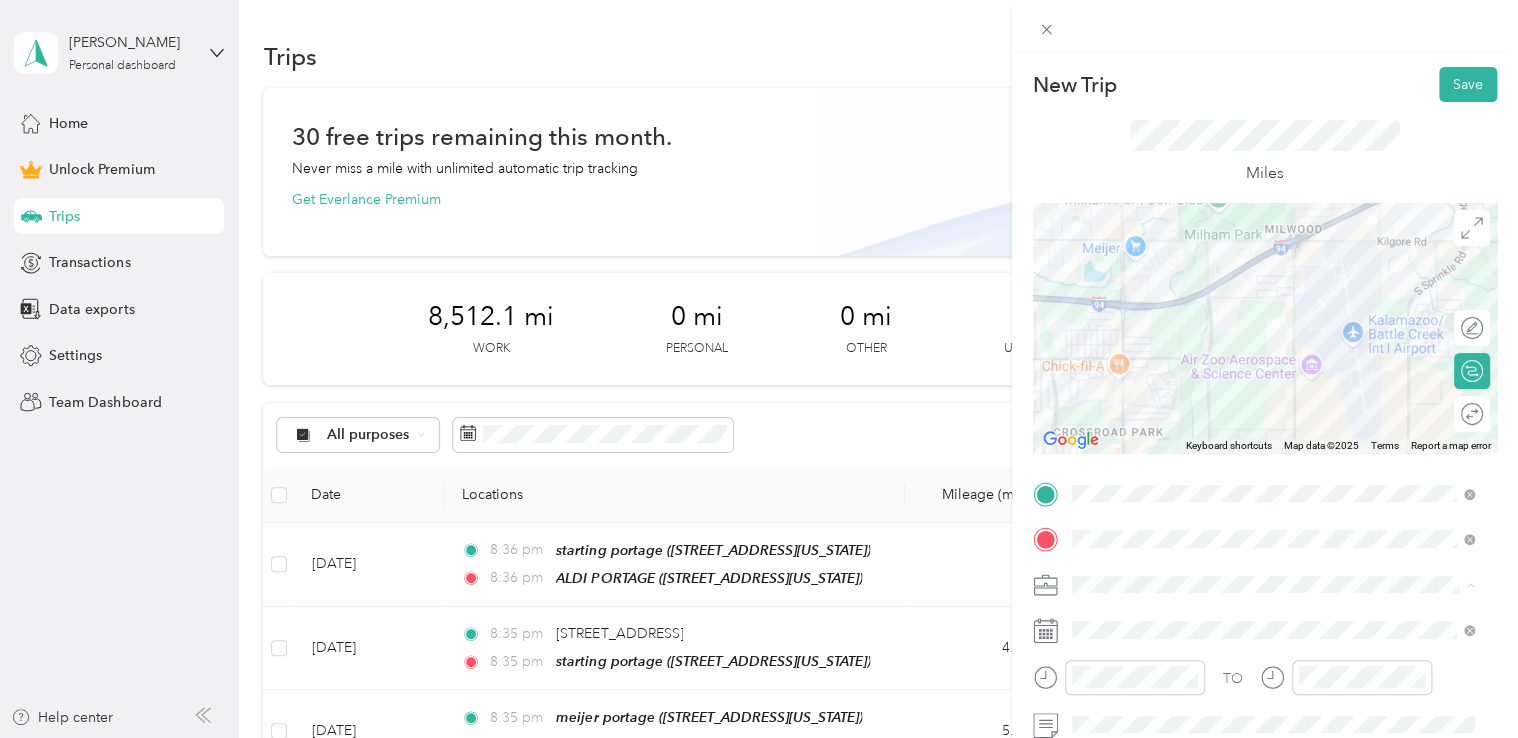 click on "Doordash" at bounding box center (1273, 374) 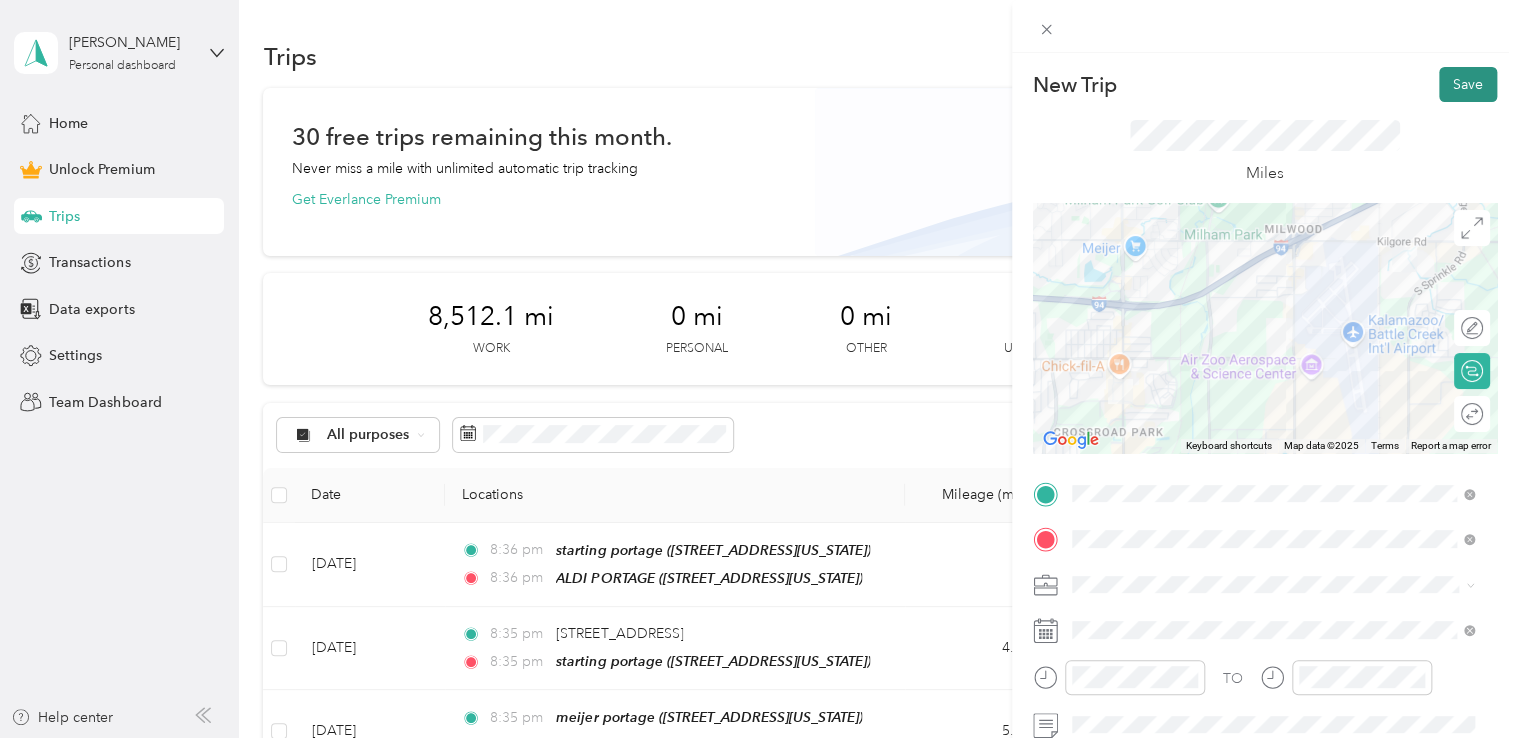 click on "Save" at bounding box center [1468, 84] 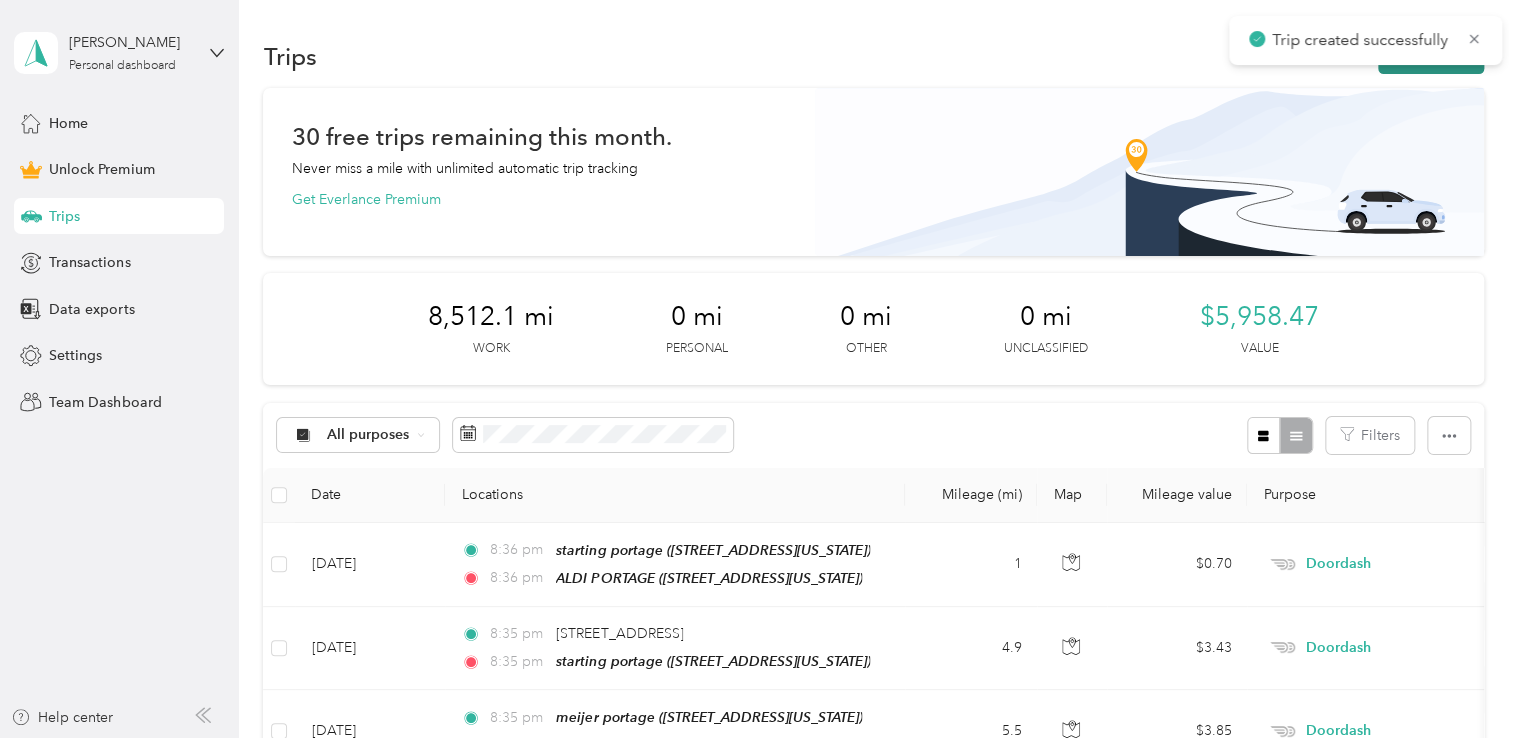 click on "New trip" at bounding box center (1431, 56) 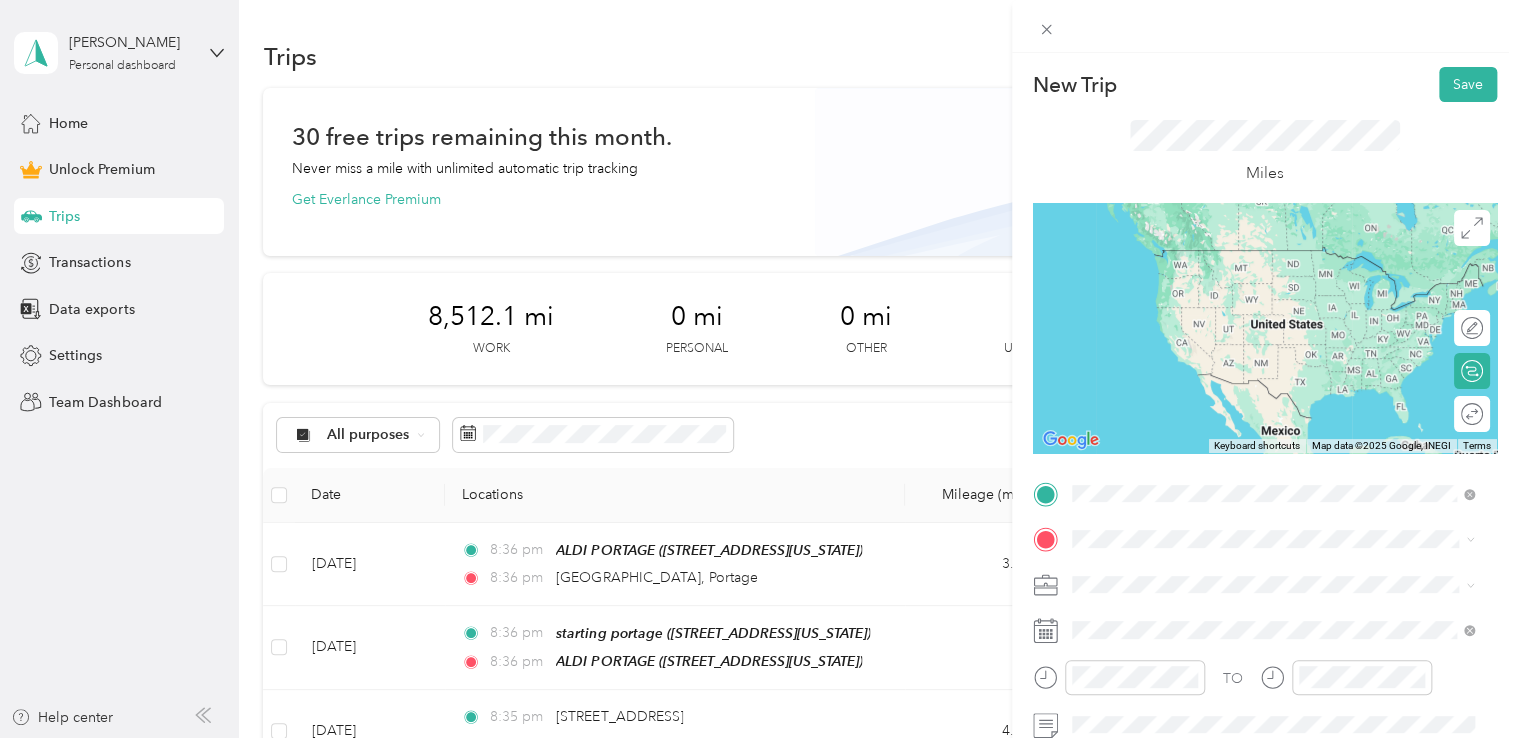 click on "Deadwood Drive
Portage, Michigan 49002, United States" at bounding box center (1217, 566) 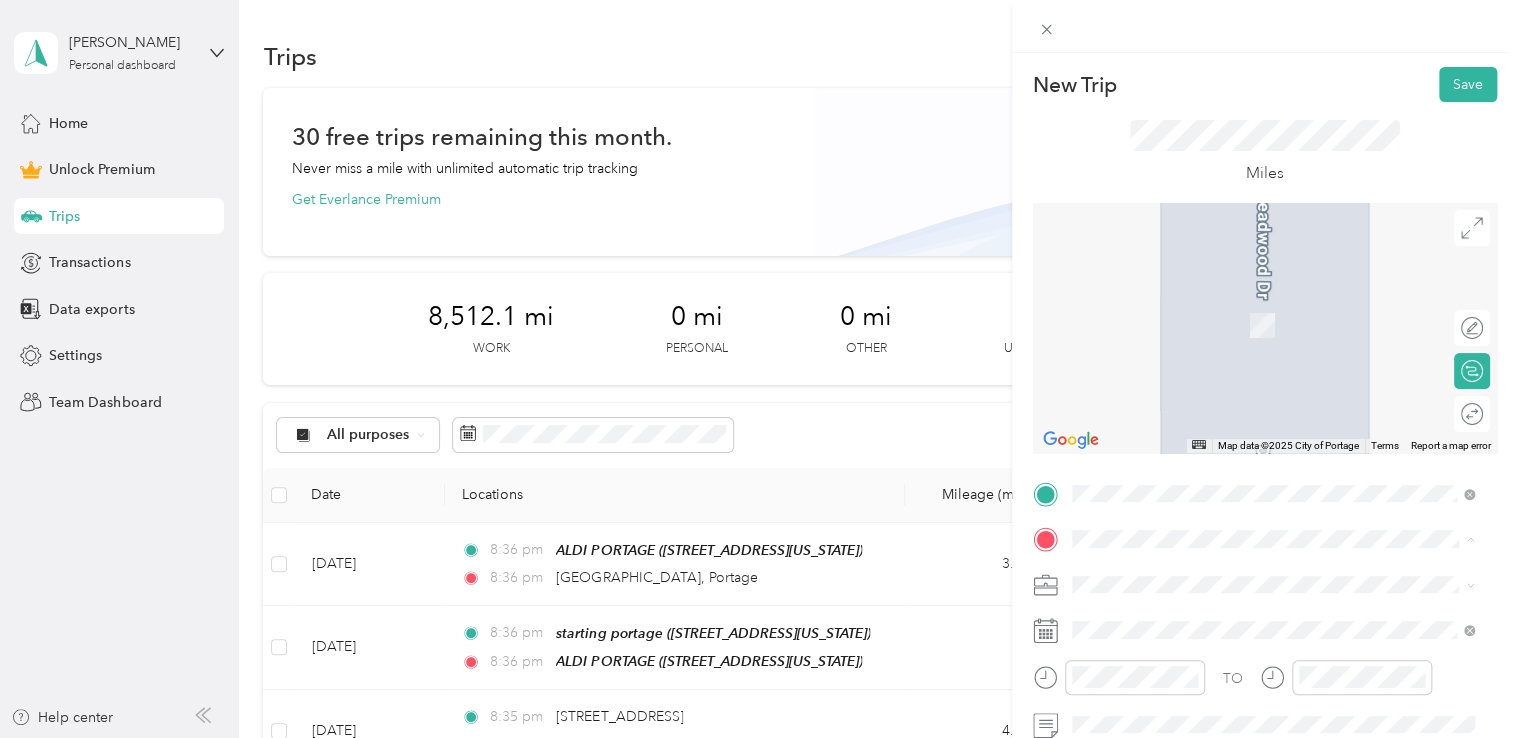 click on "starting portage 600 Alfa Court, Portage, 49002, Portage, Michigan, United States" at bounding box center [1209, 315] 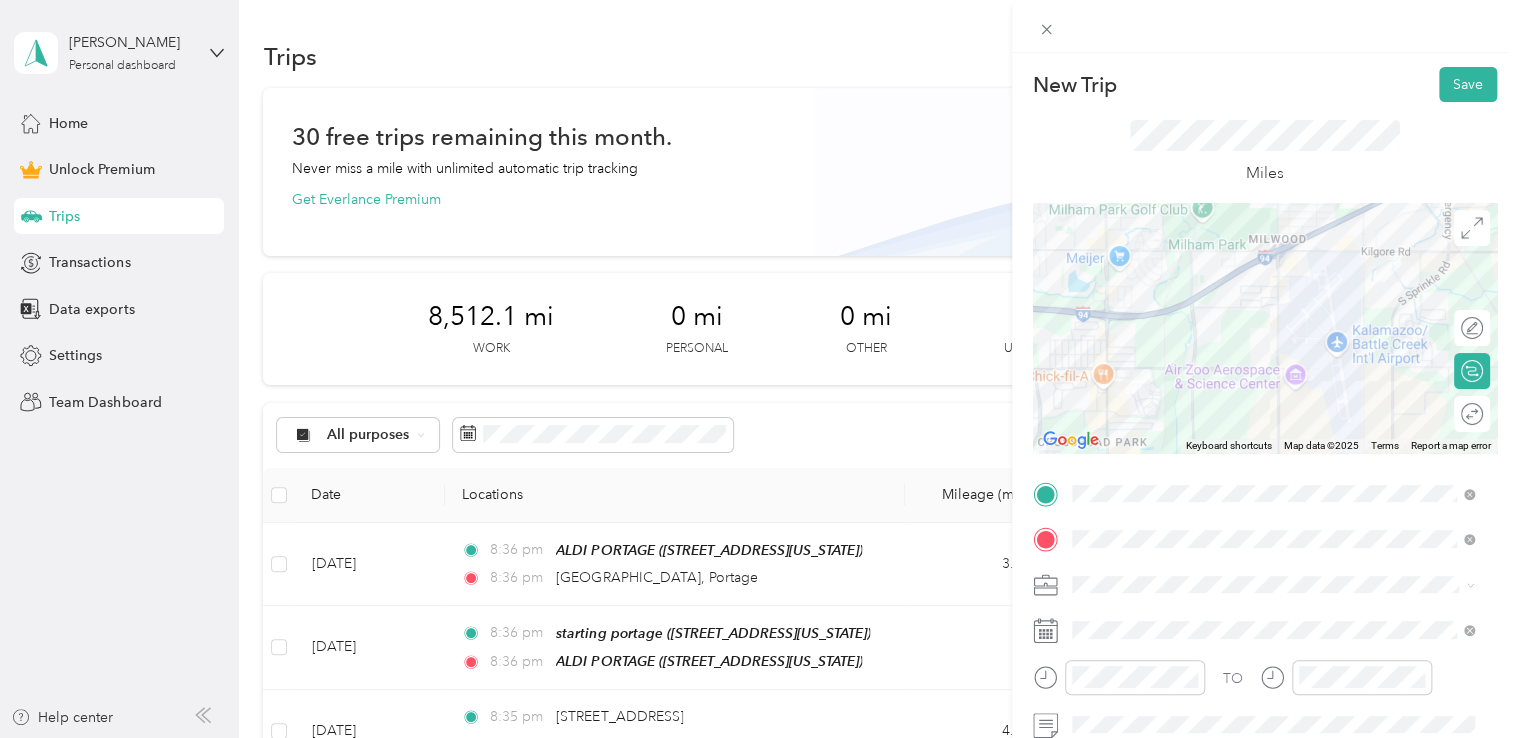 click on "Doordash" at bounding box center (1273, 374) 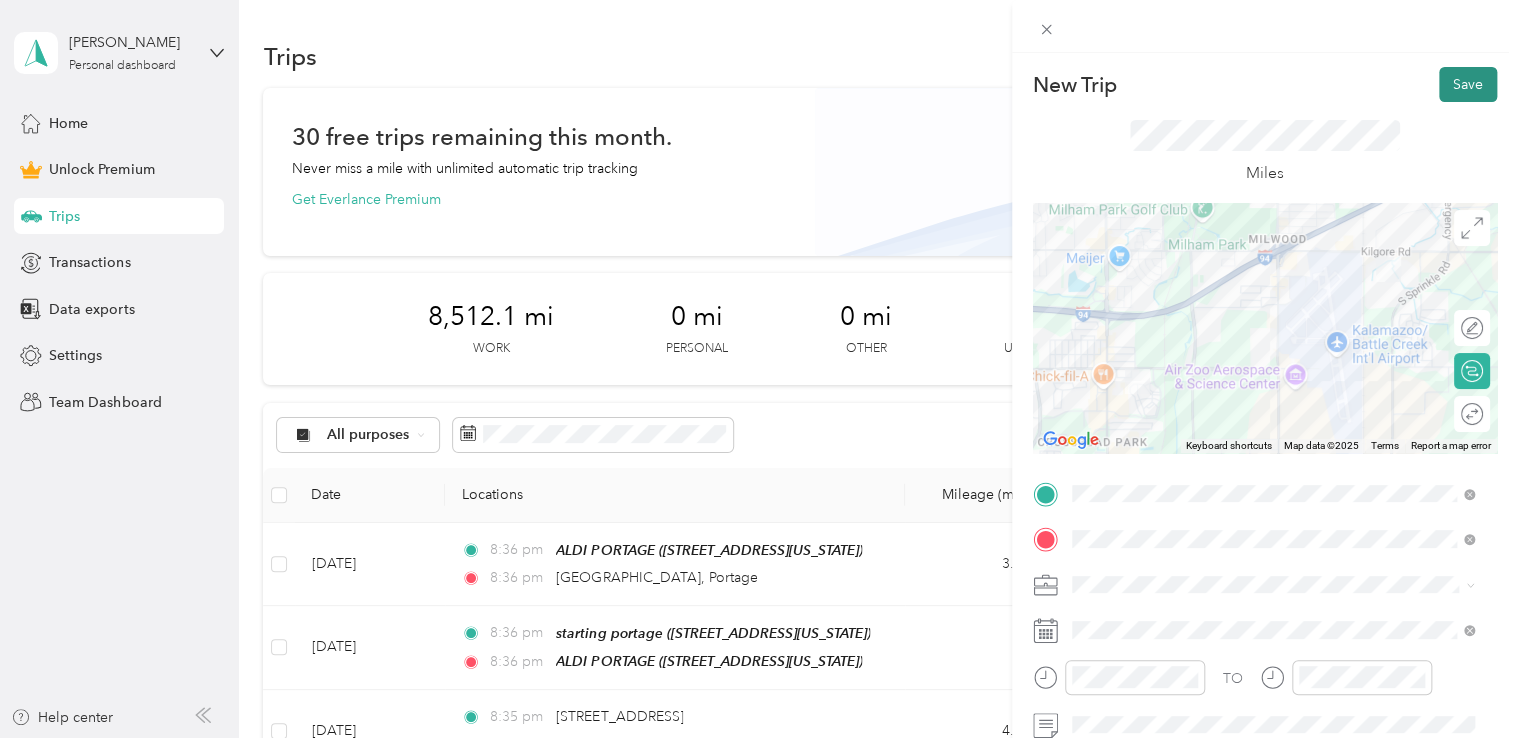 click on "Save" at bounding box center (1468, 84) 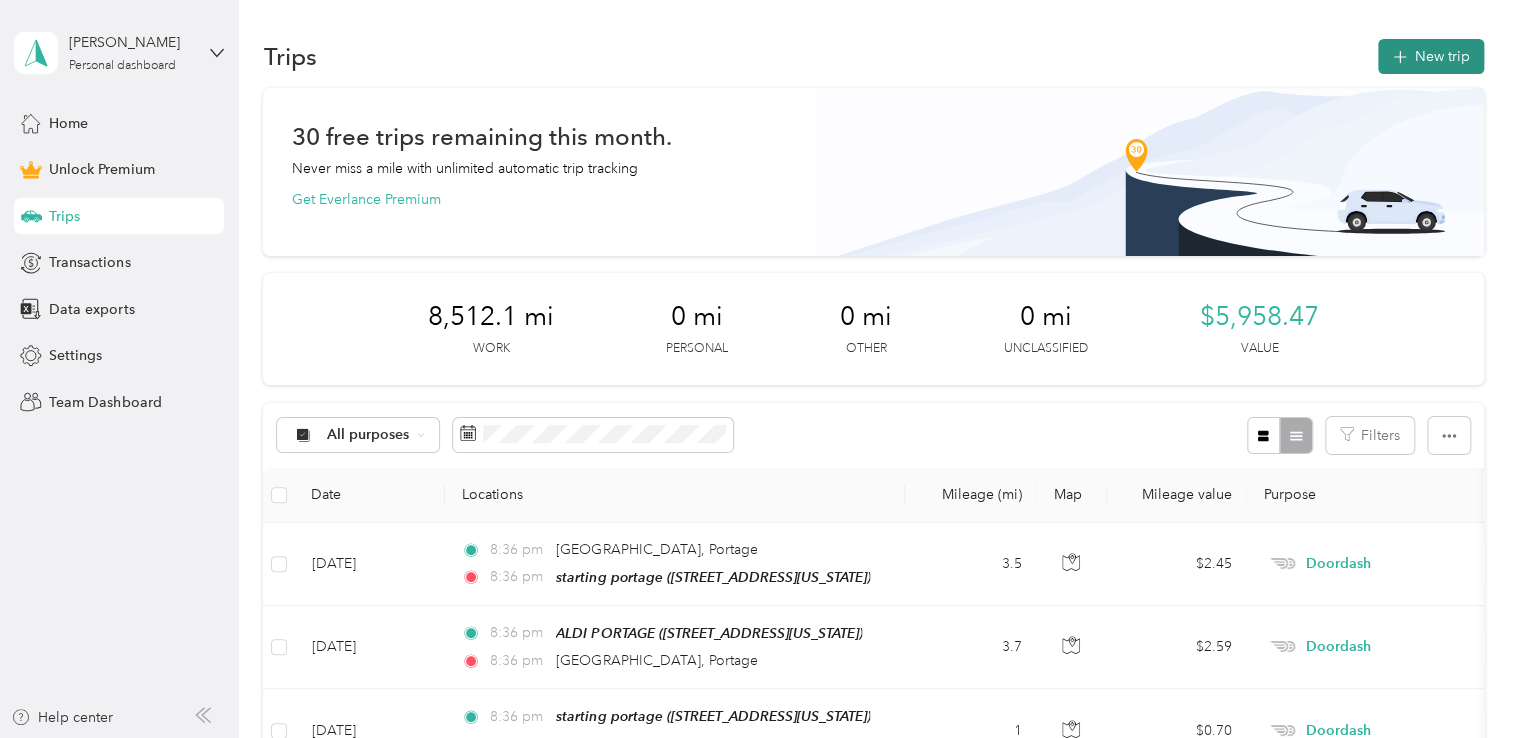 click on "New trip" at bounding box center (1431, 56) 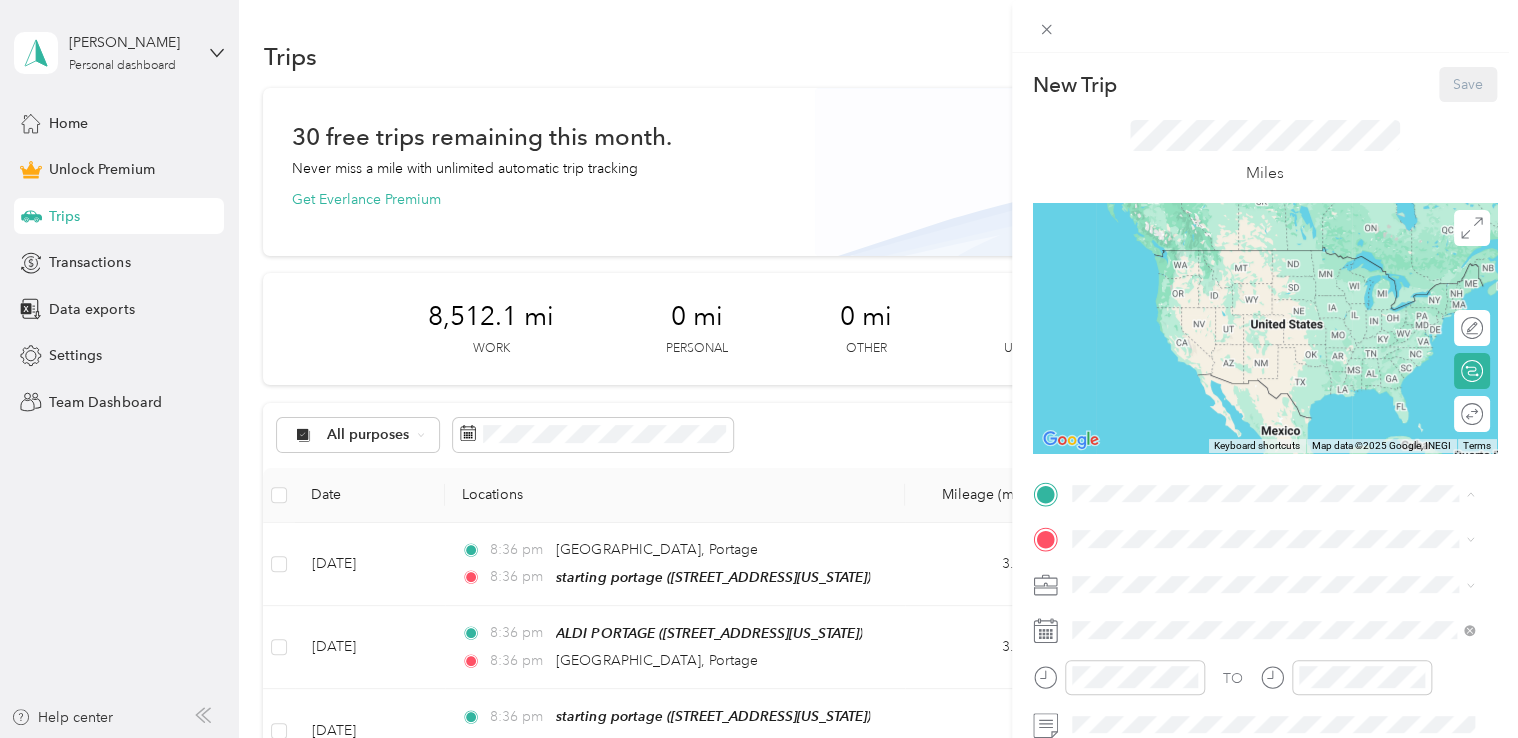 click on "600 Alfa Court, Portage, 49002, Portage, Michigan, United States" at bounding box center (1209, 279) 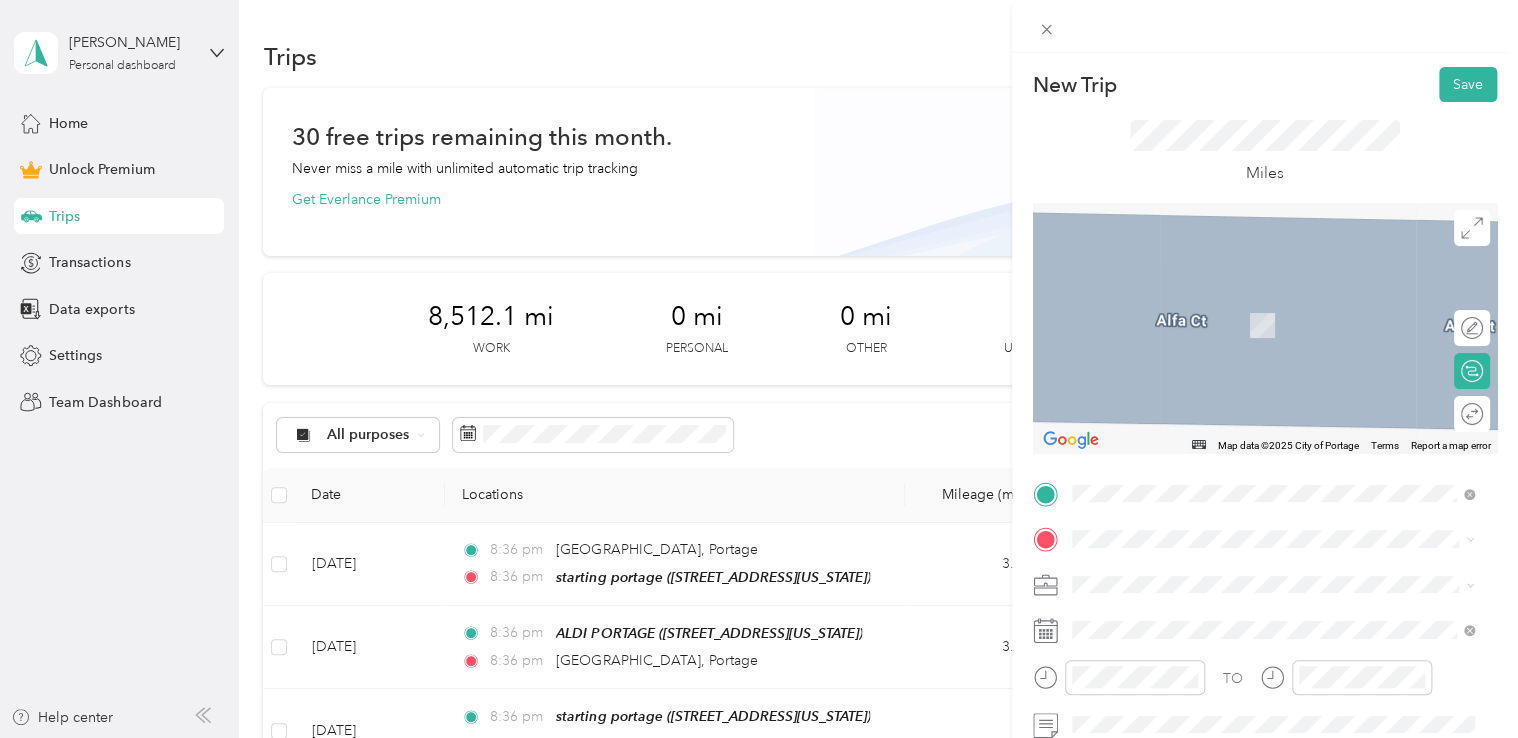 click on "meijer portage 5121 South Westnedge Avenue, Portage, 49002, Portage, Michigan, United States" at bounding box center (1209, 314) 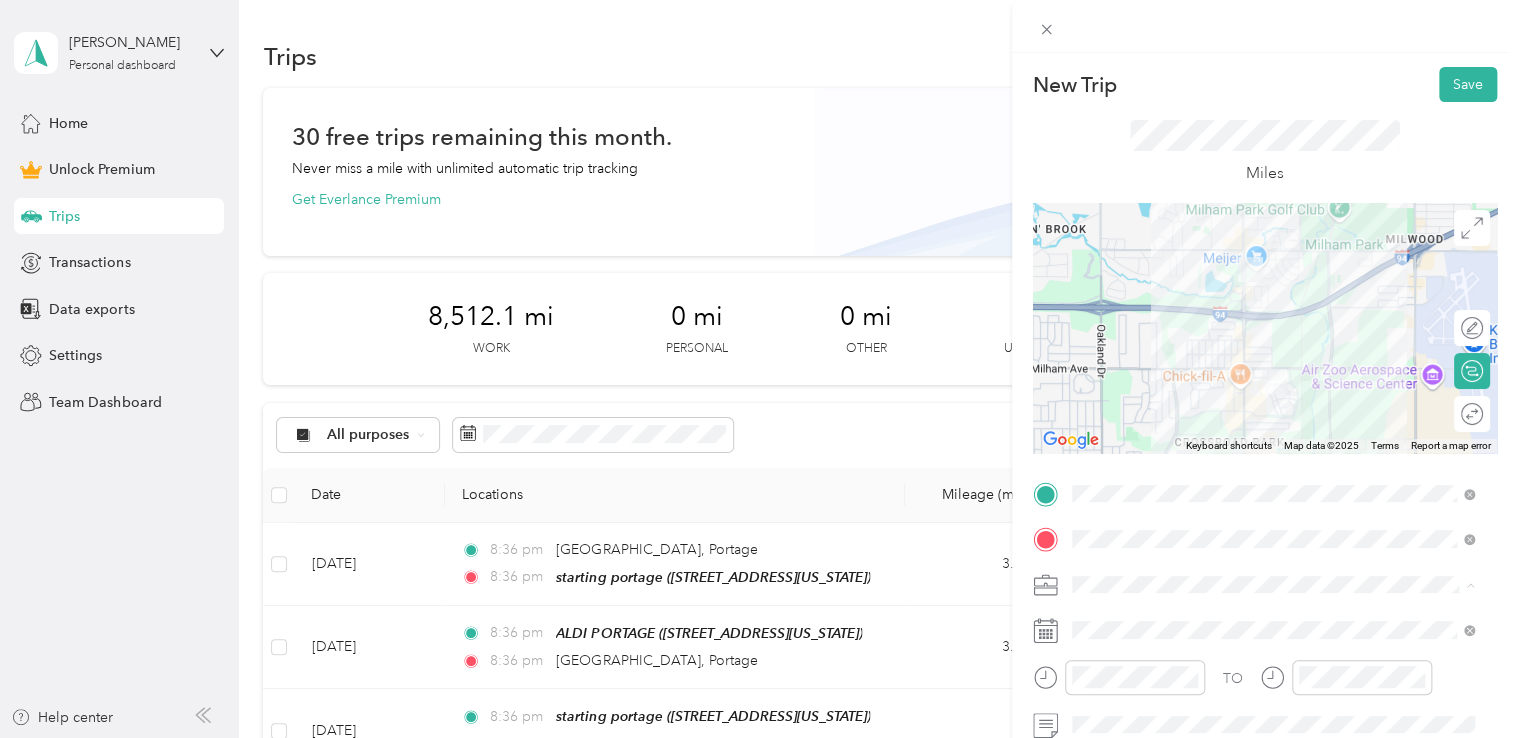 click on "Doordash" at bounding box center (1273, 374) 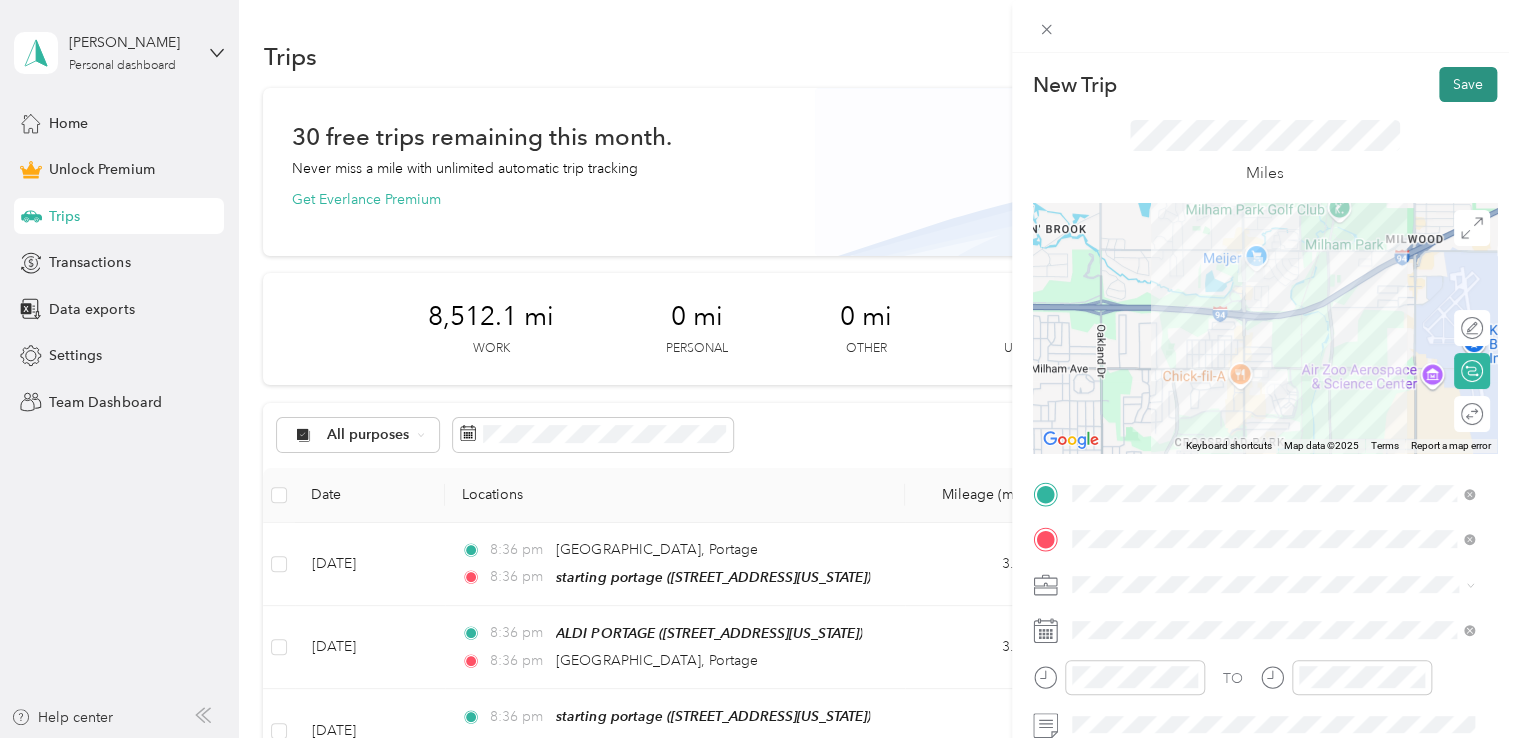 click on "Save" at bounding box center [1468, 84] 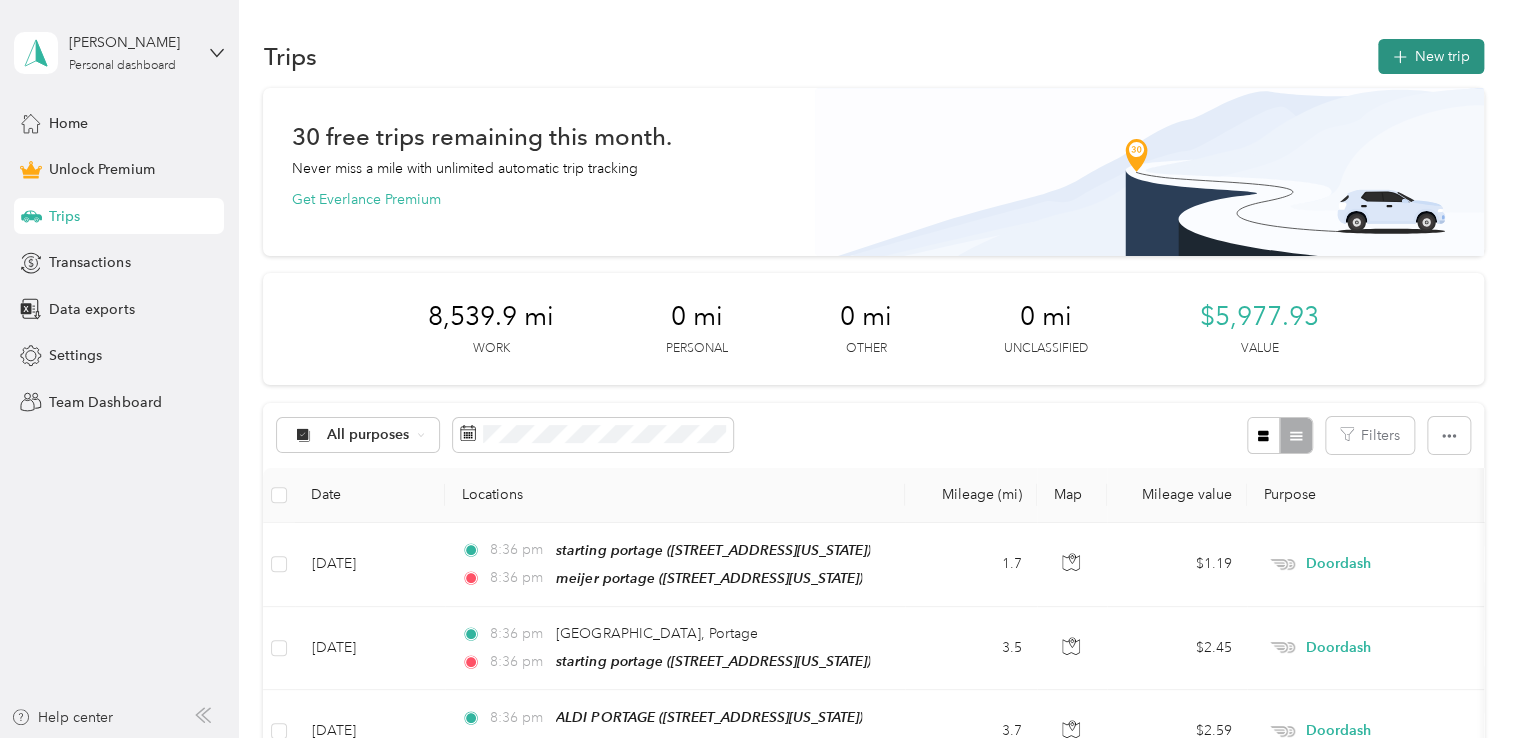 click on "New trip" at bounding box center (1431, 56) 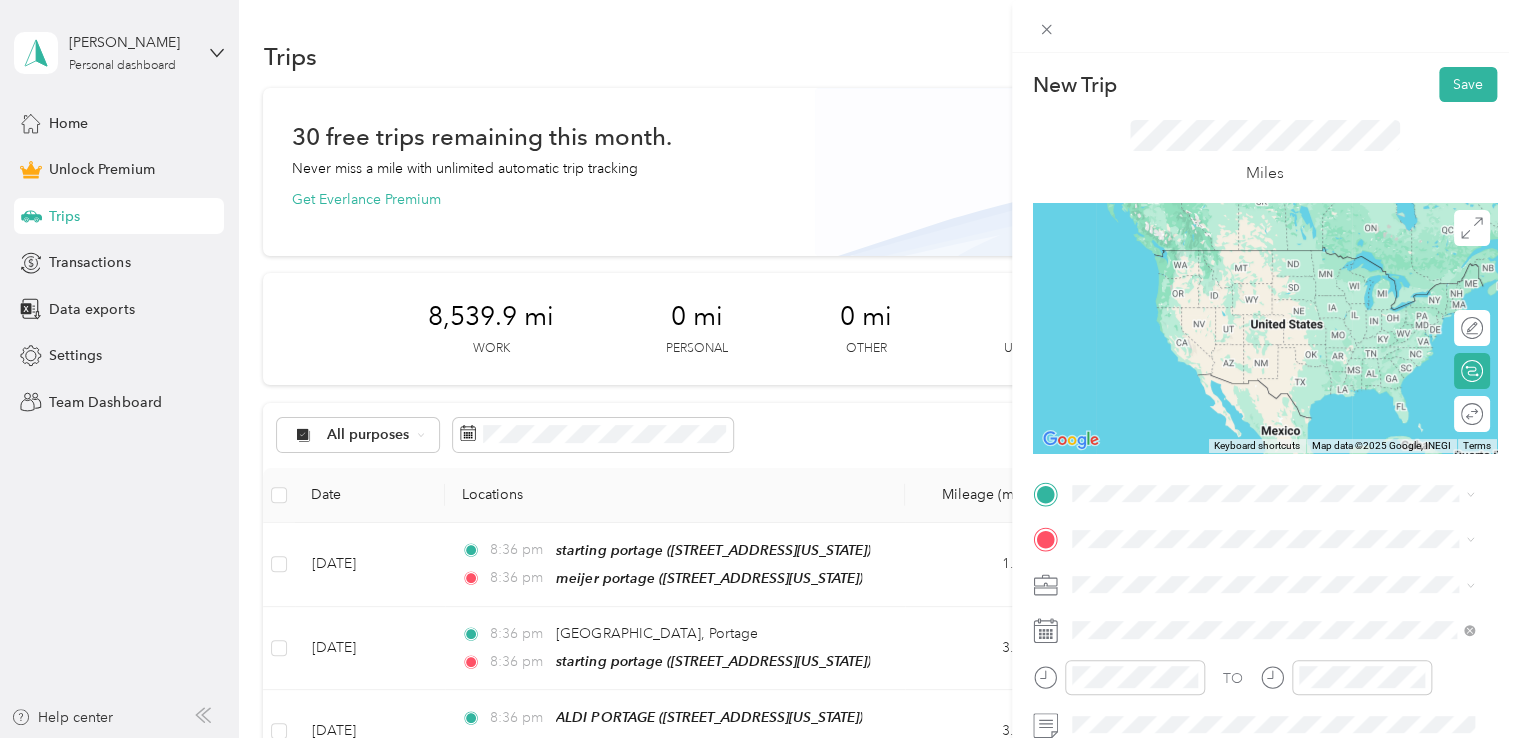 click on "meijer portage" at bounding box center [1158, 251] 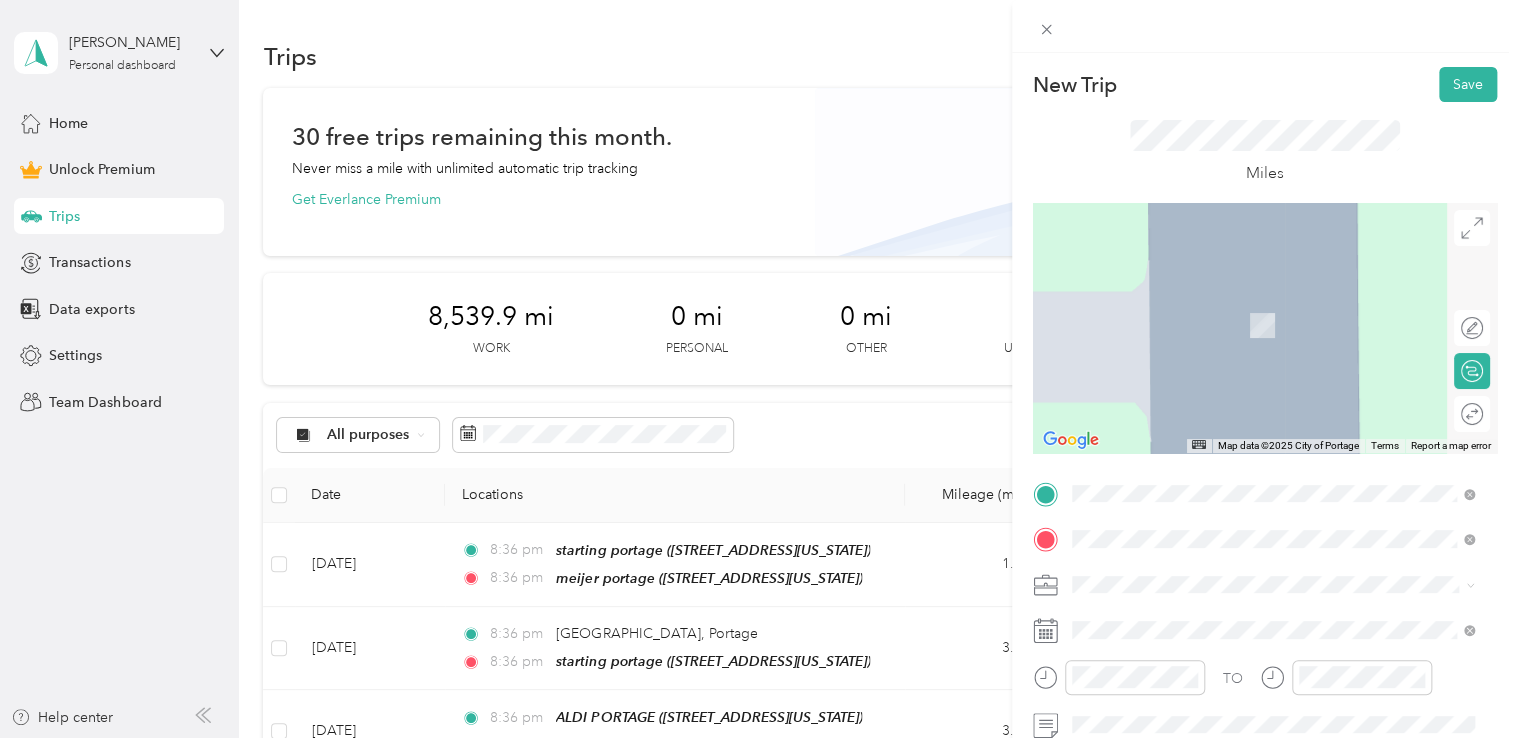 click on "1713 East Main Street
Kalamazoo, Michigan 49048, United States" at bounding box center (1209, 296) 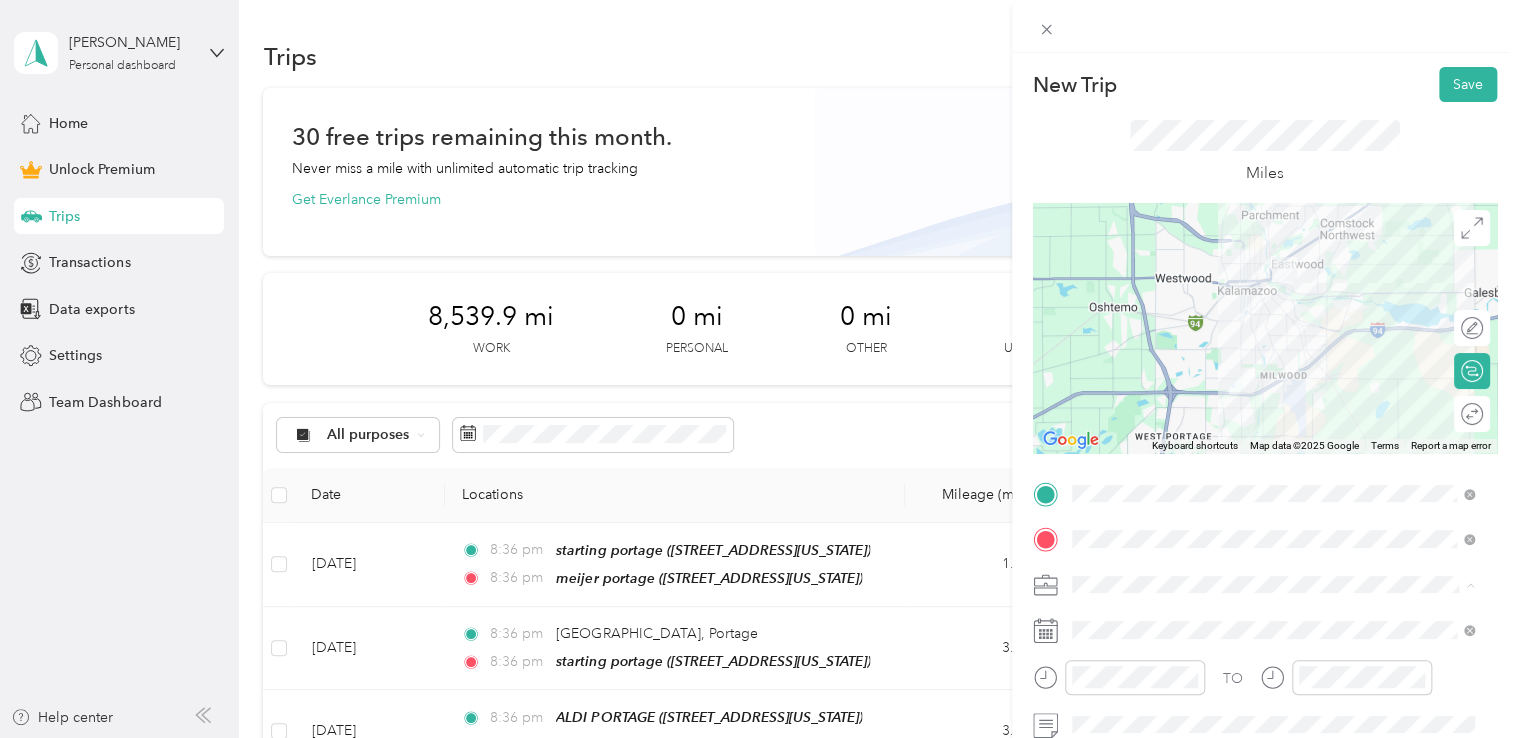 click on "Doordash" at bounding box center [1273, 374] 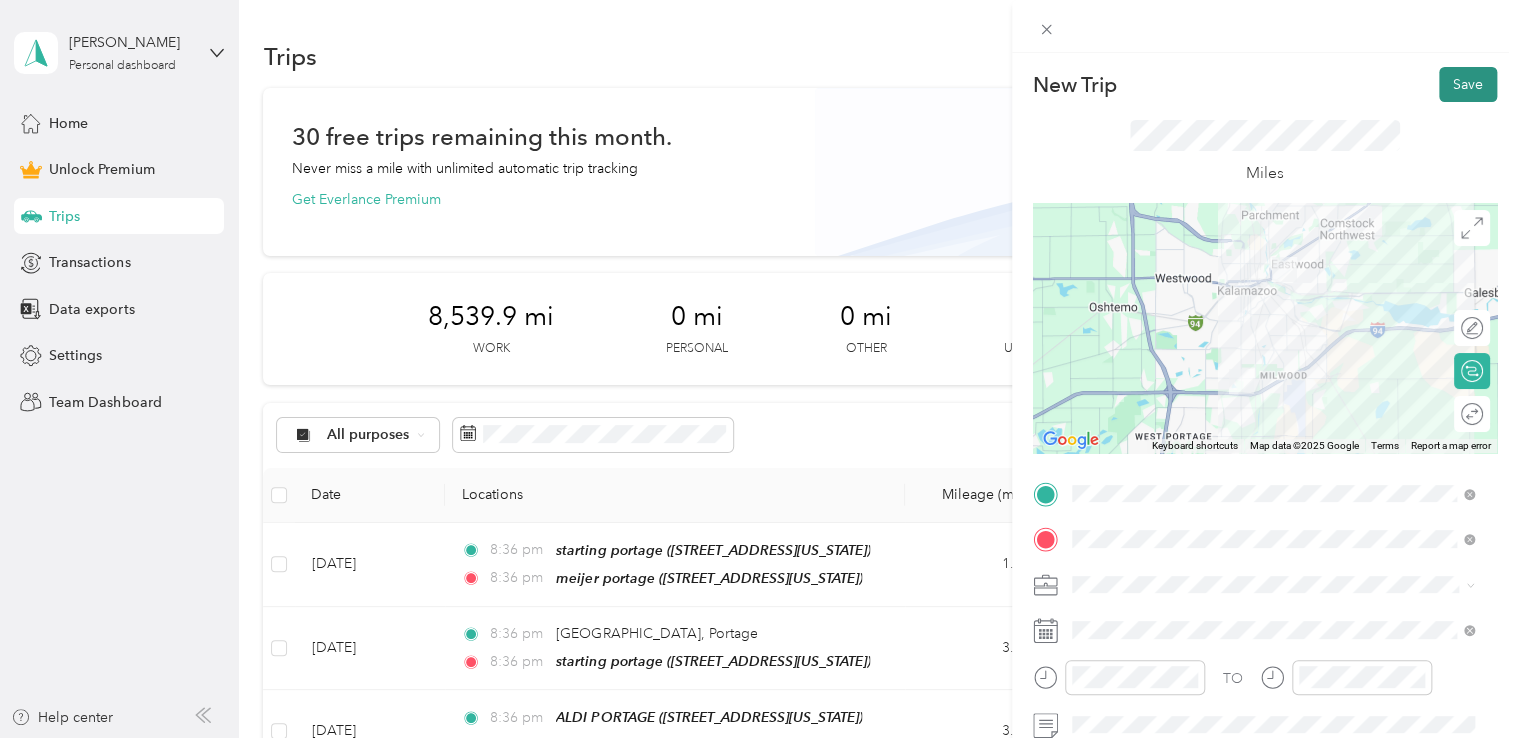 click on "Save" at bounding box center (1468, 84) 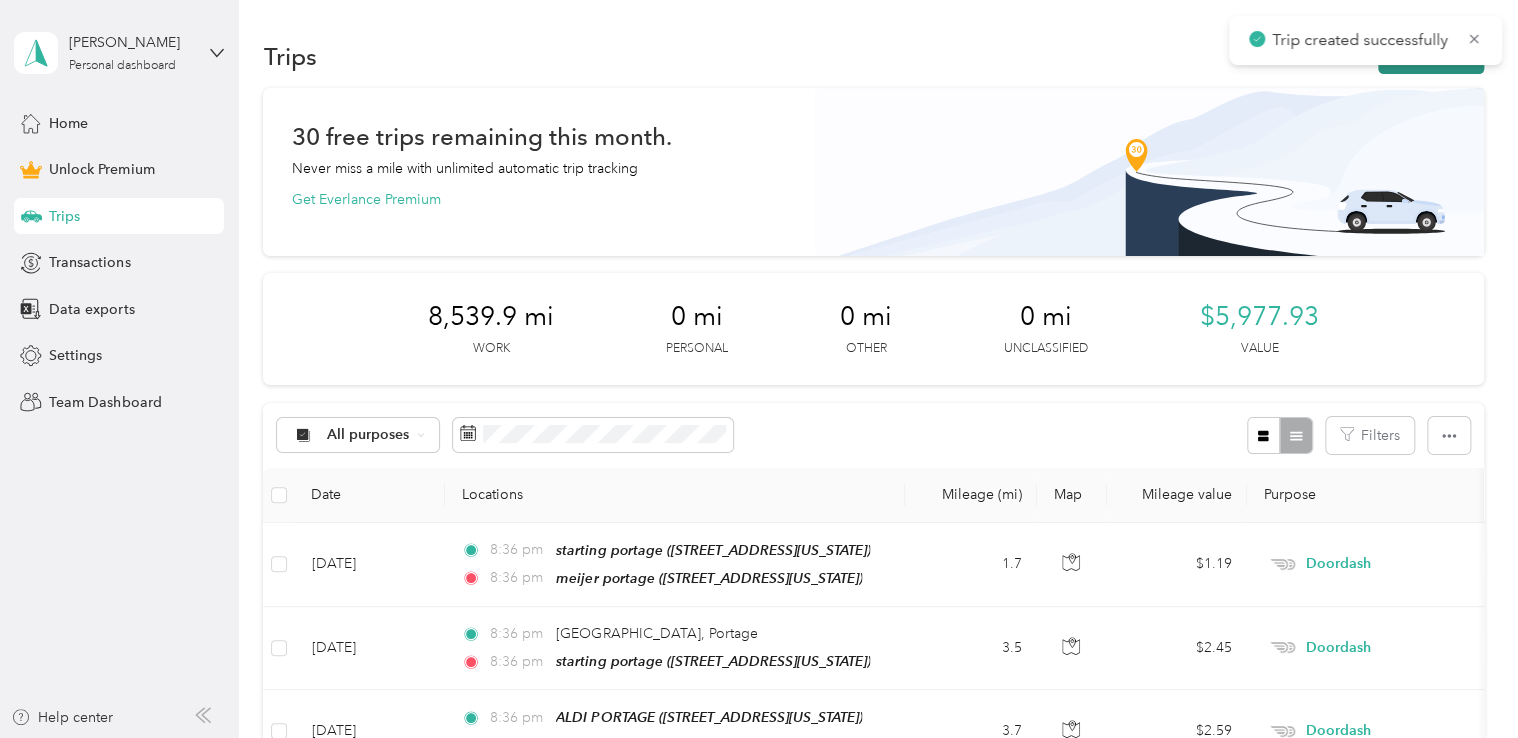 click on "New trip" at bounding box center (1431, 56) 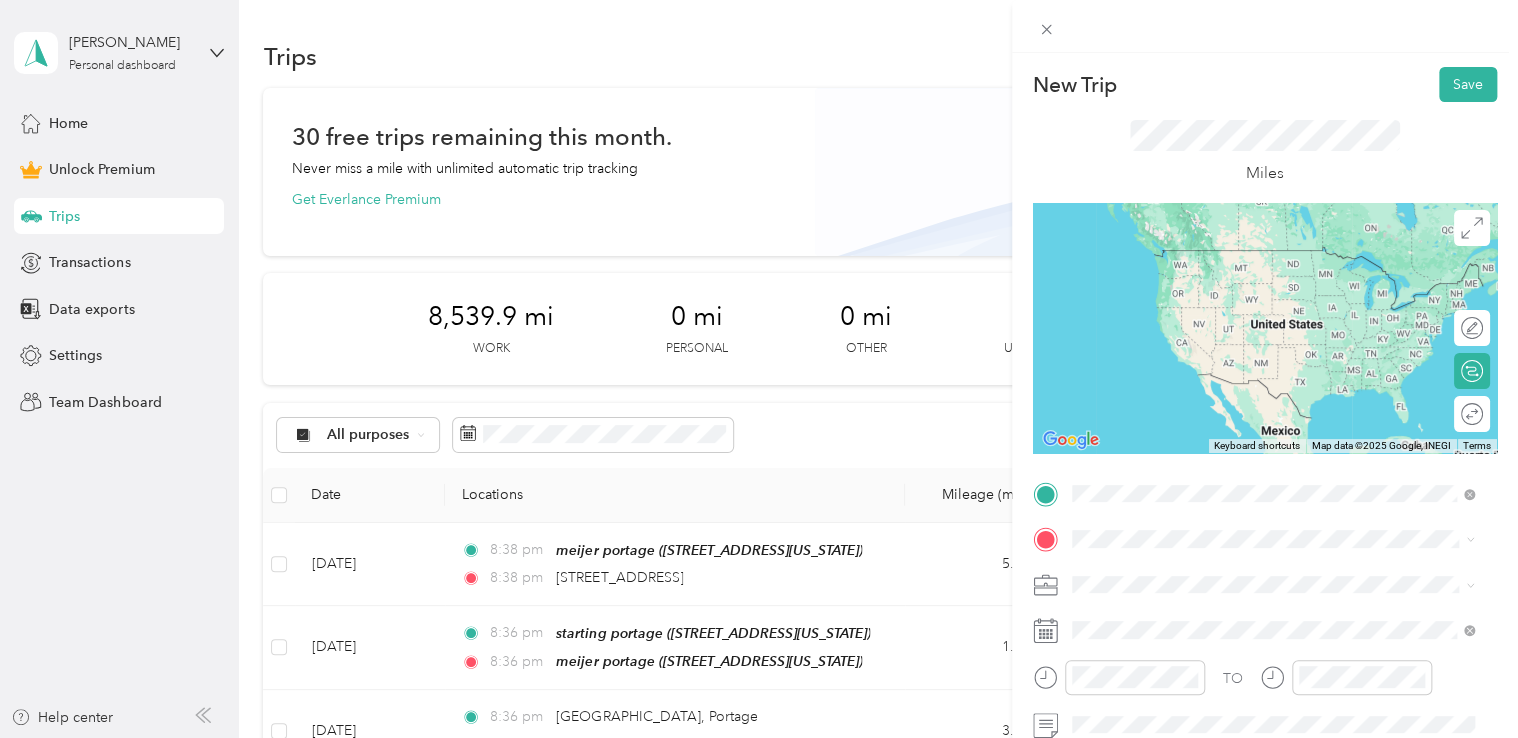 click on "1713 East Main Street
Kalamazoo, Michigan 49048, United States" at bounding box center (1209, 250) 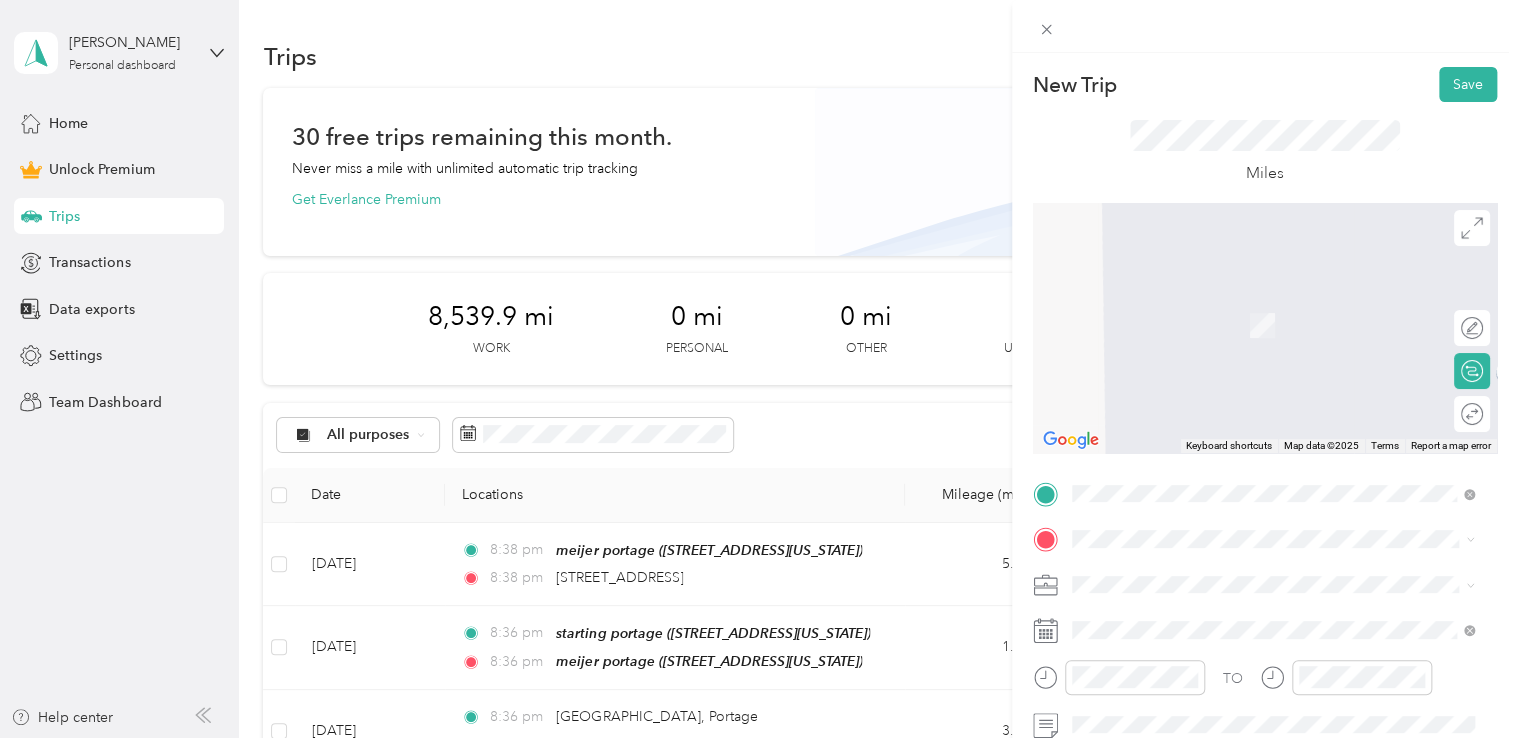 click on "600 Alfa Court, Portage, 49002, Portage, Michigan, United States" at bounding box center (1209, 324) 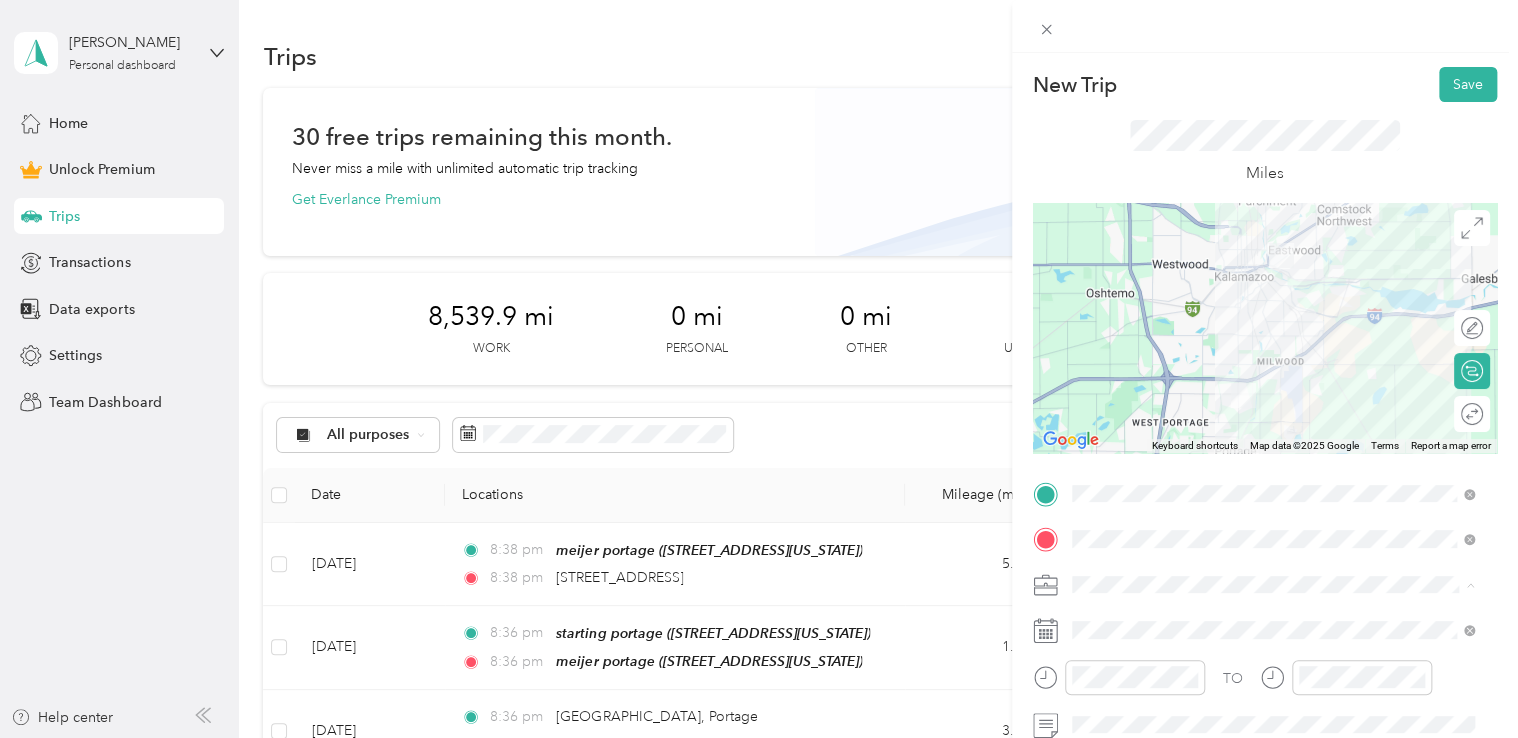 click on "Doordash" at bounding box center [1273, 374] 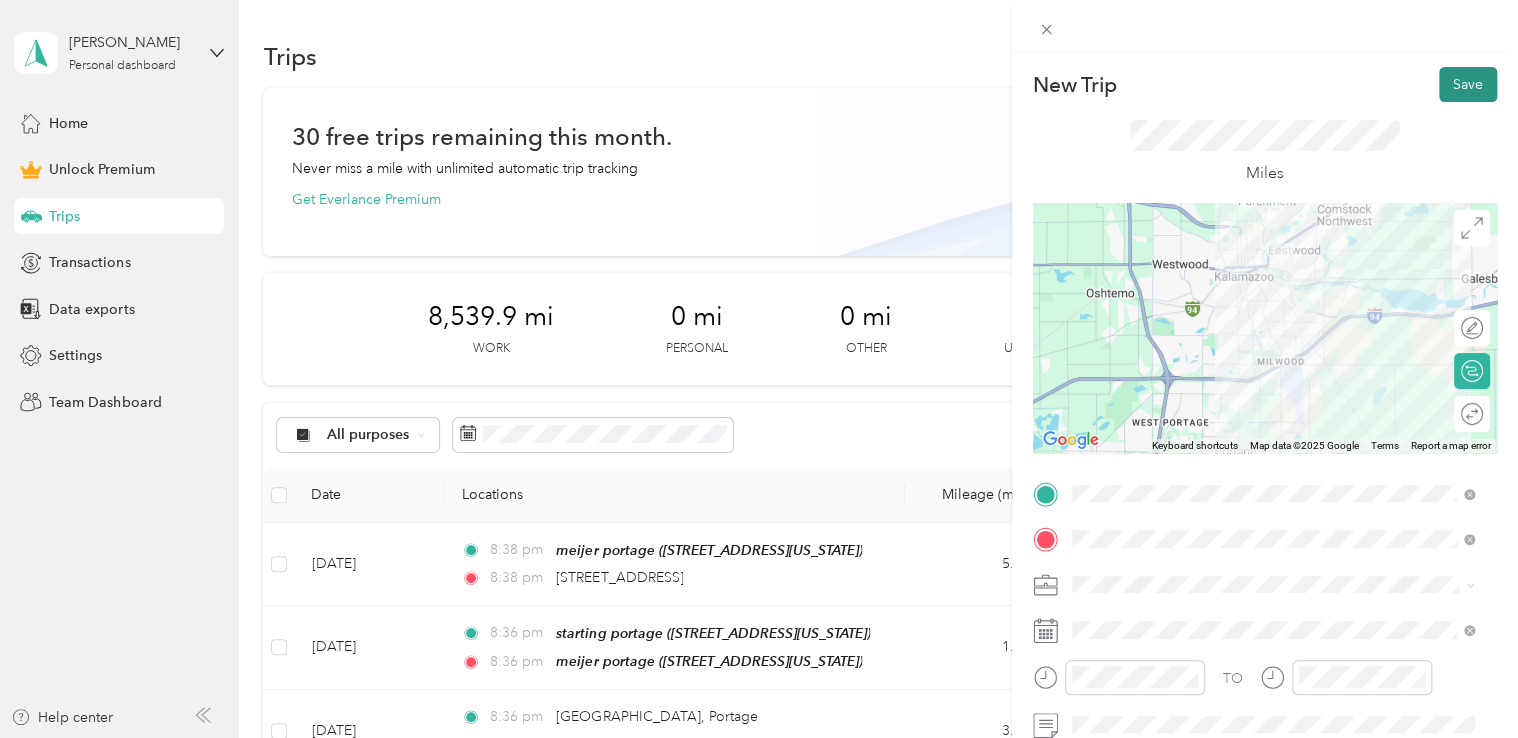 click on "Save" at bounding box center [1468, 84] 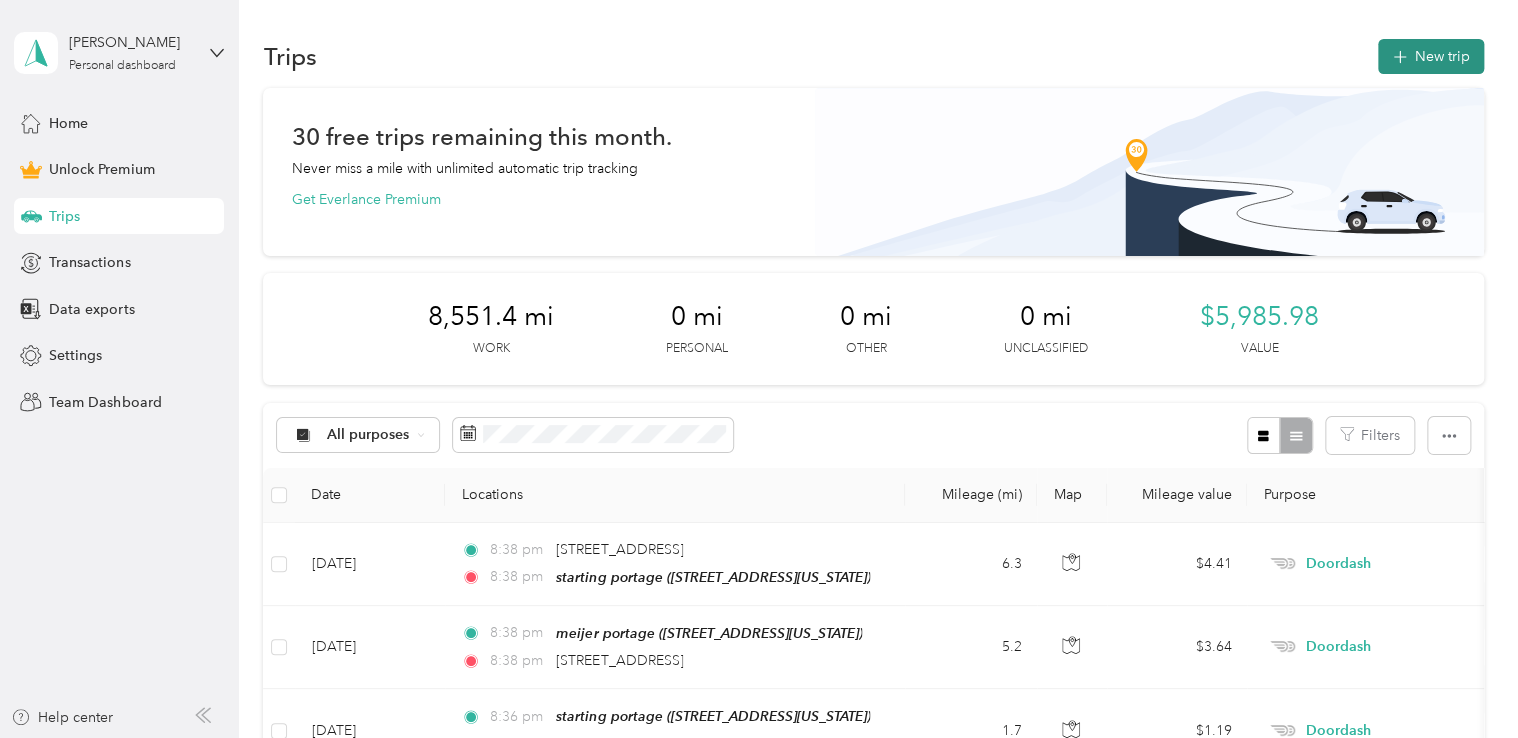 click on "New trip" at bounding box center [1431, 56] 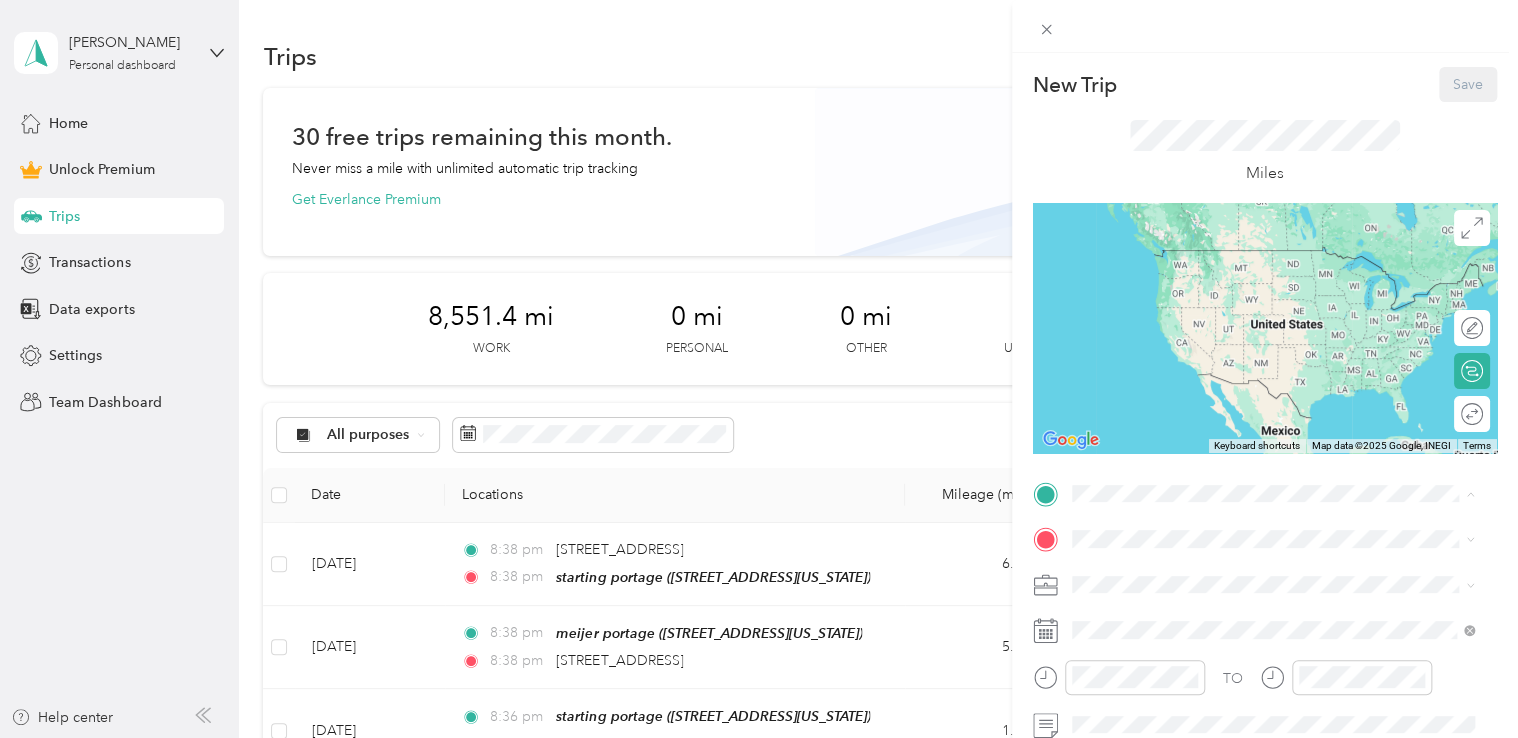 click on "starting portage 600 Alfa Court, Portage, 49002, Portage, Michigan, United States" at bounding box center [1209, 269] 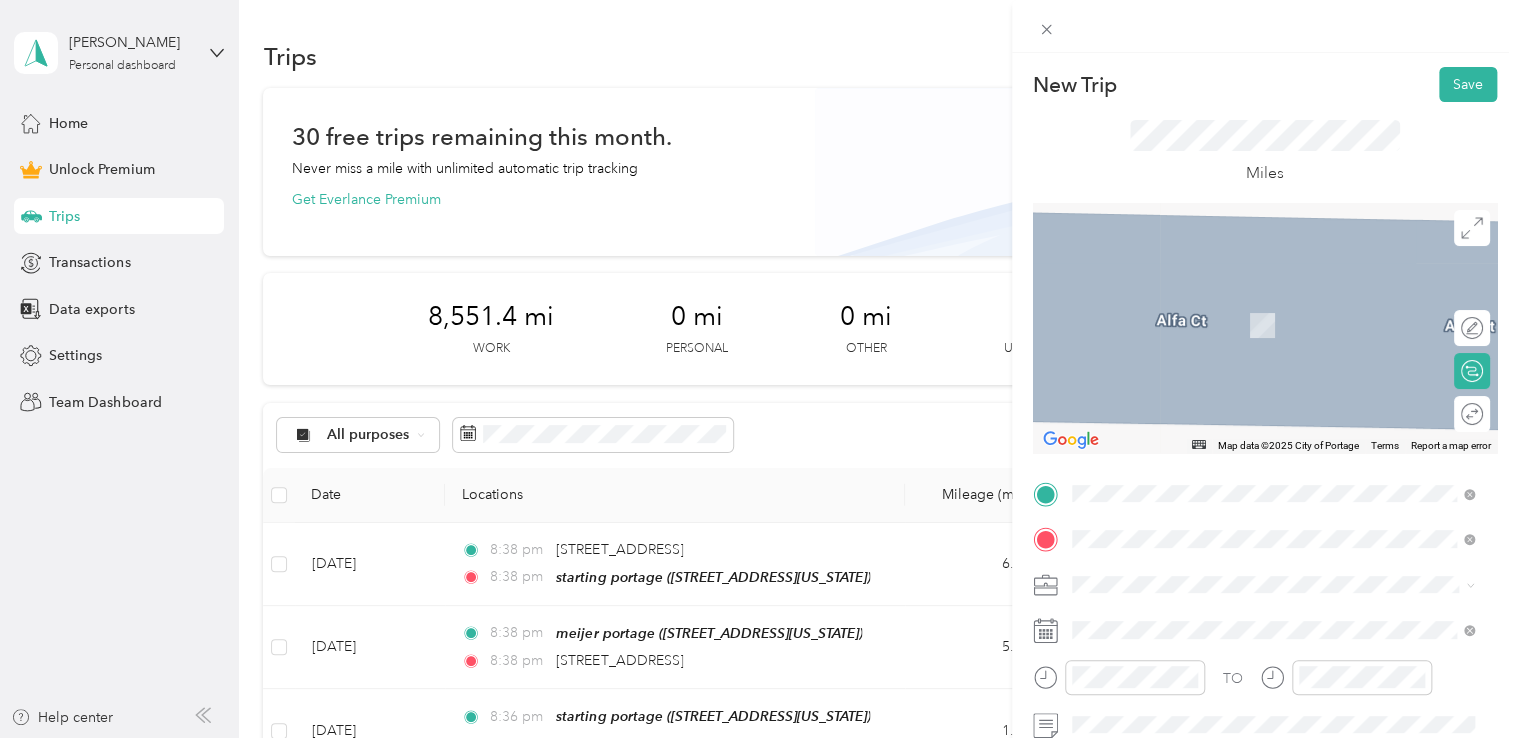 click on "5121 South Westnedge Avenue, Portage, 49002, Portage, Michigan, United States" at bounding box center [1209, 325] 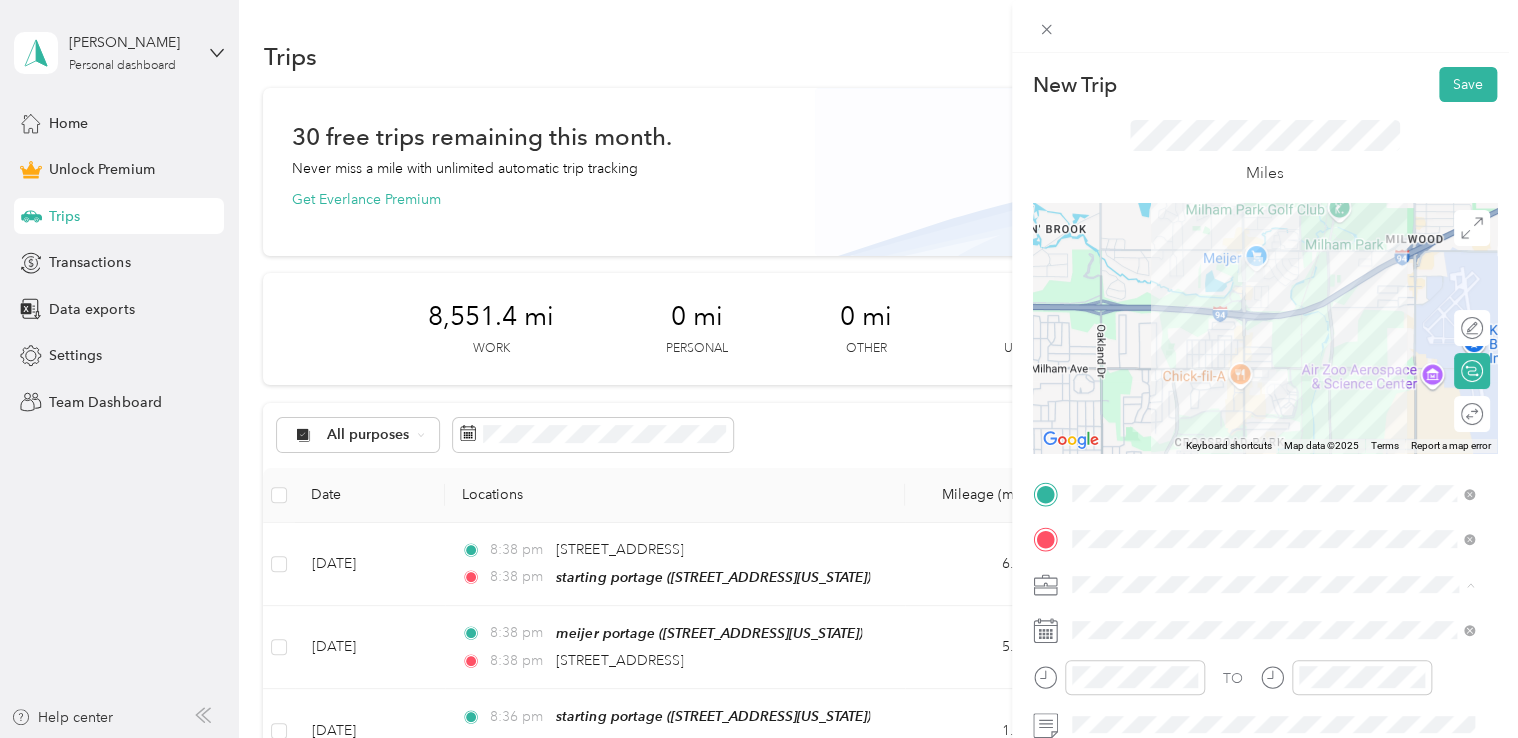 click on "Doordash" at bounding box center (1273, 374) 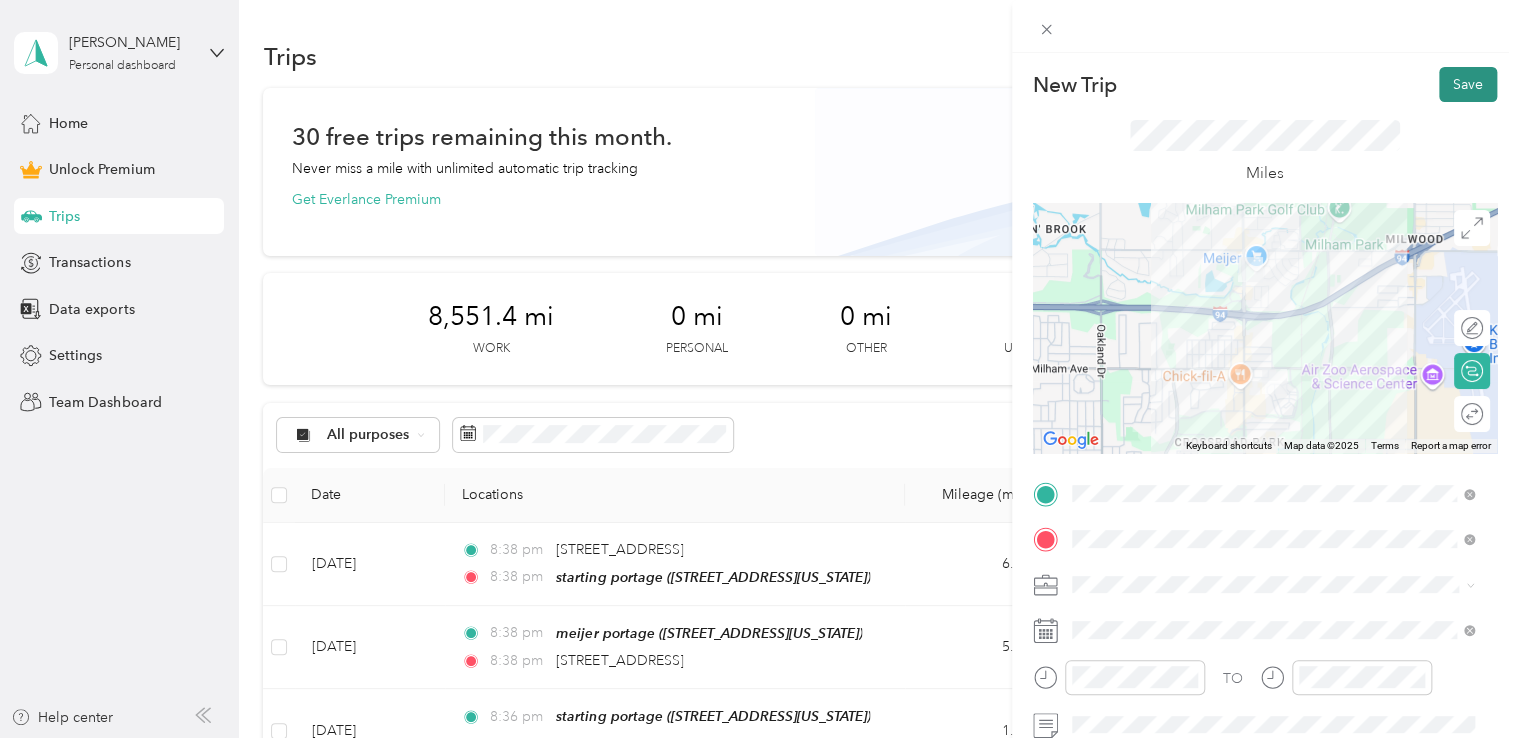 click on "Save" at bounding box center [1468, 84] 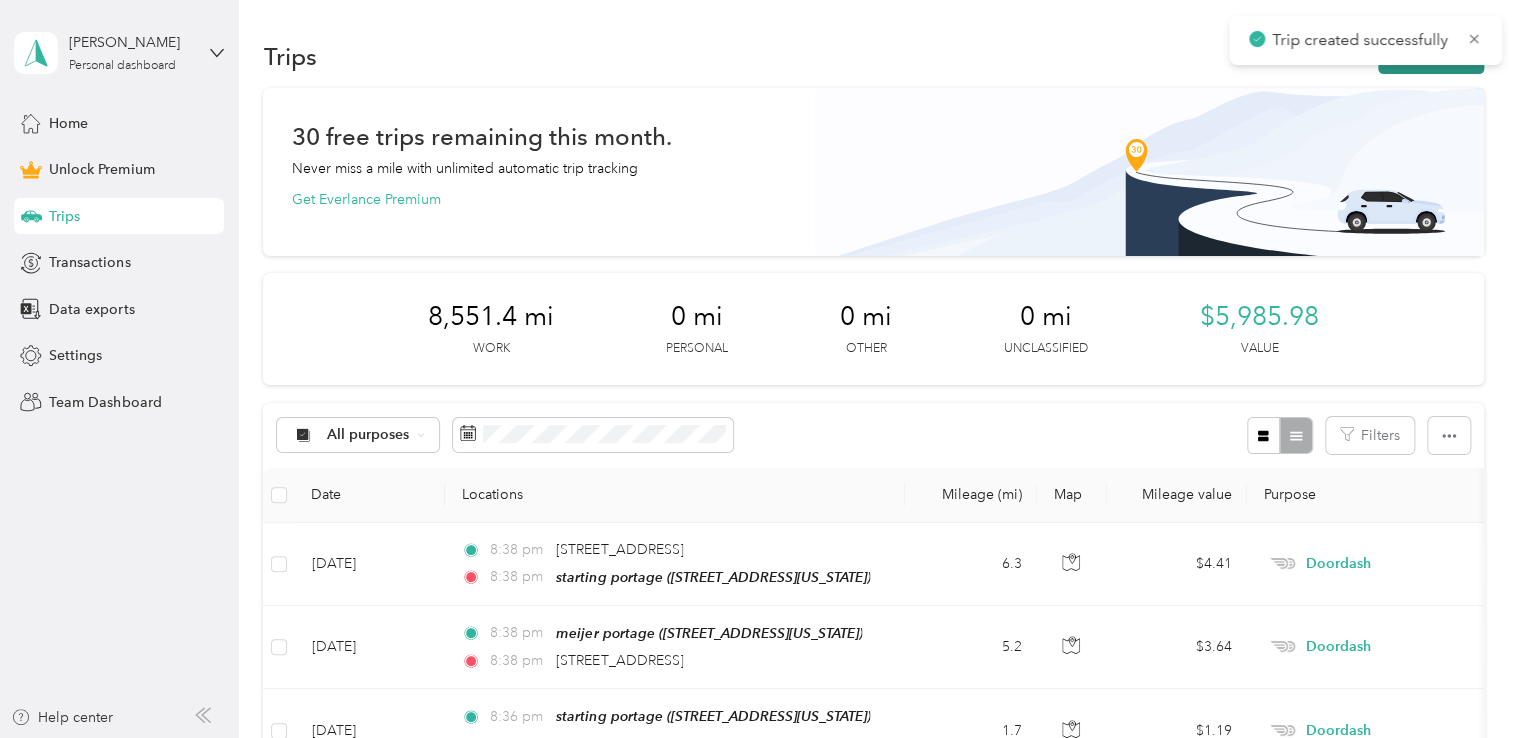 click on "New trip" at bounding box center [1431, 56] 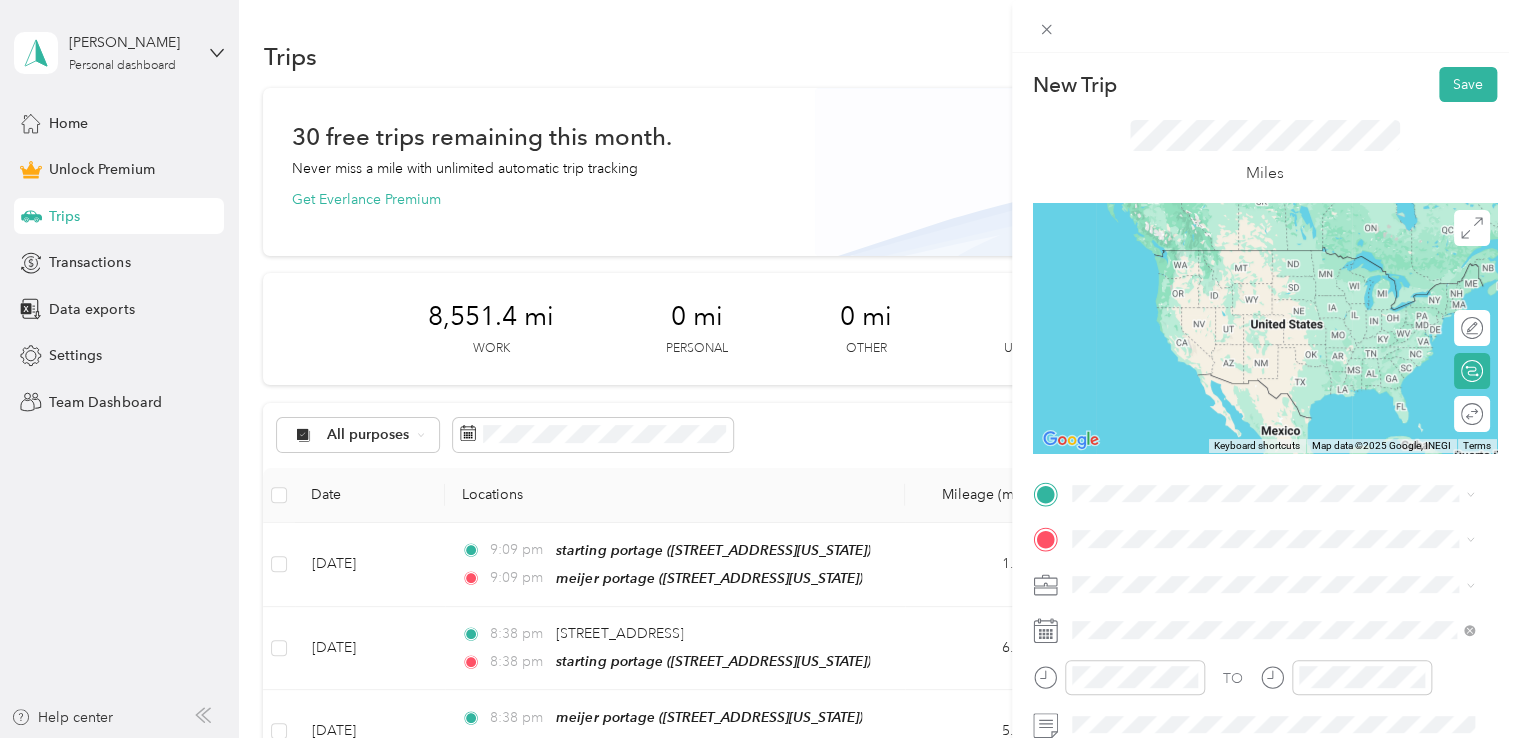 click on "5121 South Westnedge Avenue, Portage, 49002, Portage, Michigan, United States" at bounding box center (1209, 274) 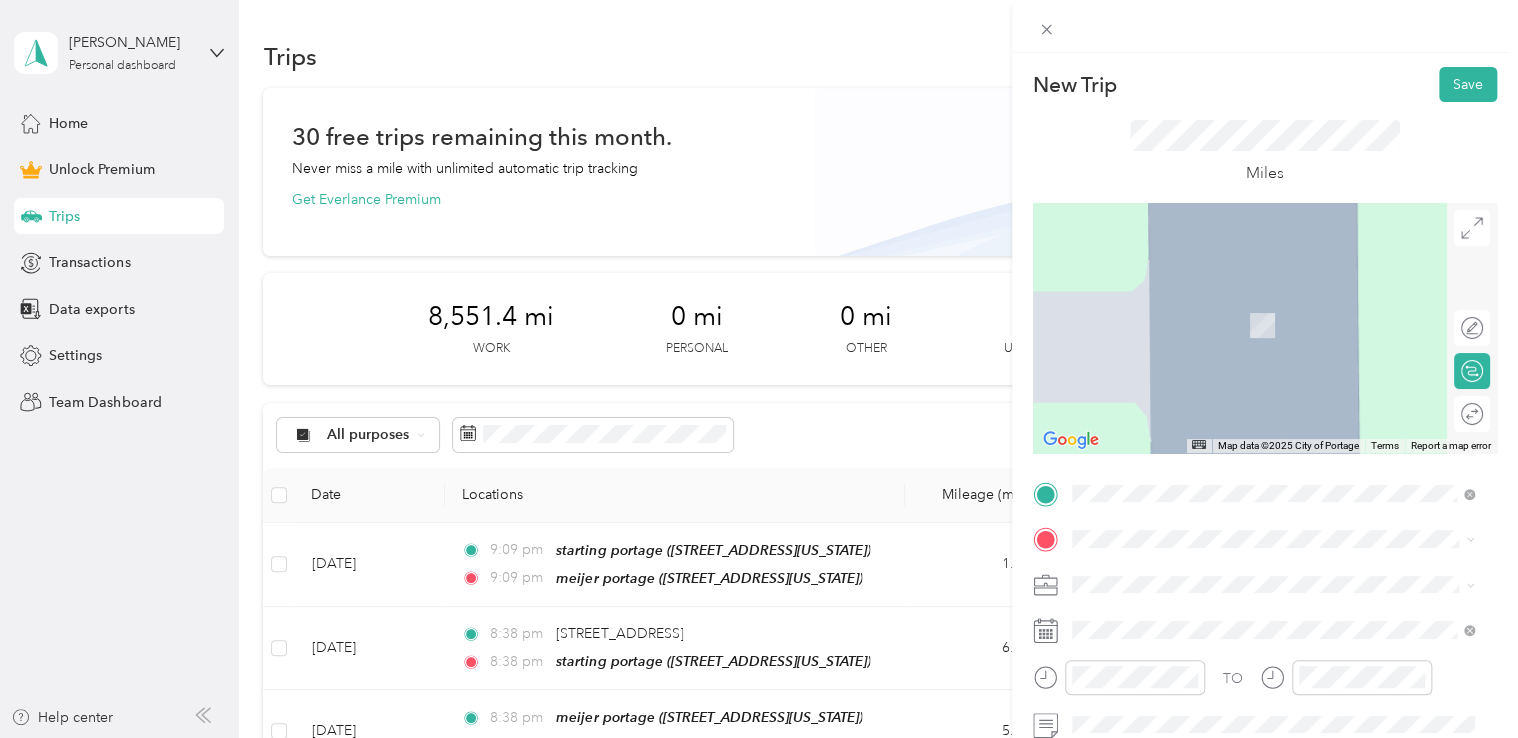 click on "247 West Lovell Street
Kalamazoo, Michigan 49007, United States" at bounding box center (1209, 295) 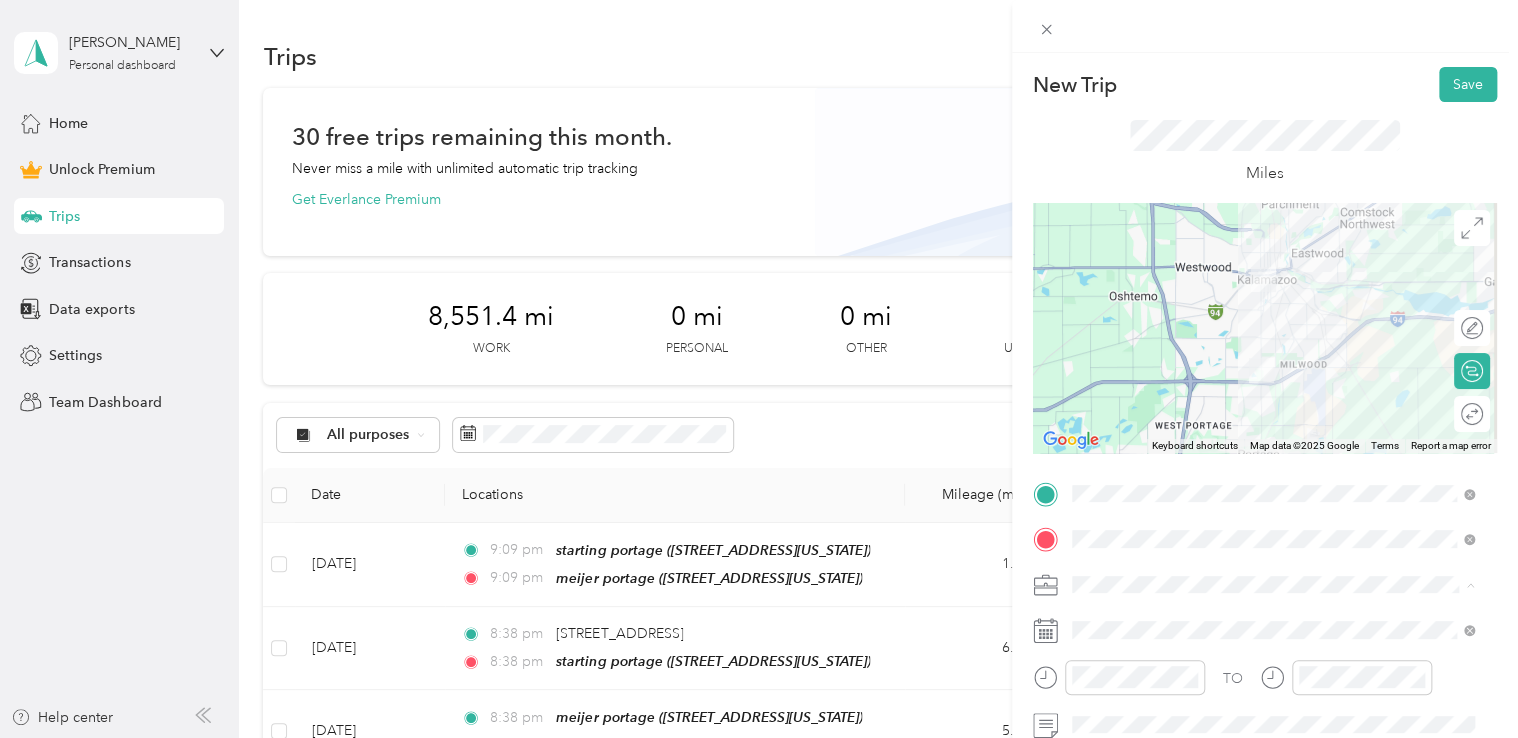 click on "Doordash" at bounding box center [1273, 374] 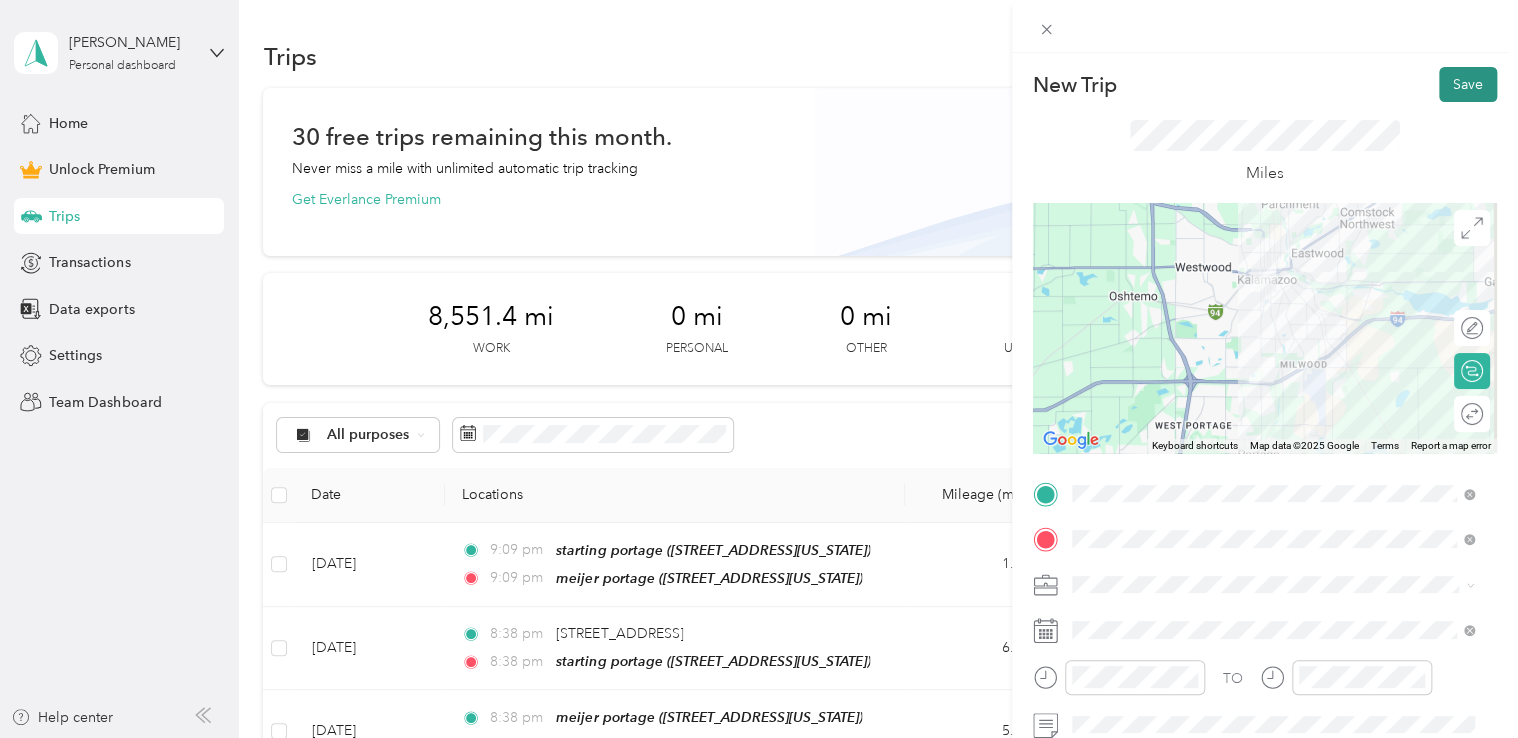 click on "Save" at bounding box center [1468, 84] 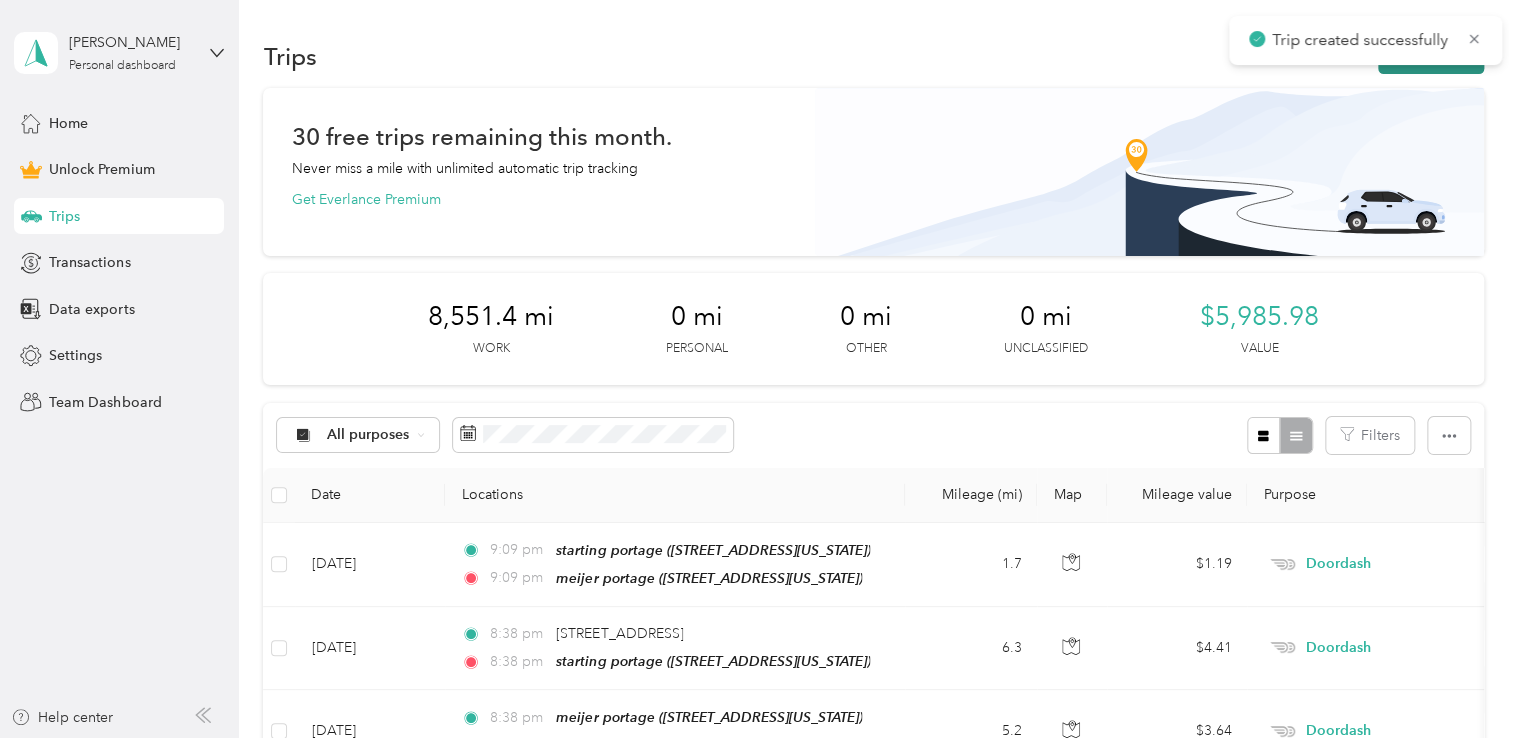 click on "New trip" at bounding box center (1431, 56) 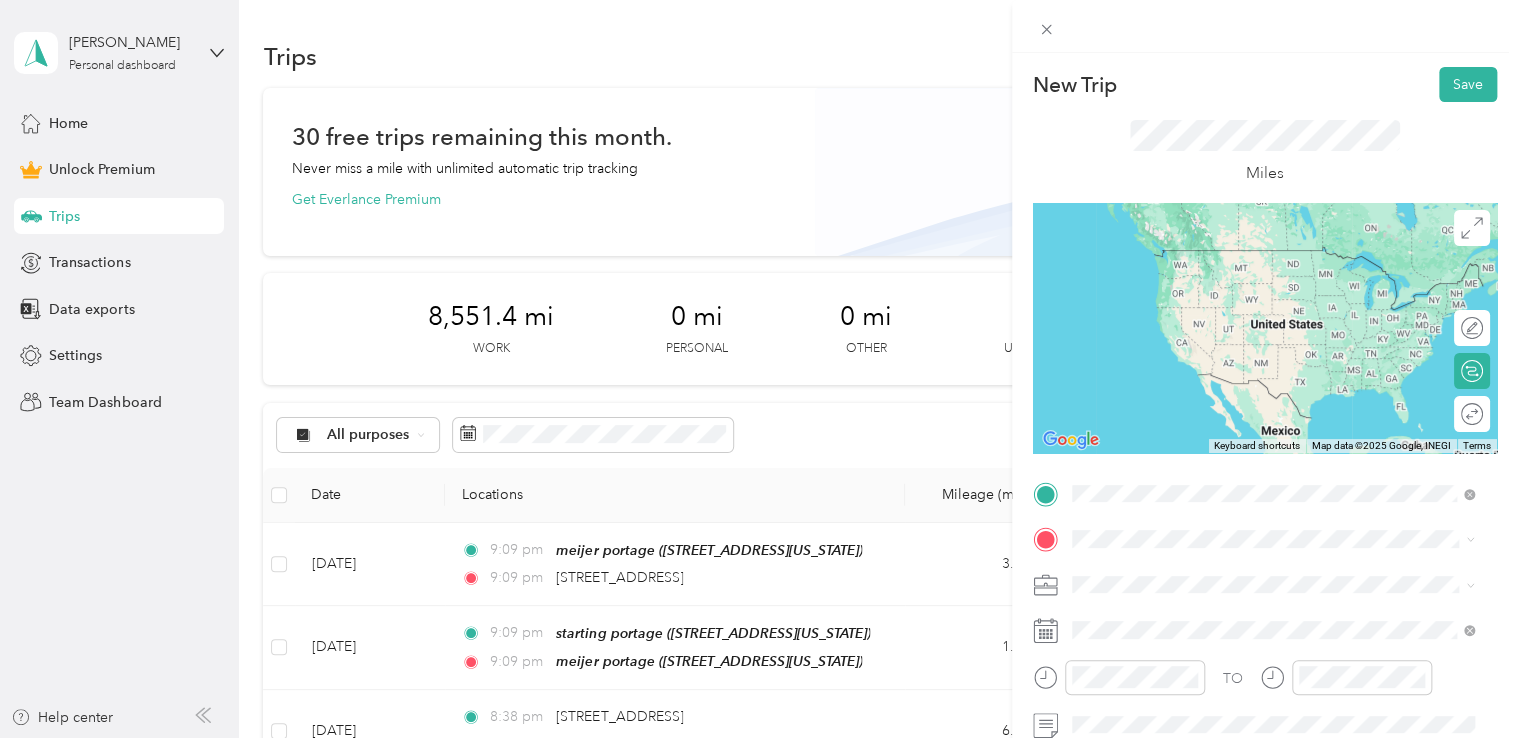 click on "247 West Lovell Street
Kalamazoo, Michigan 49007, United States" at bounding box center (1209, 250) 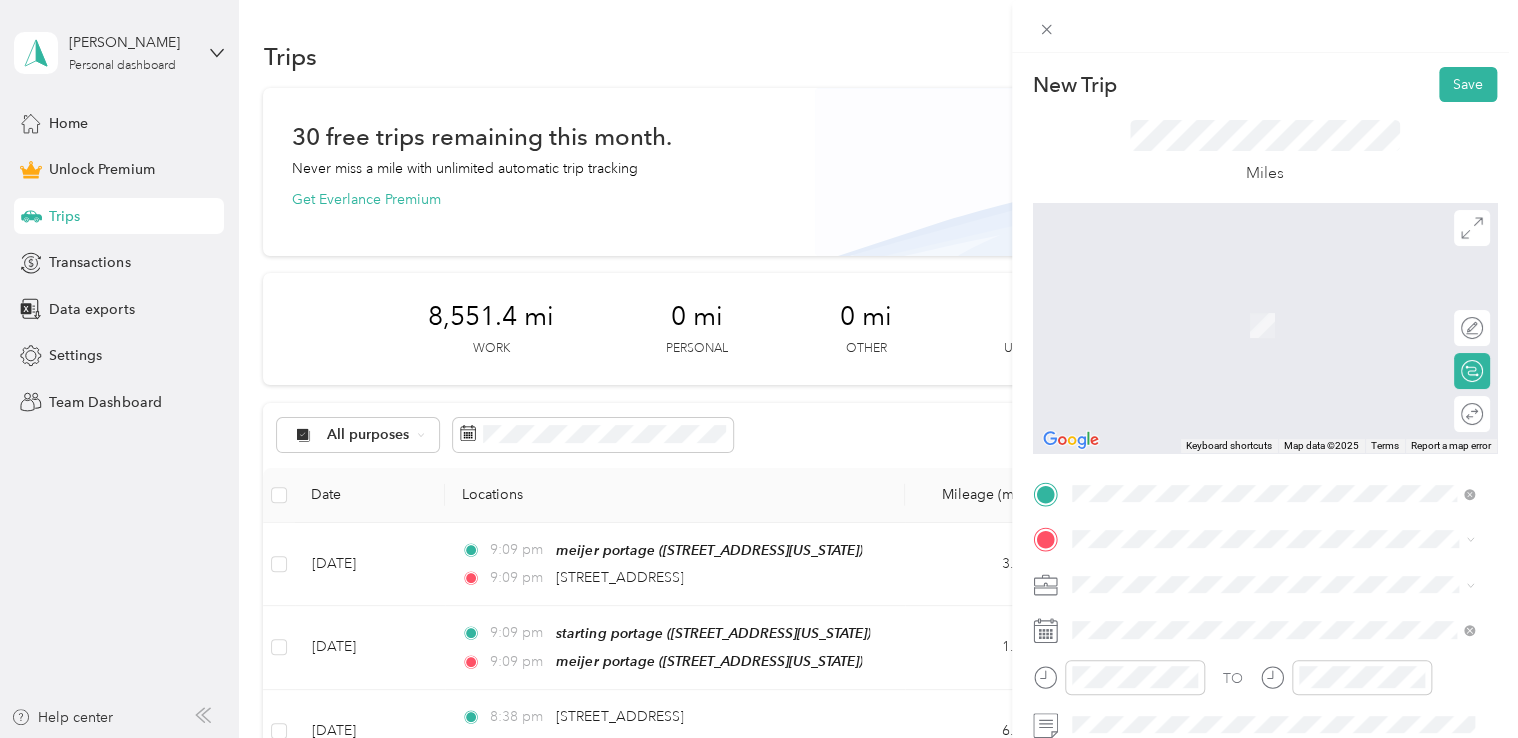 click on "starting portage 600 Alfa Court, Portage, 49002, Portage, Michigan, United States" at bounding box center (1209, 314) 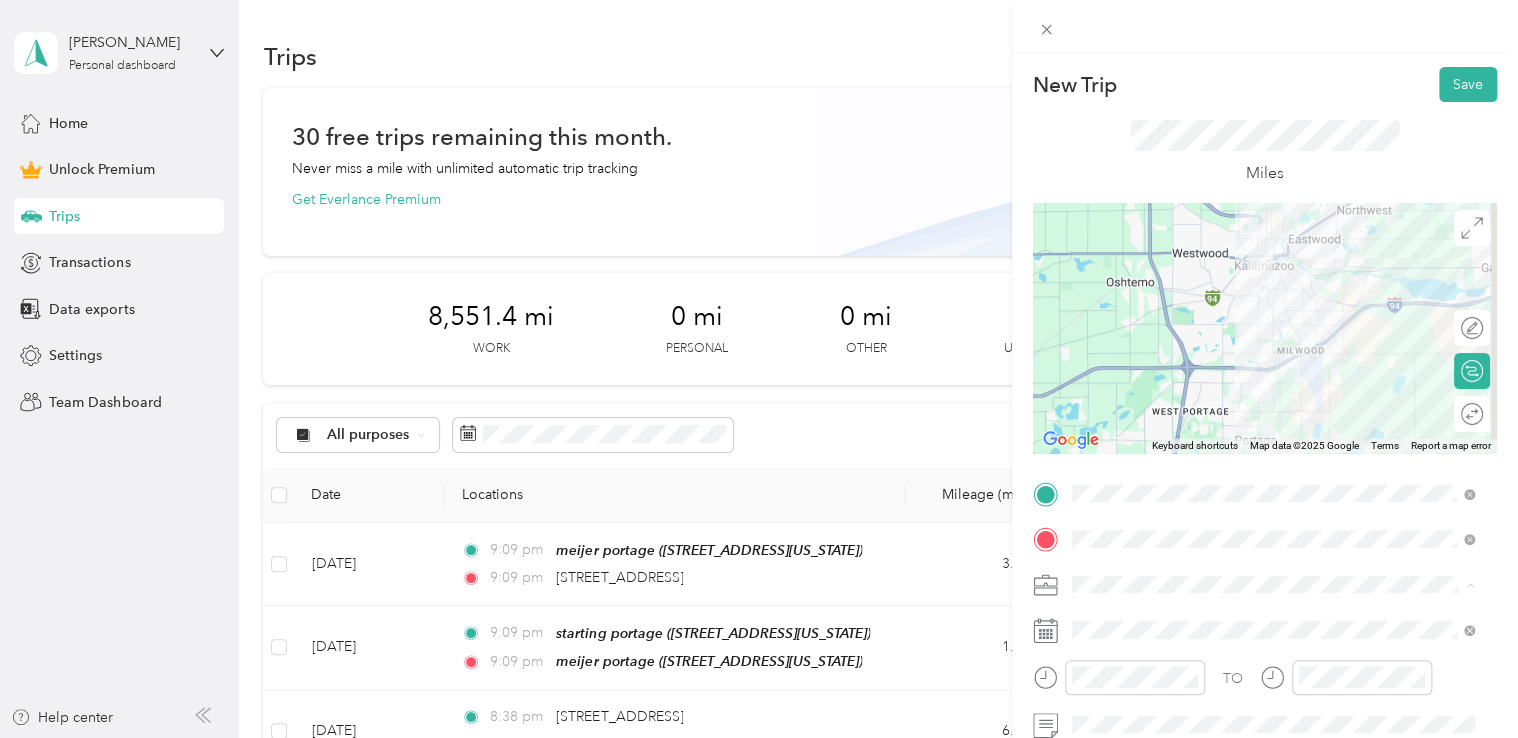 click on "Doordash" at bounding box center [1273, 374] 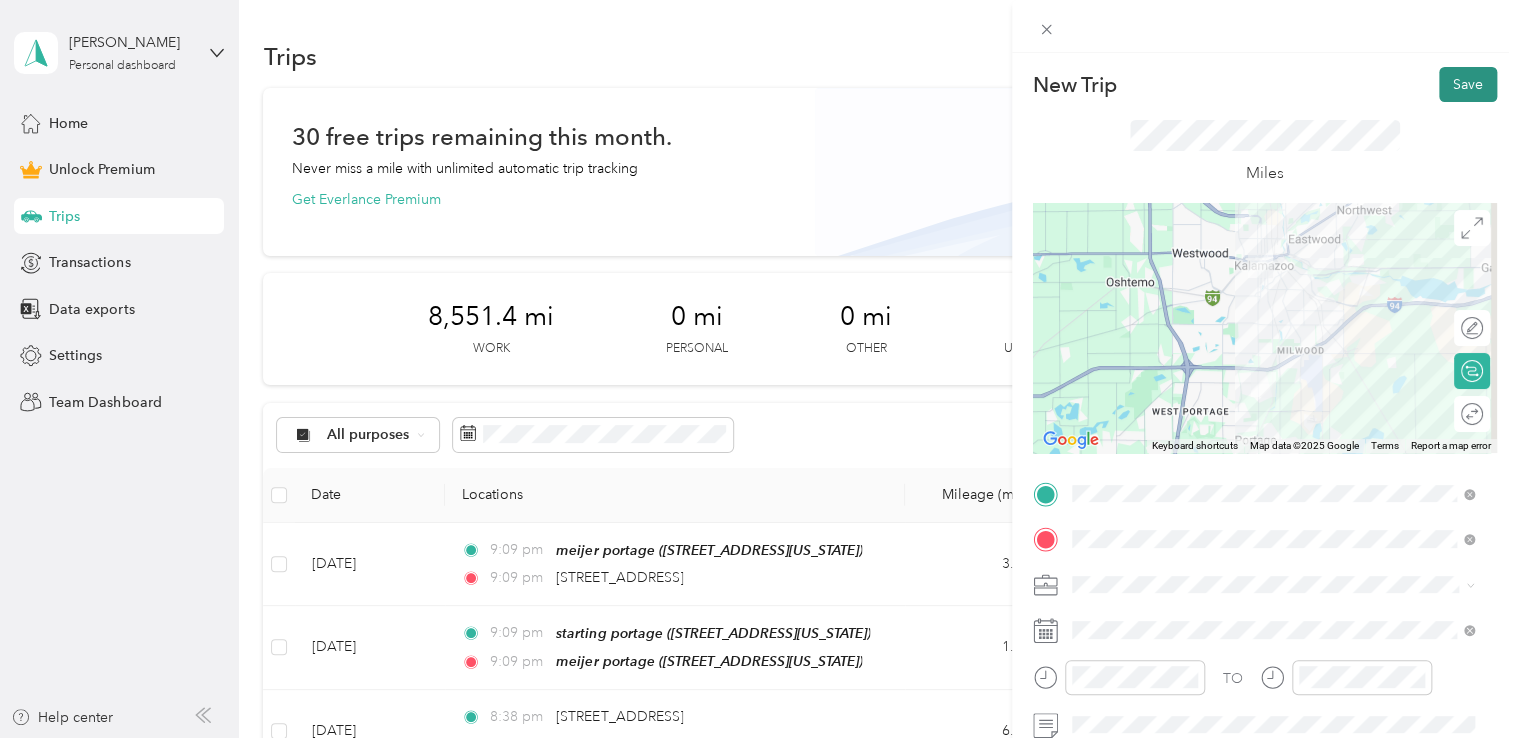 click on "Save" at bounding box center [1468, 84] 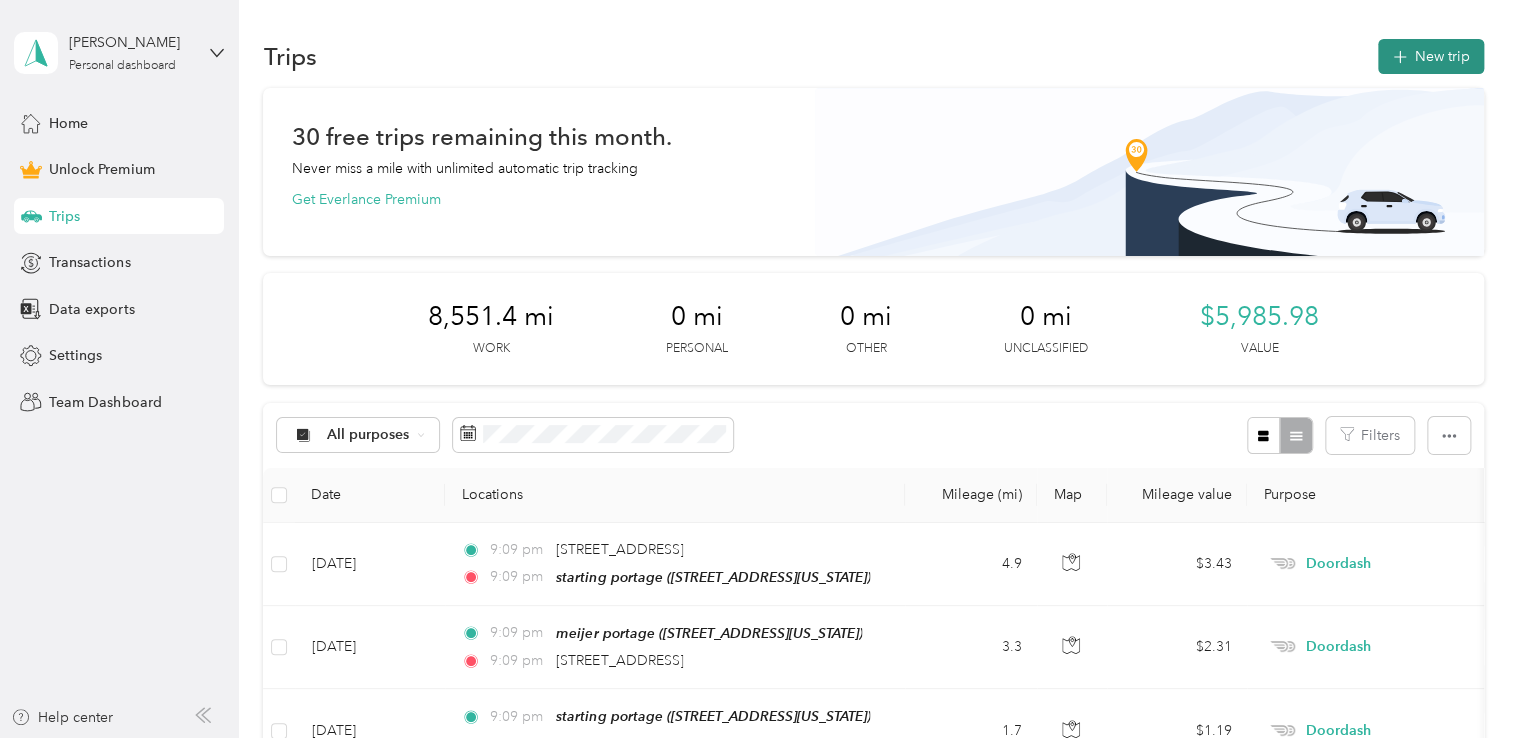 click on "New trip" at bounding box center (1431, 56) 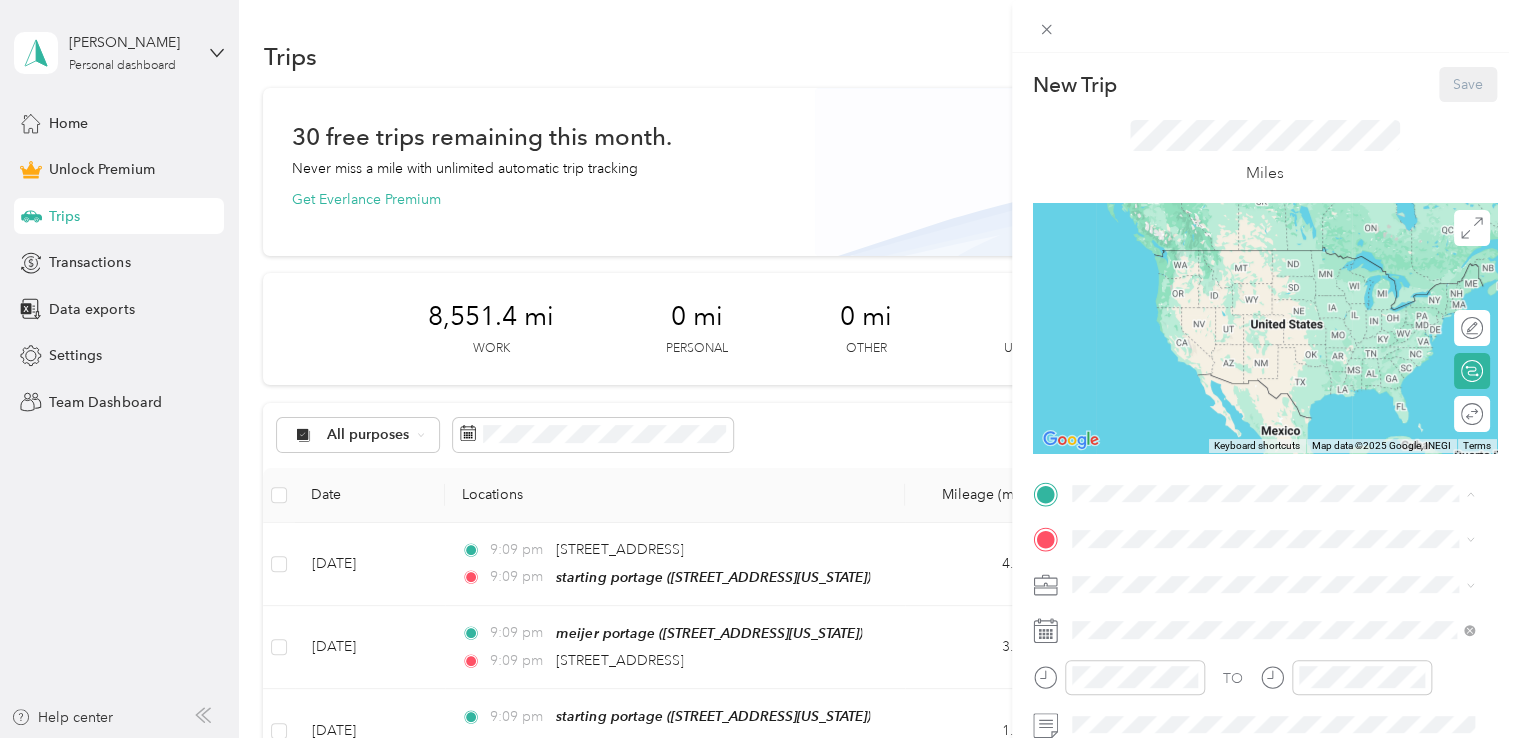 click on "600 Alfa Court, Portage, 49002, Portage, Michigan, United States" at bounding box center (1209, 279) 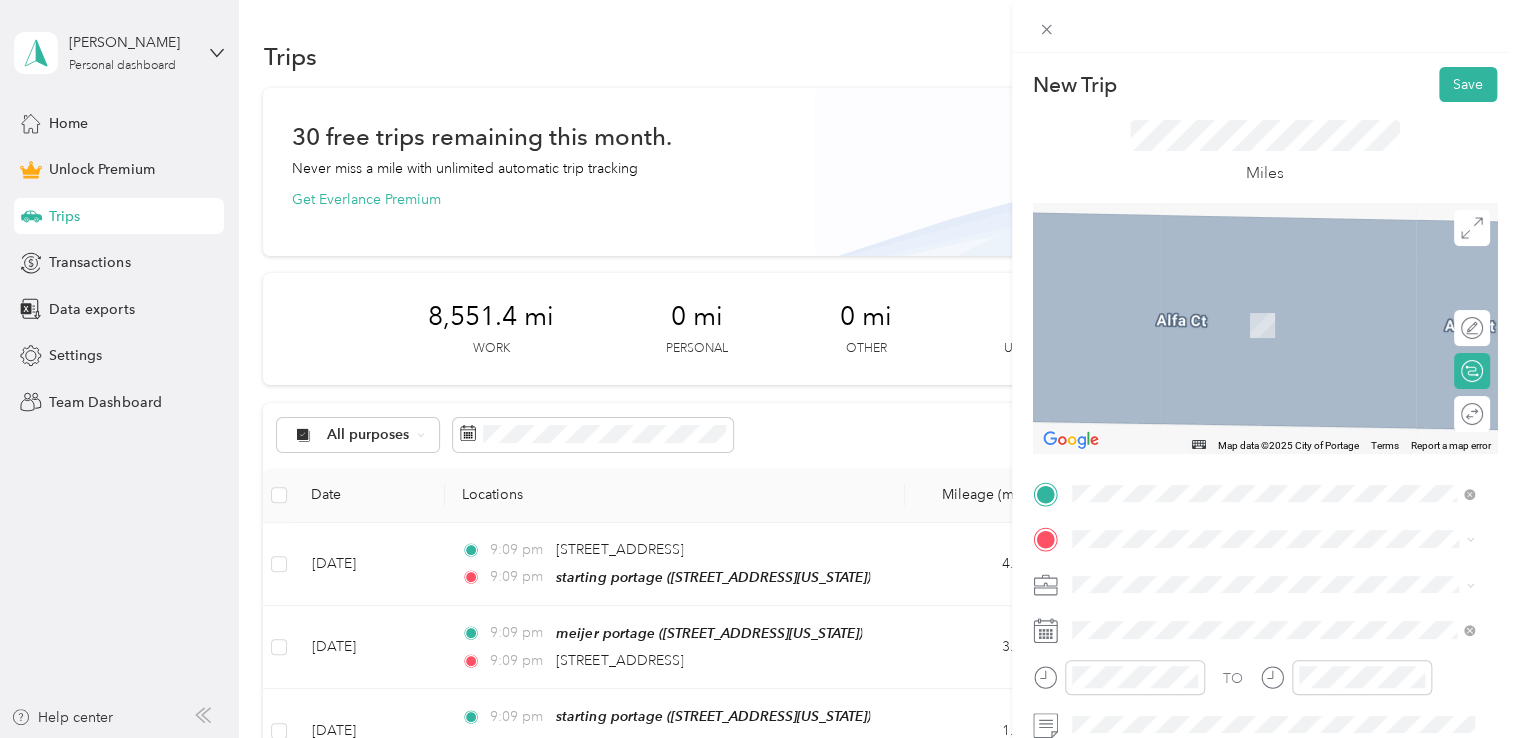 click on "6925 South Westnedge Avenue, Portage, 49002, Portage, Michigan, United States" at bounding box center [1209, 320] 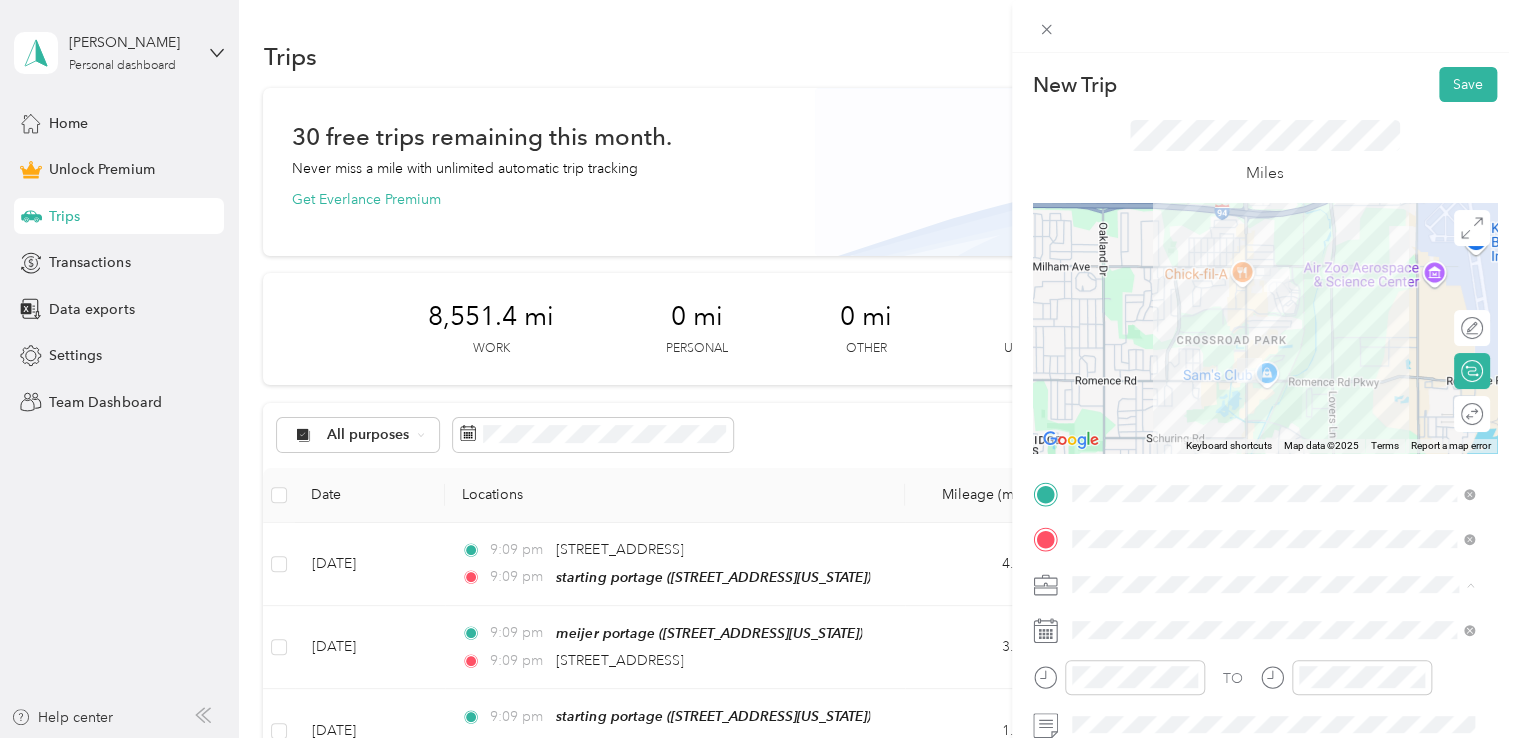 click on "Doordash" at bounding box center (1273, 374) 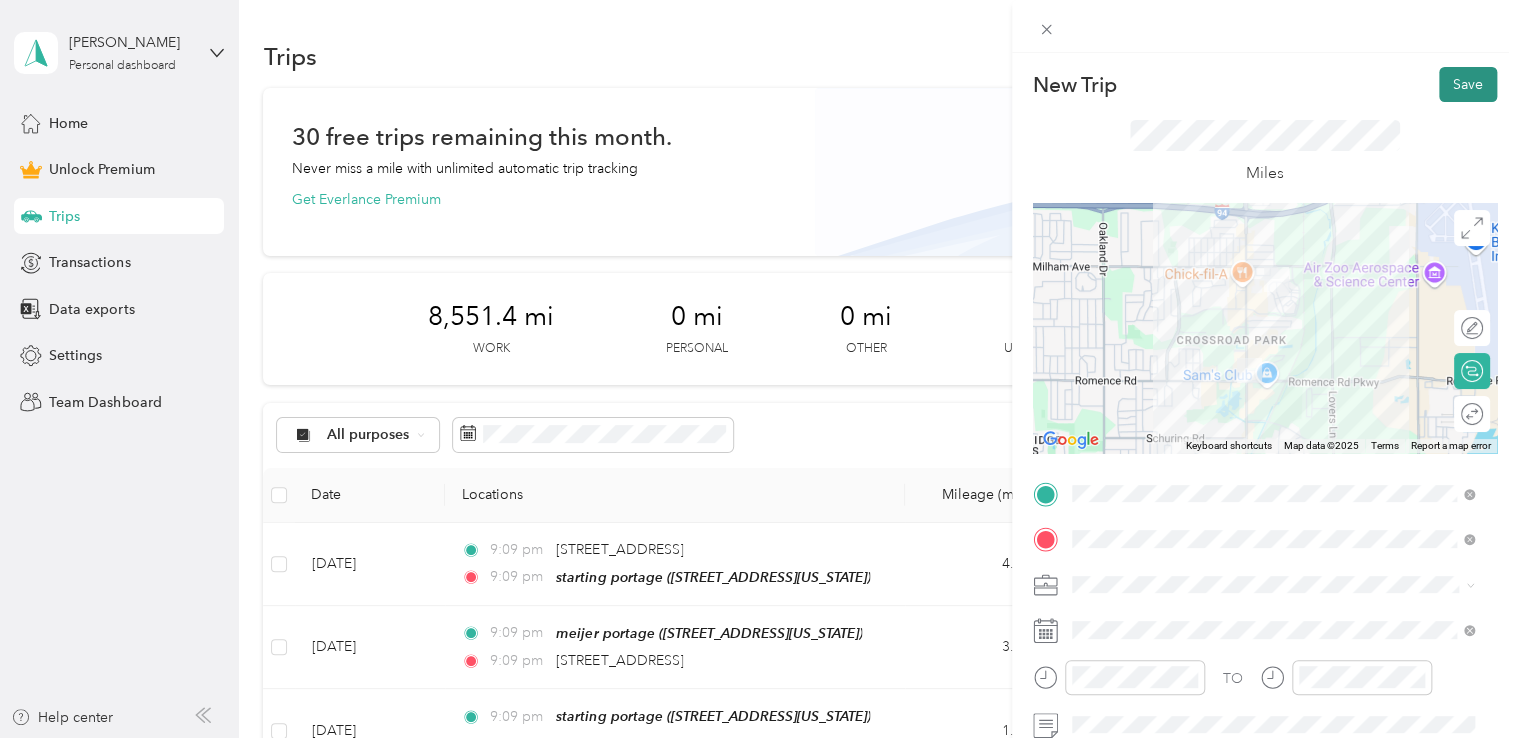 click on "Save" at bounding box center [1468, 84] 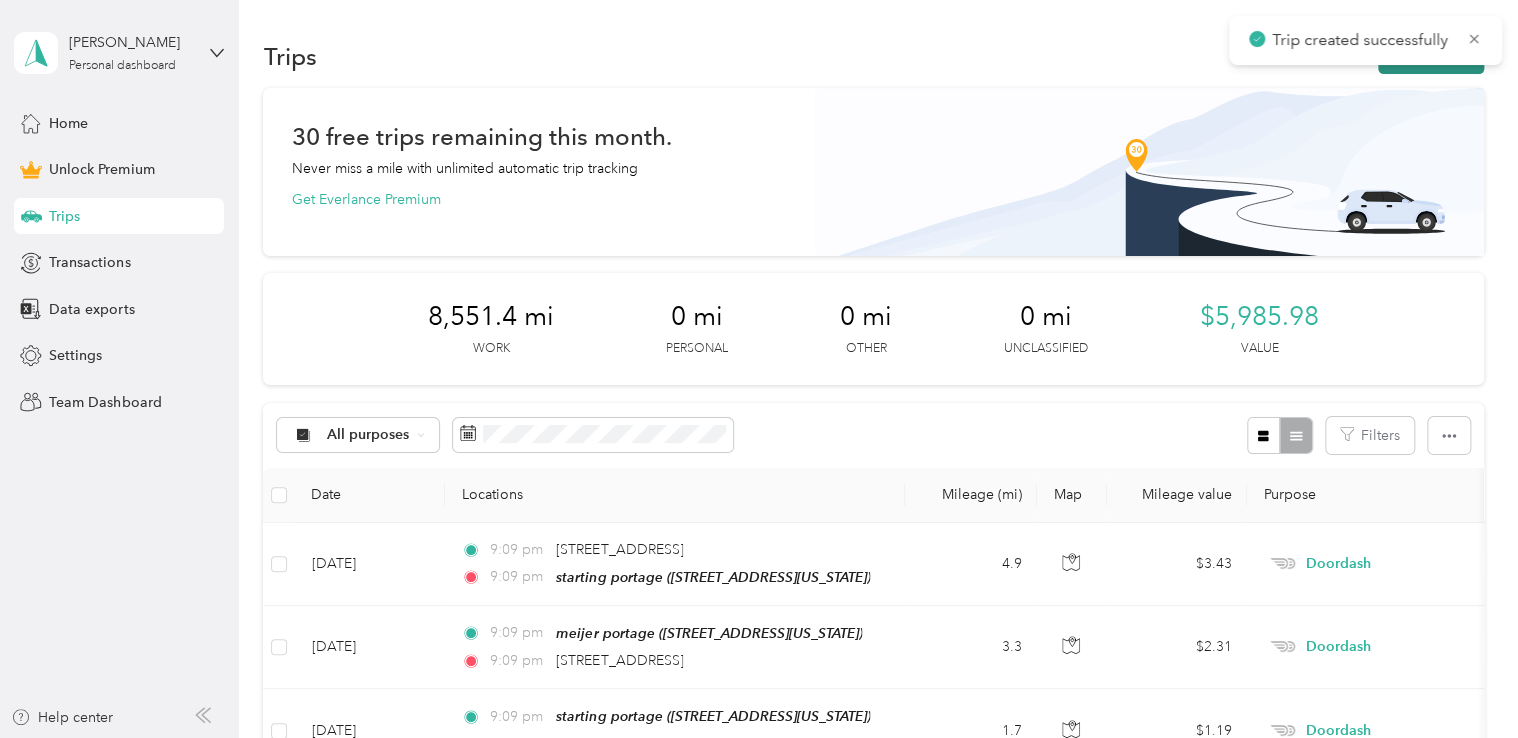 click on "New trip" at bounding box center (1431, 56) 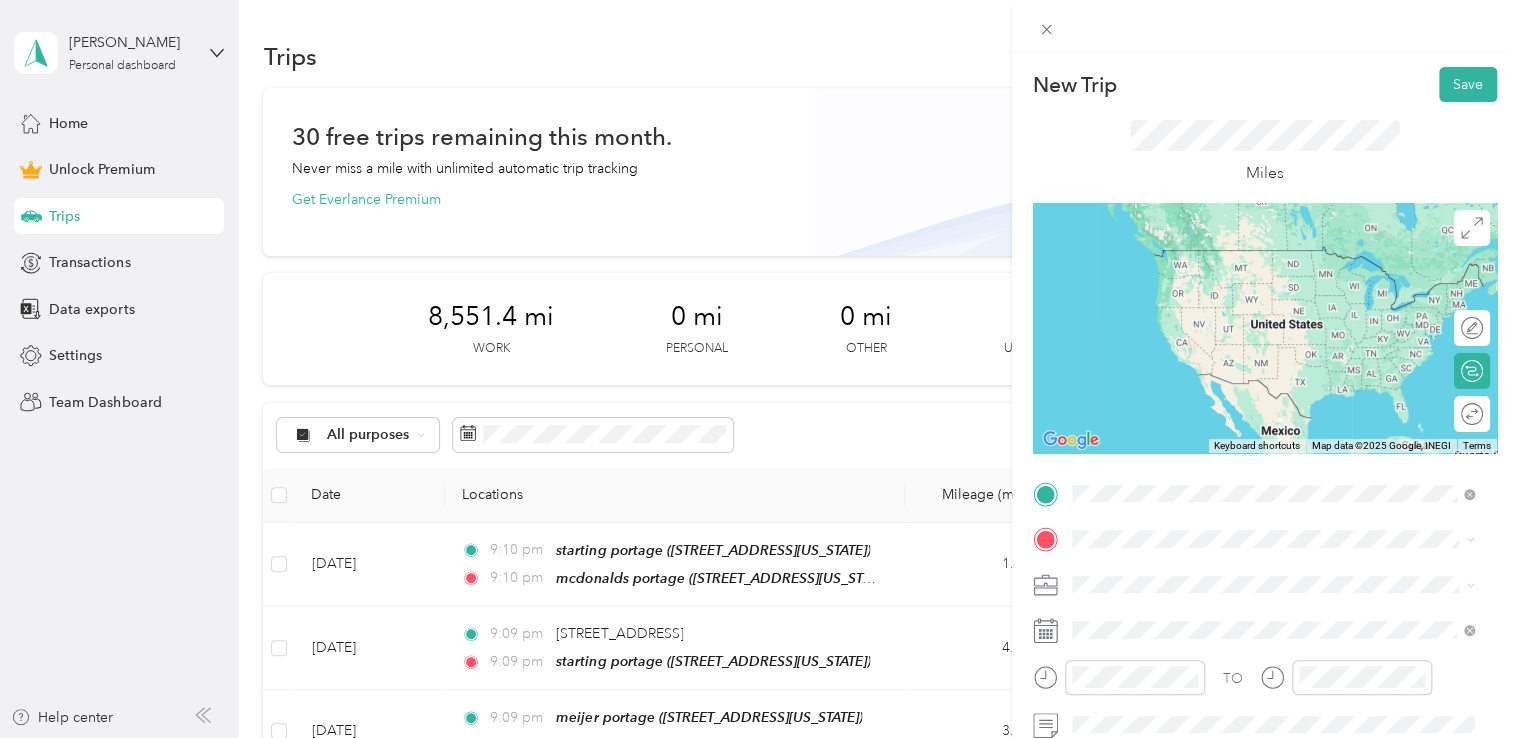 click on "mcdonalds portage" at bounding box center (1173, 257) 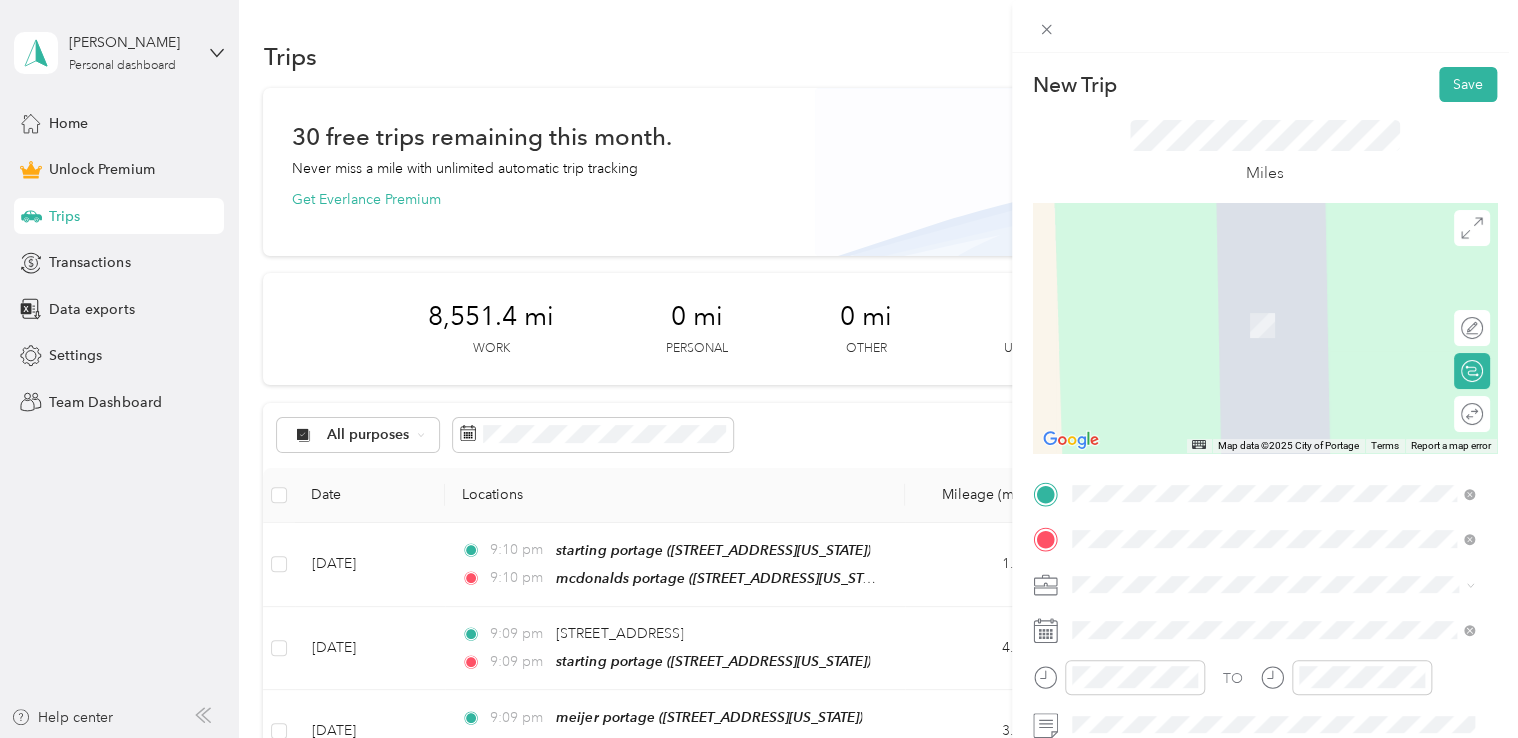 click on "6900 South Westnedge Avenue, Portage, 49002, Portage, Michigan, United States" at bounding box center [1209, 325] 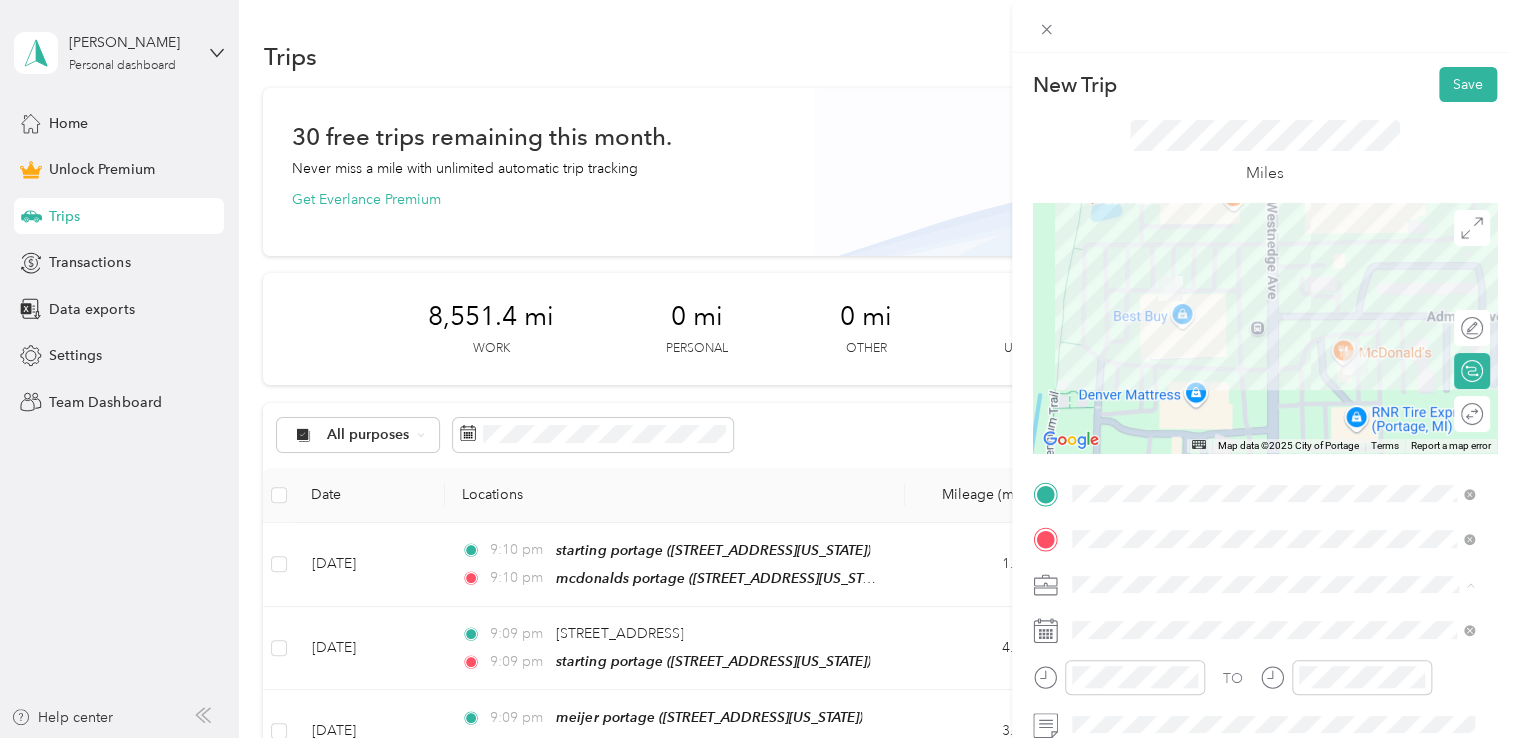 click on "Doordash" at bounding box center (1273, 374) 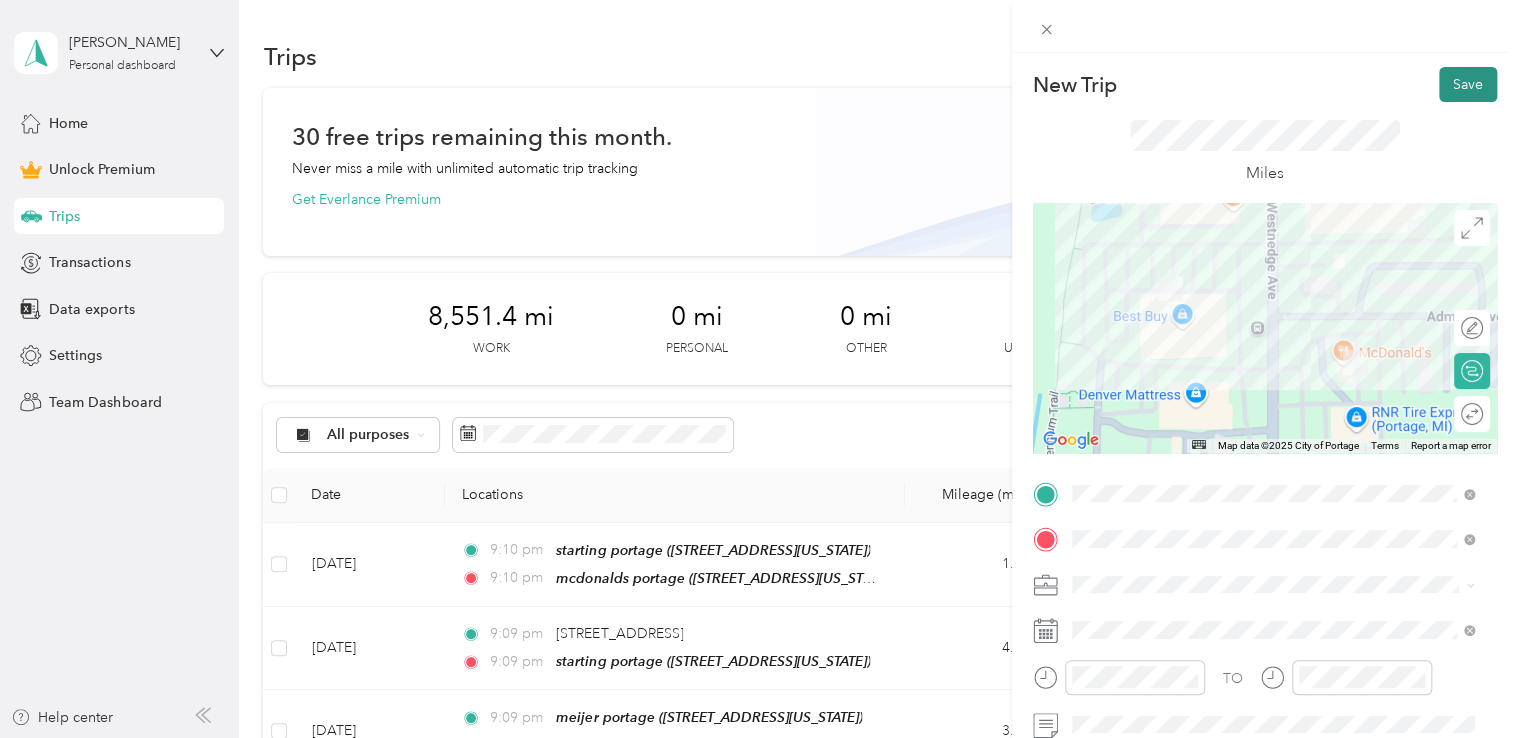 click on "Save" at bounding box center [1468, 84] 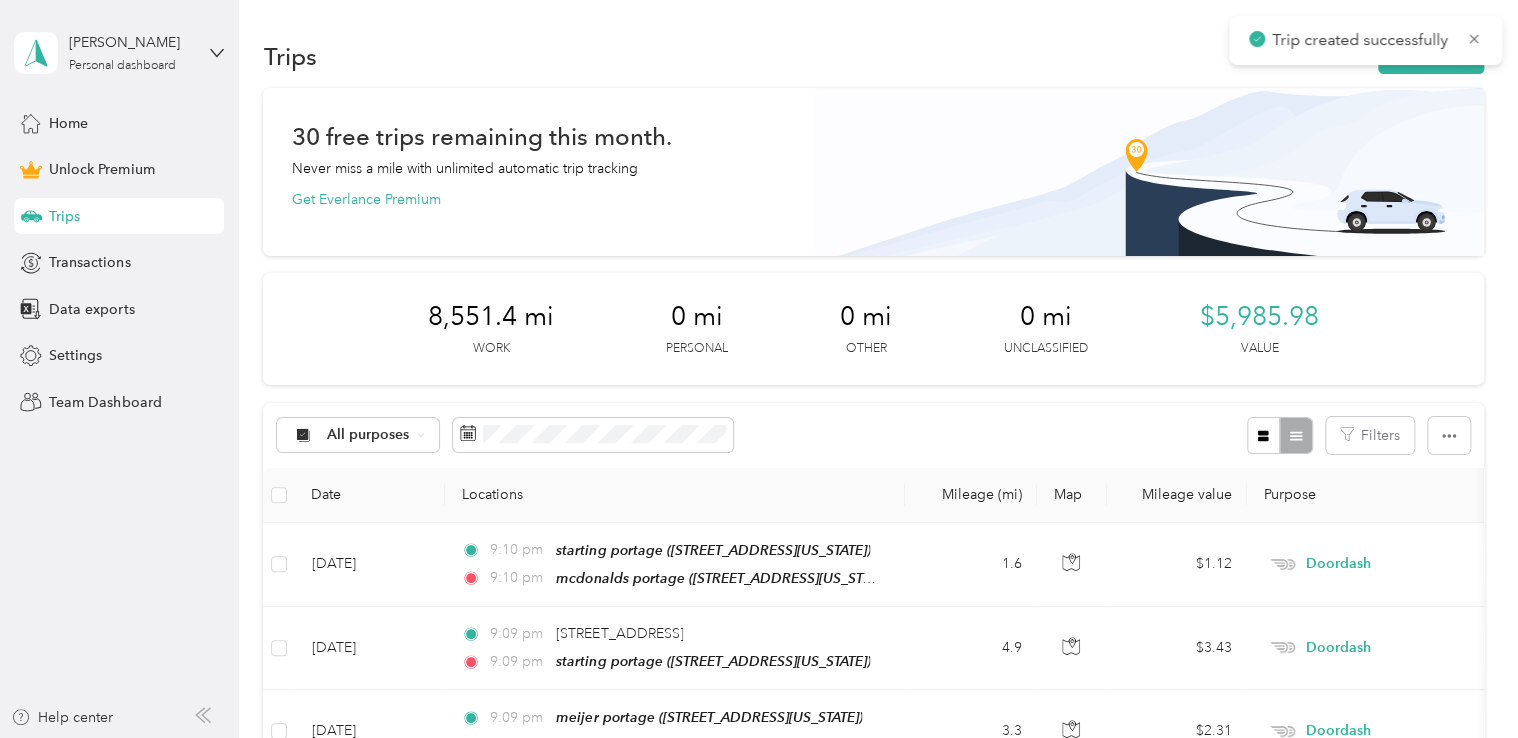 click on "Trip created successfully" at bounding box center [1365, 40] 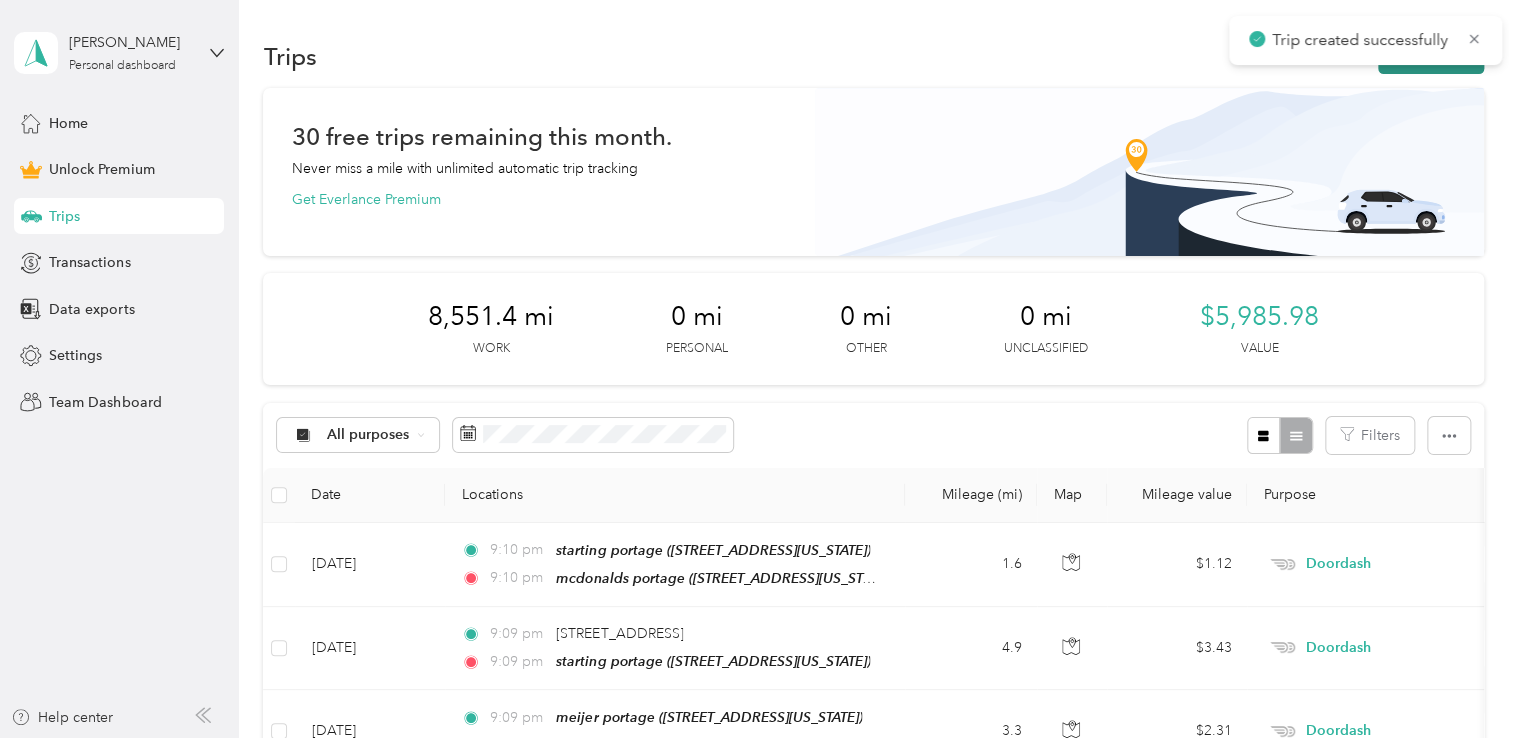 click on "New trip" at bounding box center (1431, 56) 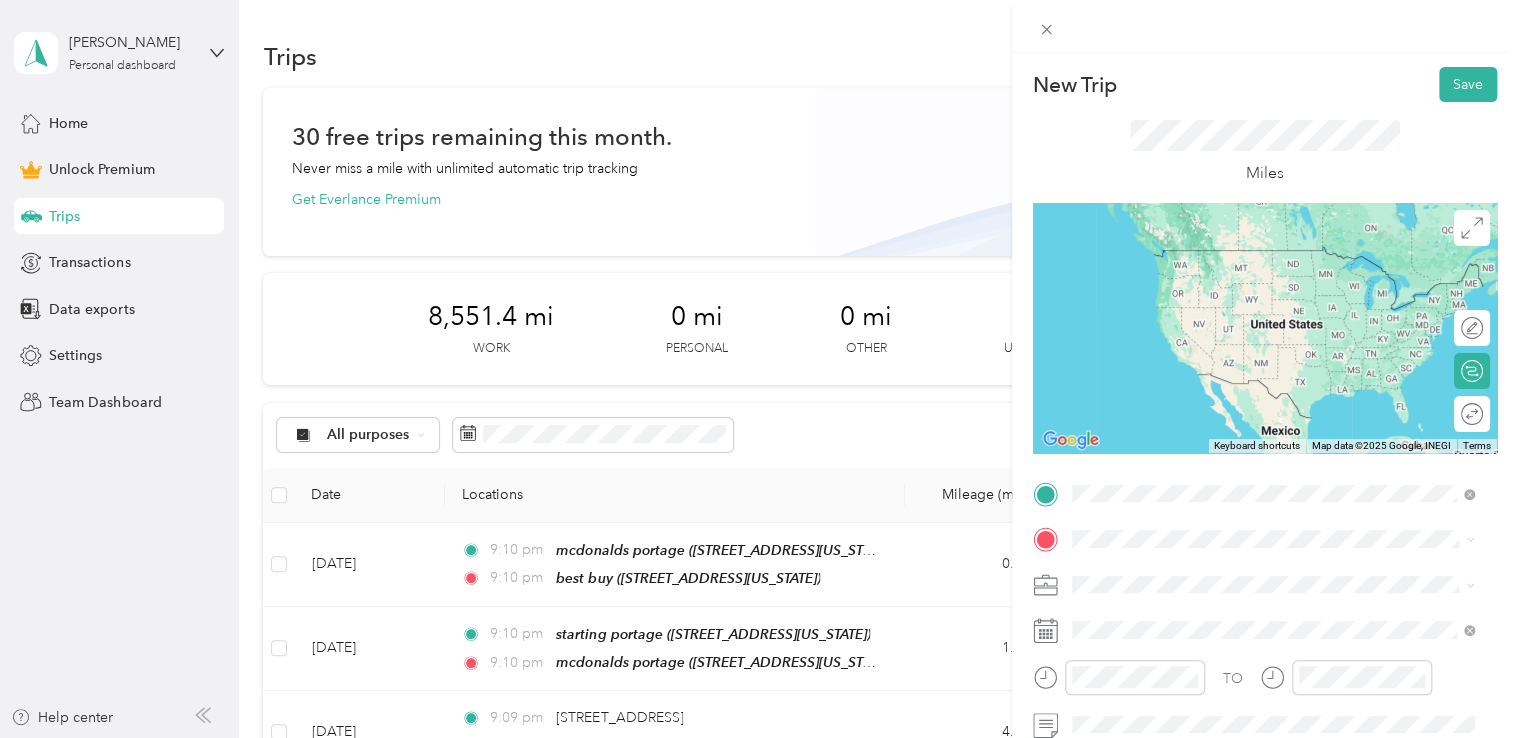 click on "best buy 6900 South Westnedge Avenue, Portage, 49002, Portage, Michigan, United States" at bounding box center [1209, 269] 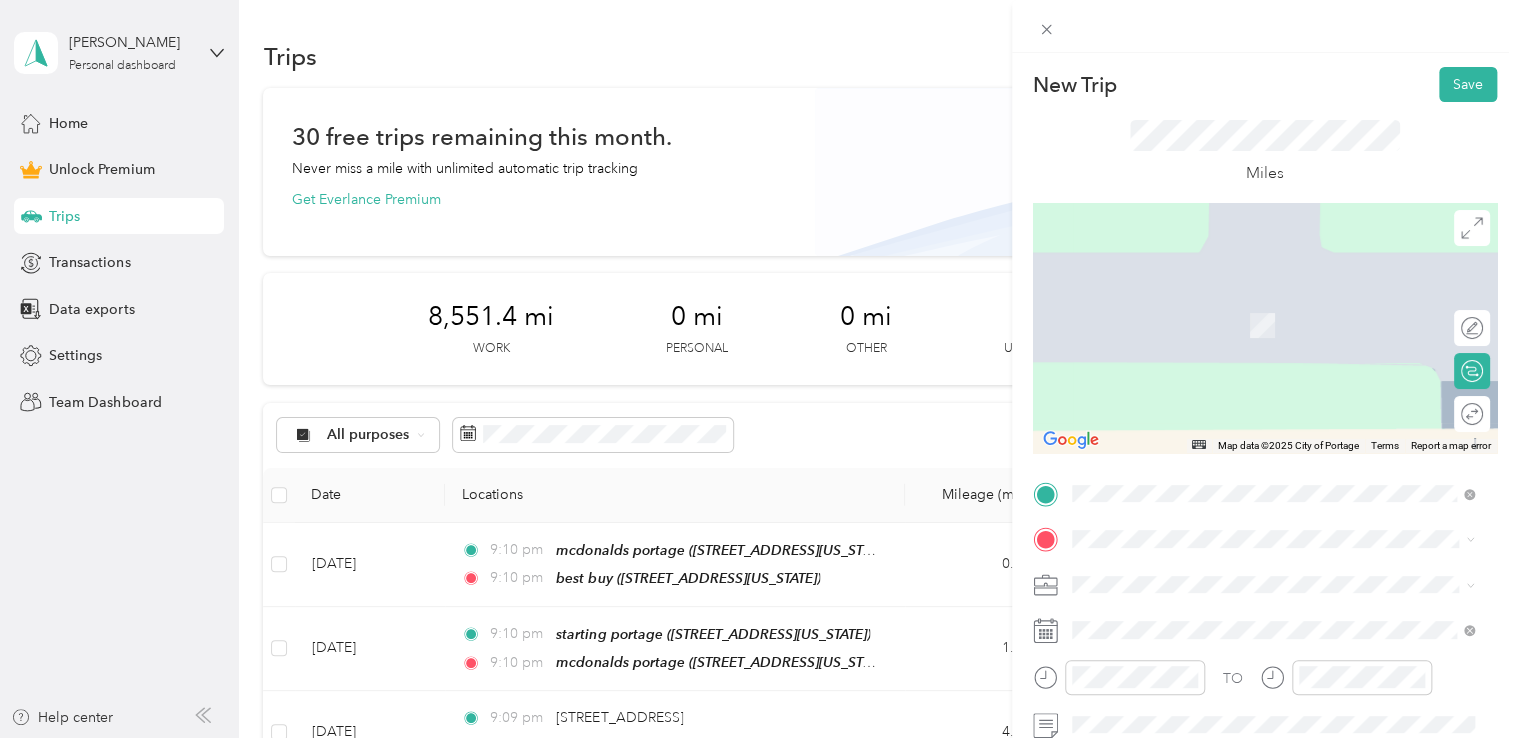 click on "600 Alfa Court, Portage, 49002, Portage, Michigan, United States" at bounding box center [1209, 322] 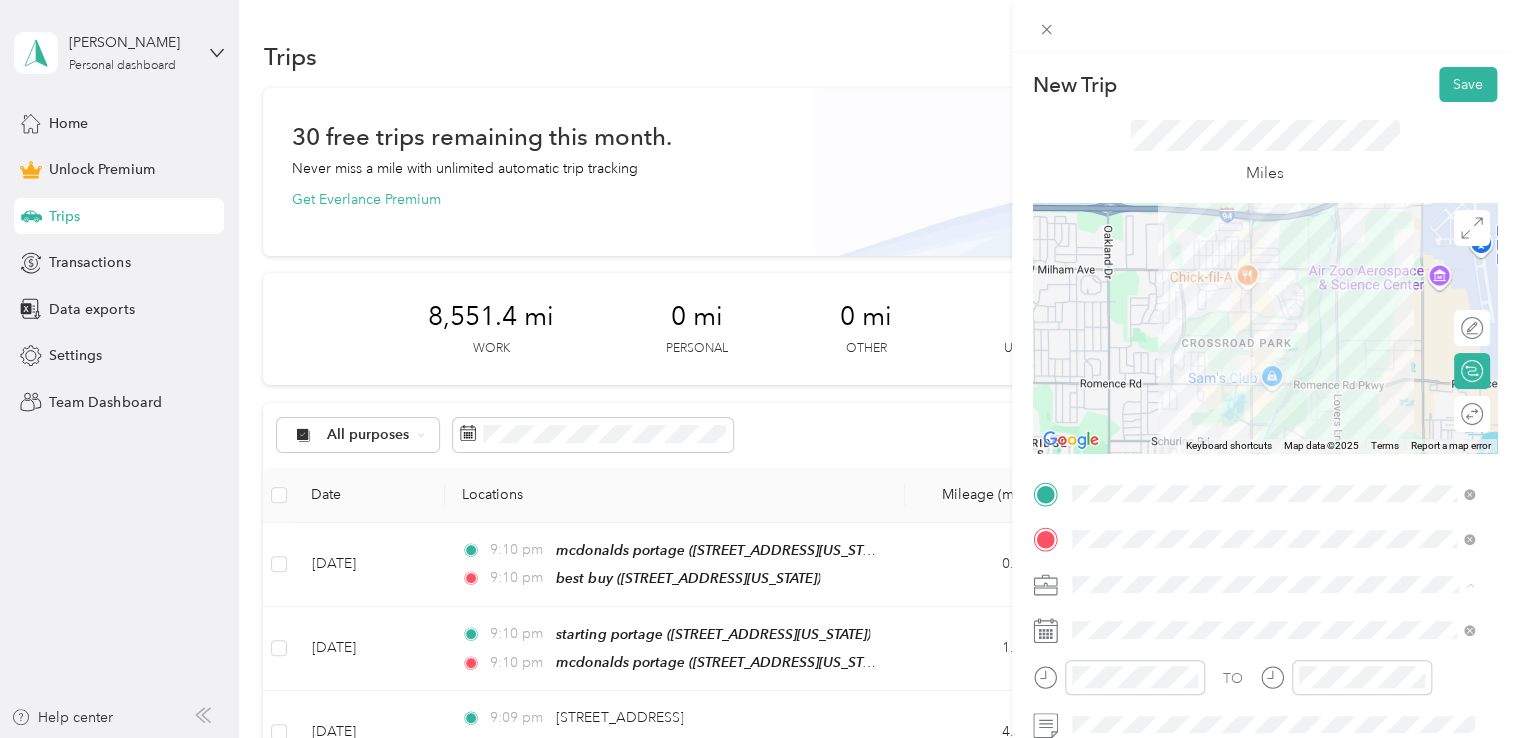 click on "Doordash" at bounding box center [1273, 374] 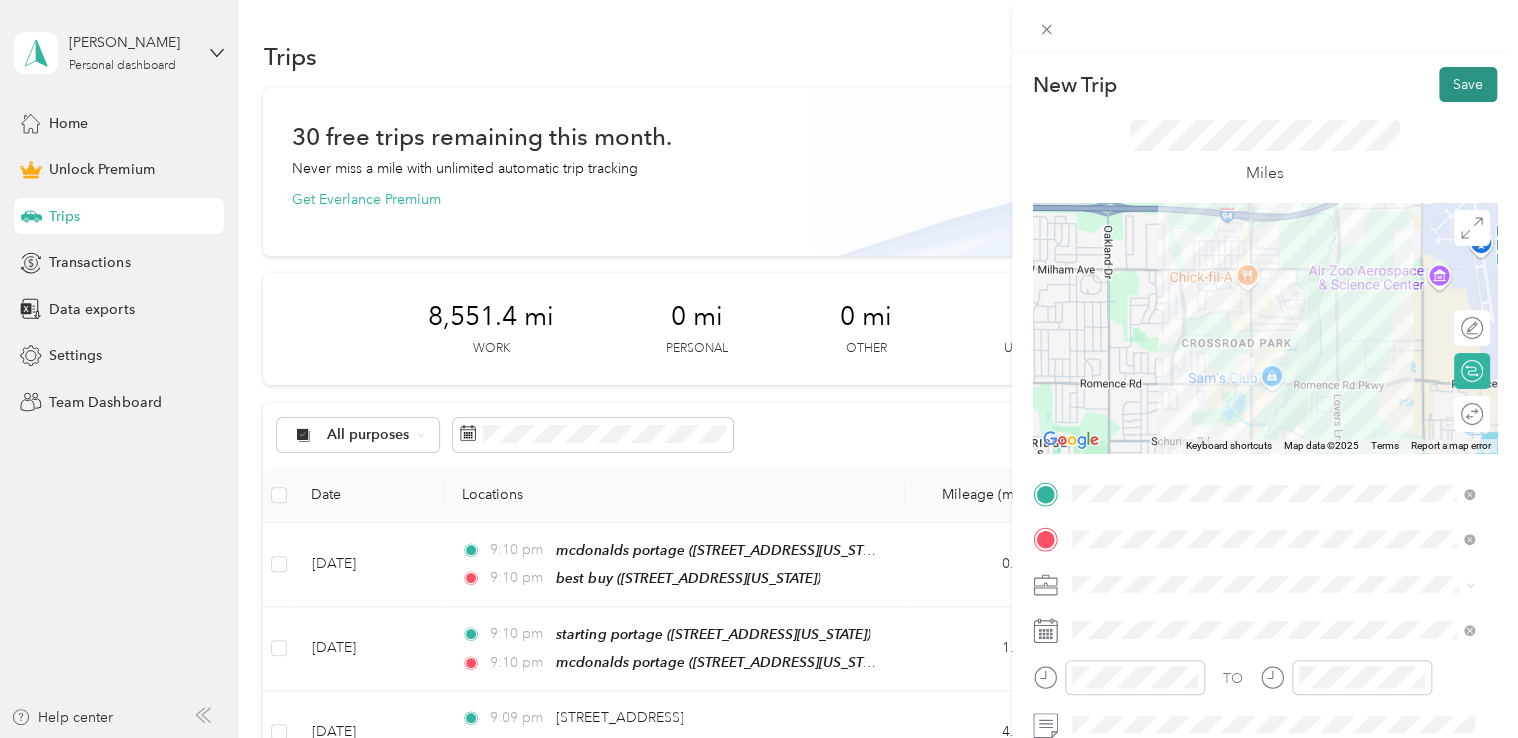 click on "Save" at bounding box center (1468, 84) 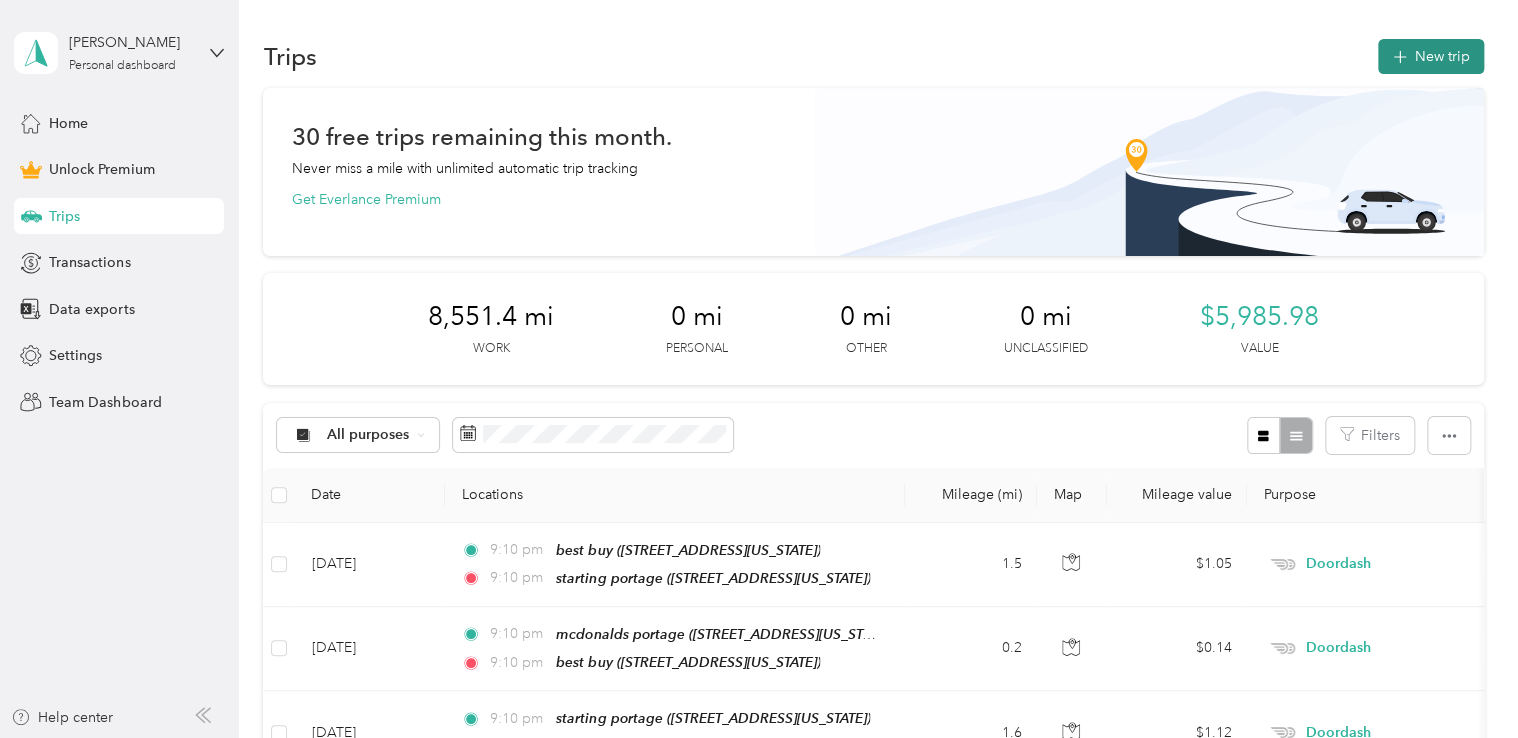 click on "New trip" at bounding box center (1431, 56) 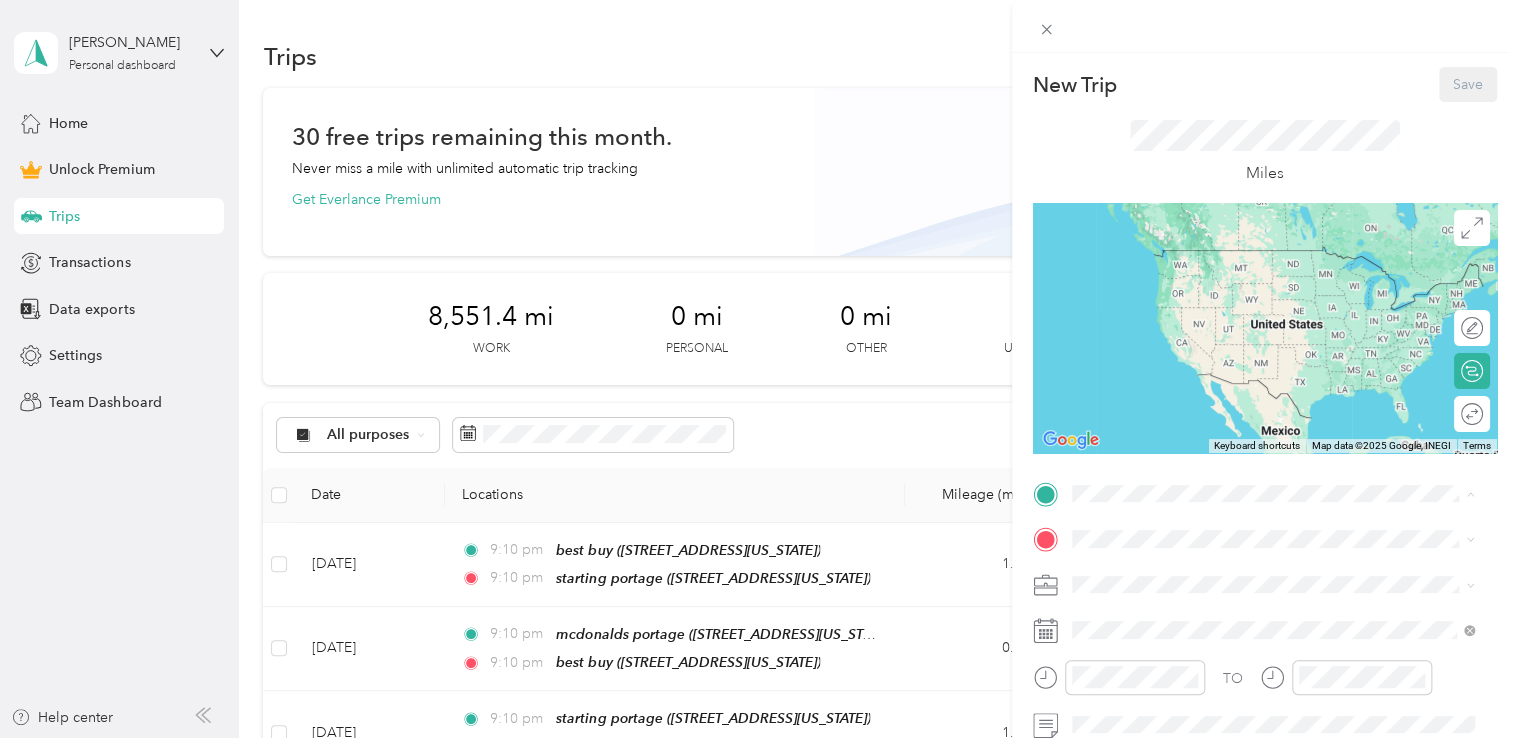 click on "starting portage 600 Alfa Court, Portage, 49002, Portage, Michigan, United States" at bounding box center [1209, 269] 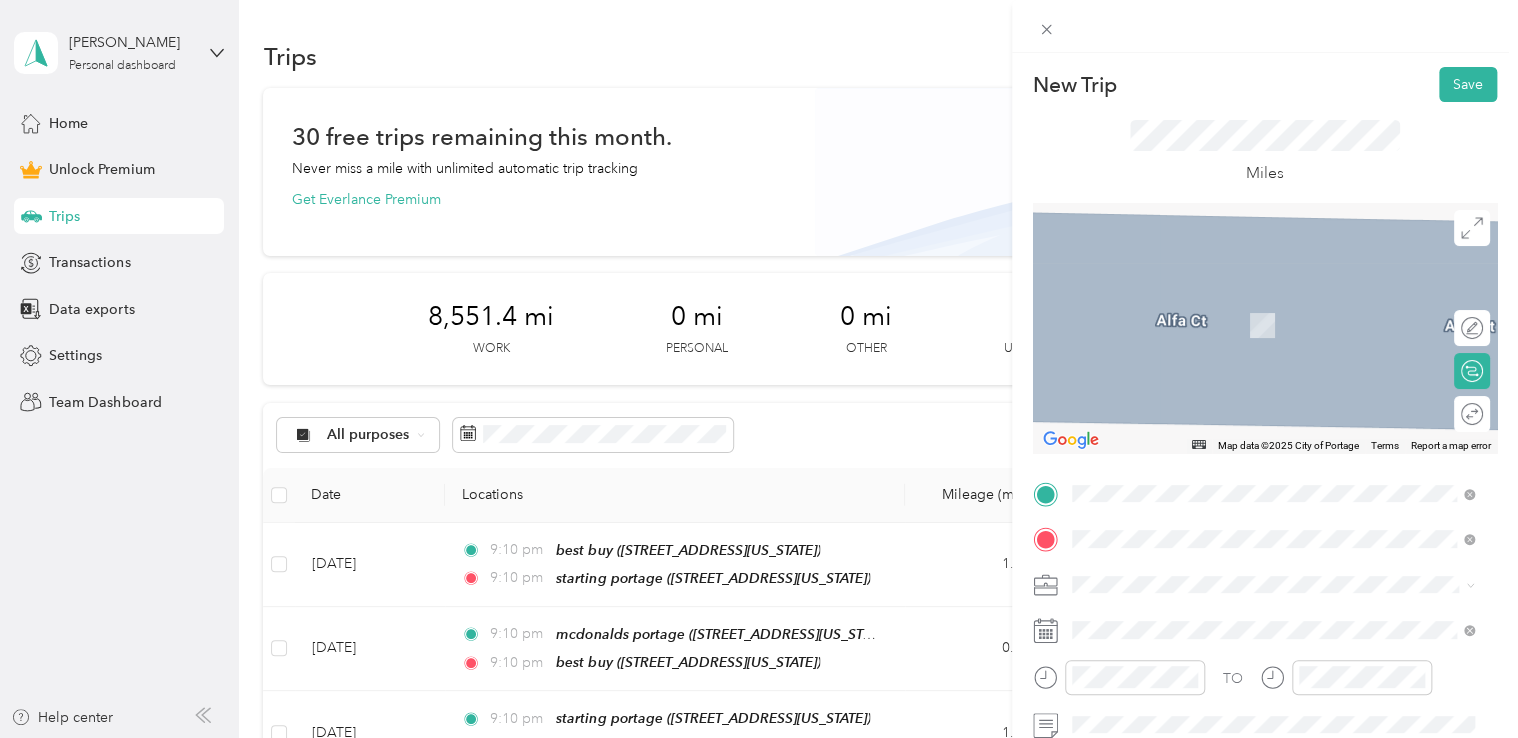 click on "6291 South Westnedge Avenue, Portage, 49002, Portage, Michigan, United States" at bounding box center [1209, 325] 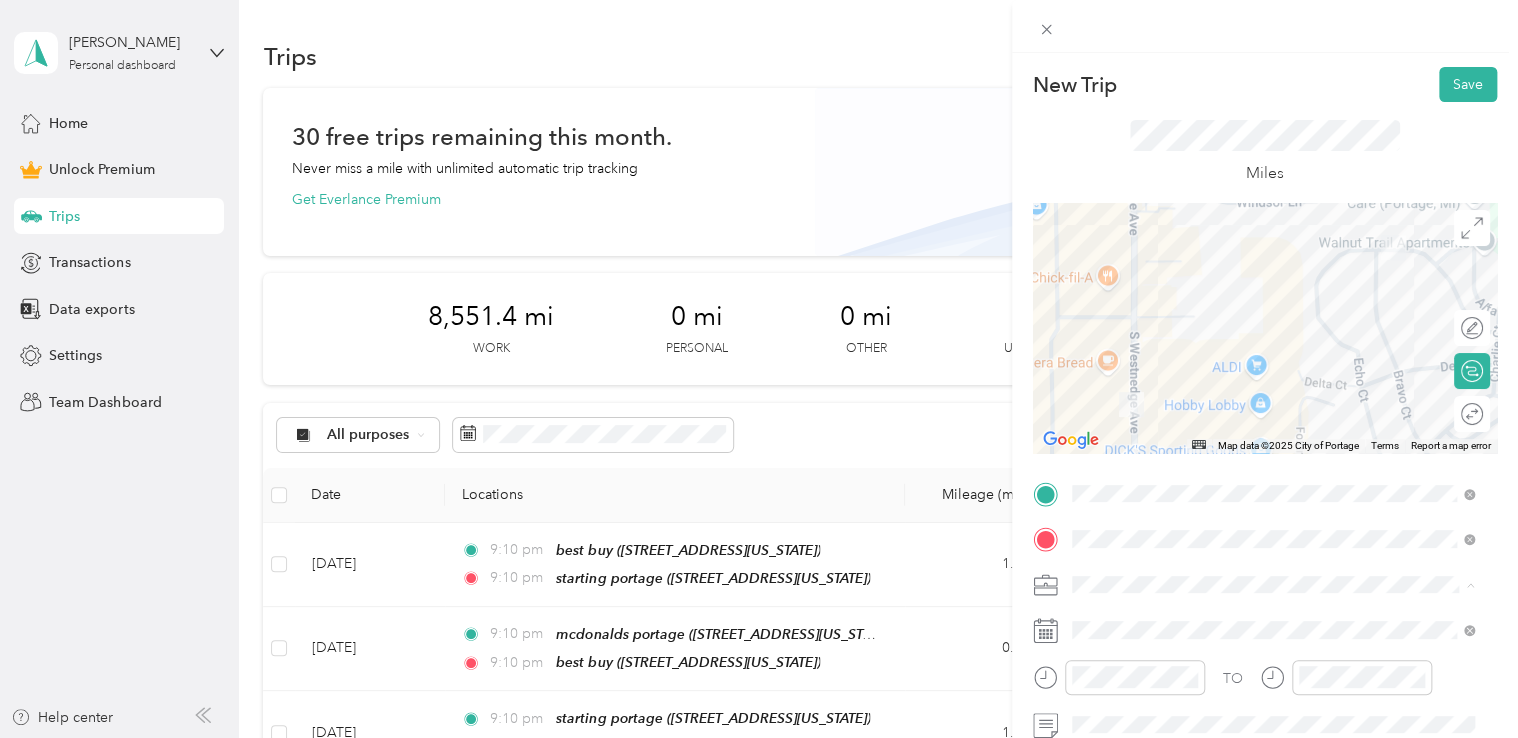 click on "Doordash" at bounding box center (1273, 374) 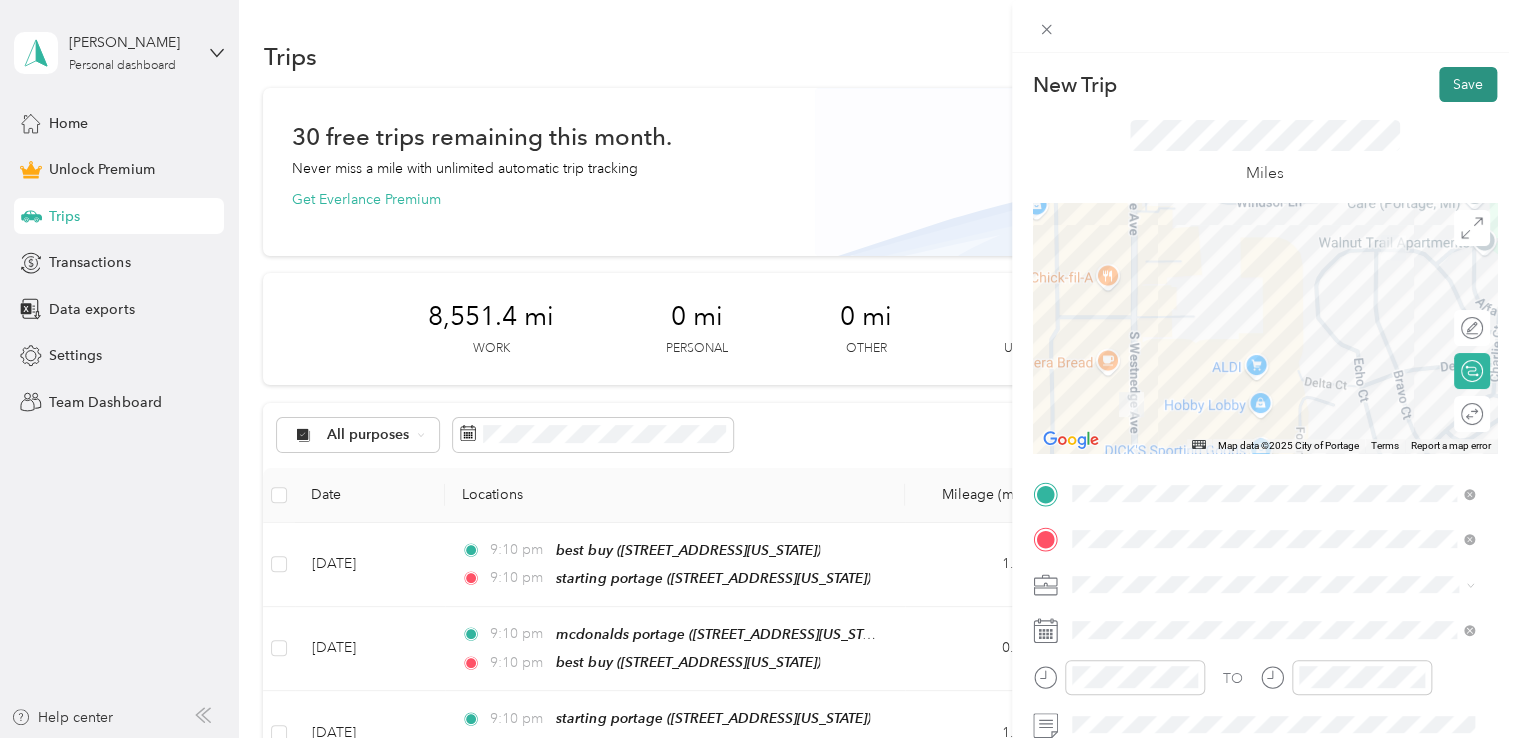 click on "Save" at bounding box center [1468, 84] 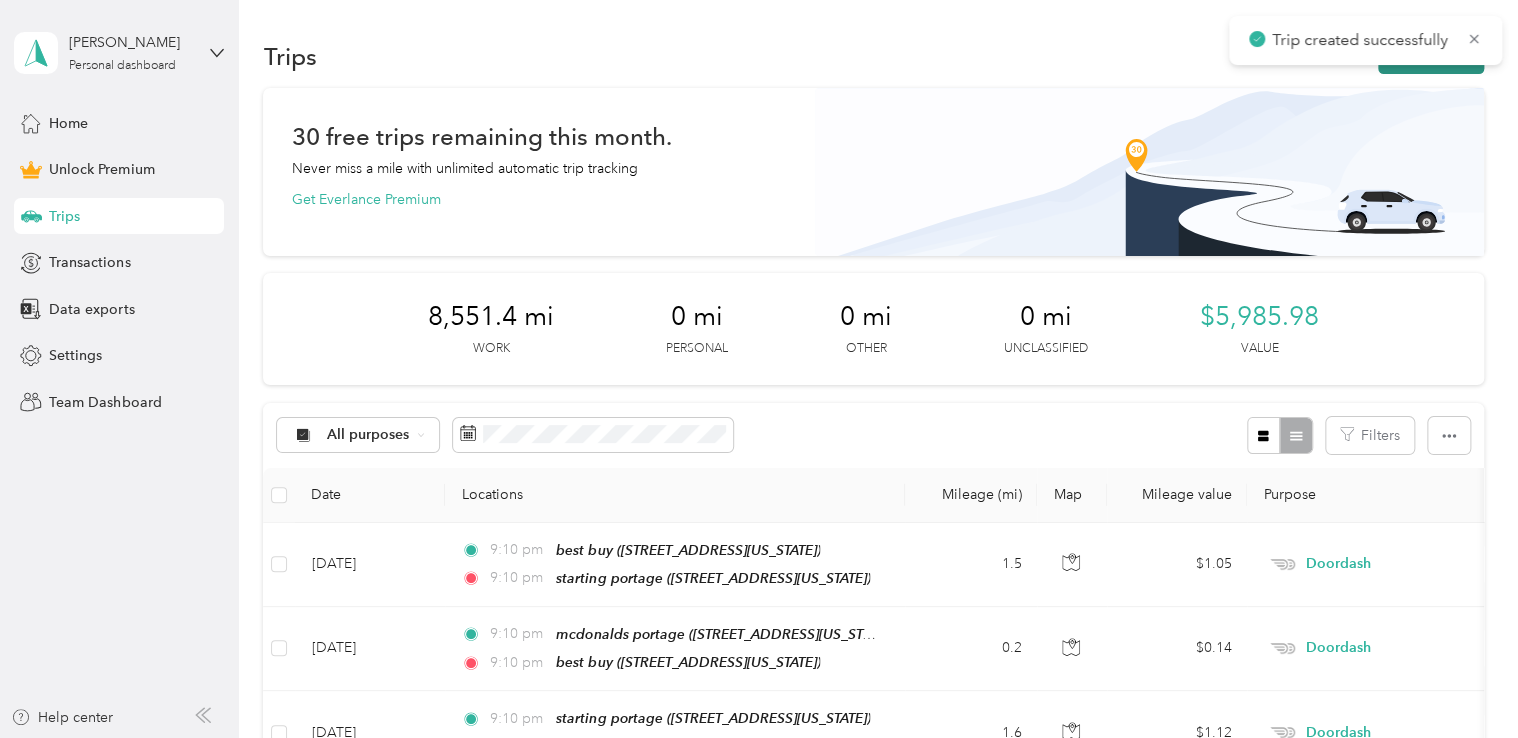 click on "New trip" at bounding box center [1431, 56] 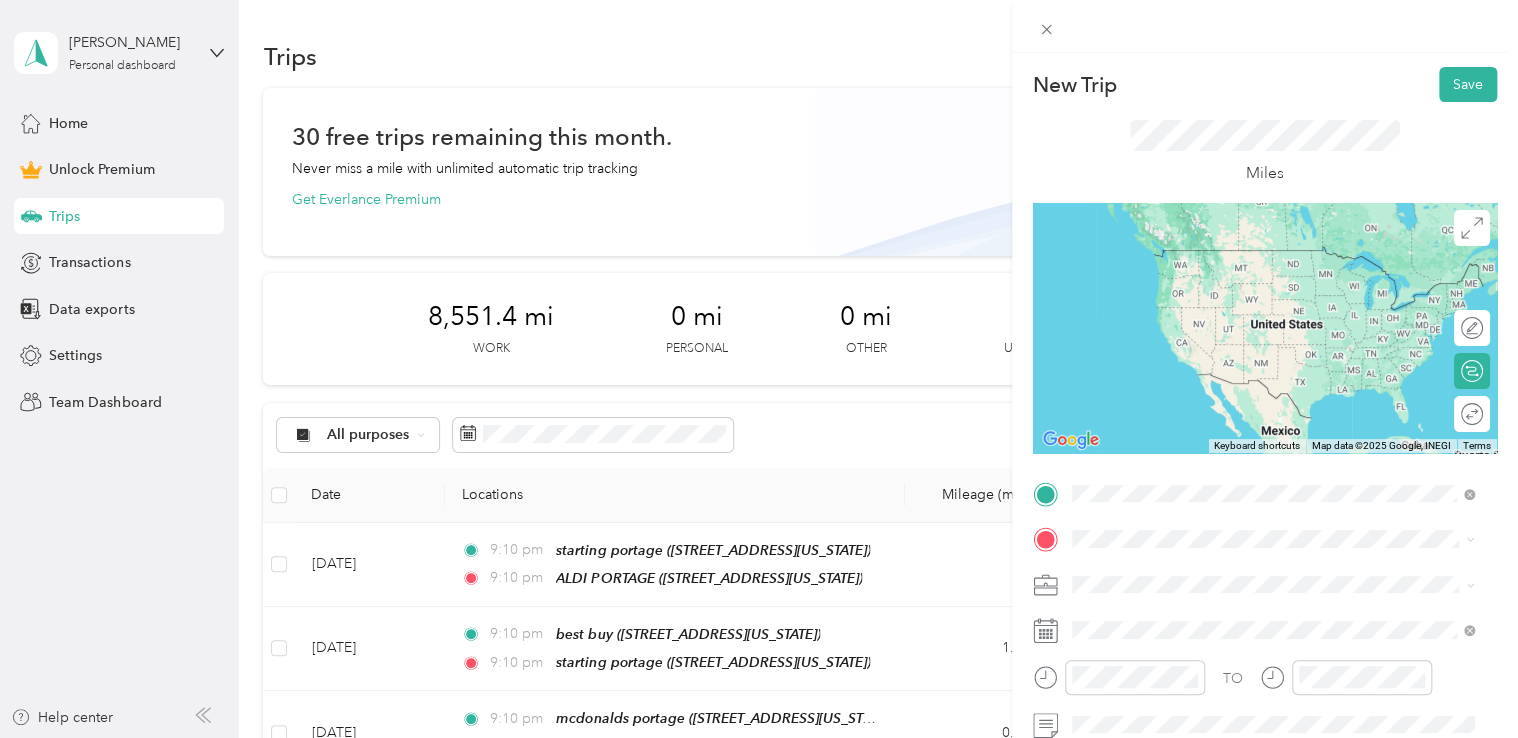 click on "ALDI PORTAGE" at bounding box center (1160, 257) 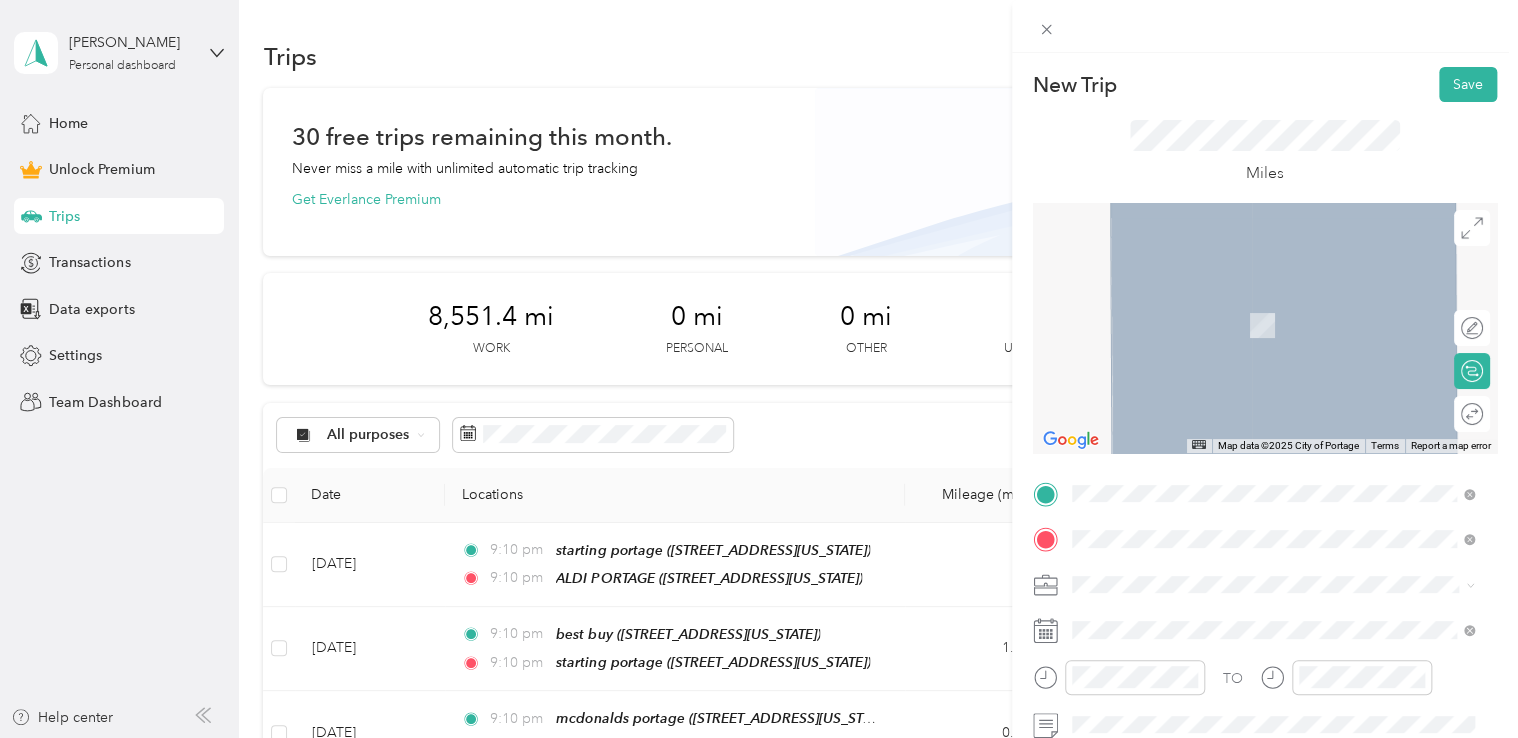 click on "Deadwood Drive West
Portage, Michigan 49002, United States" at bounding box center [1288, 304] 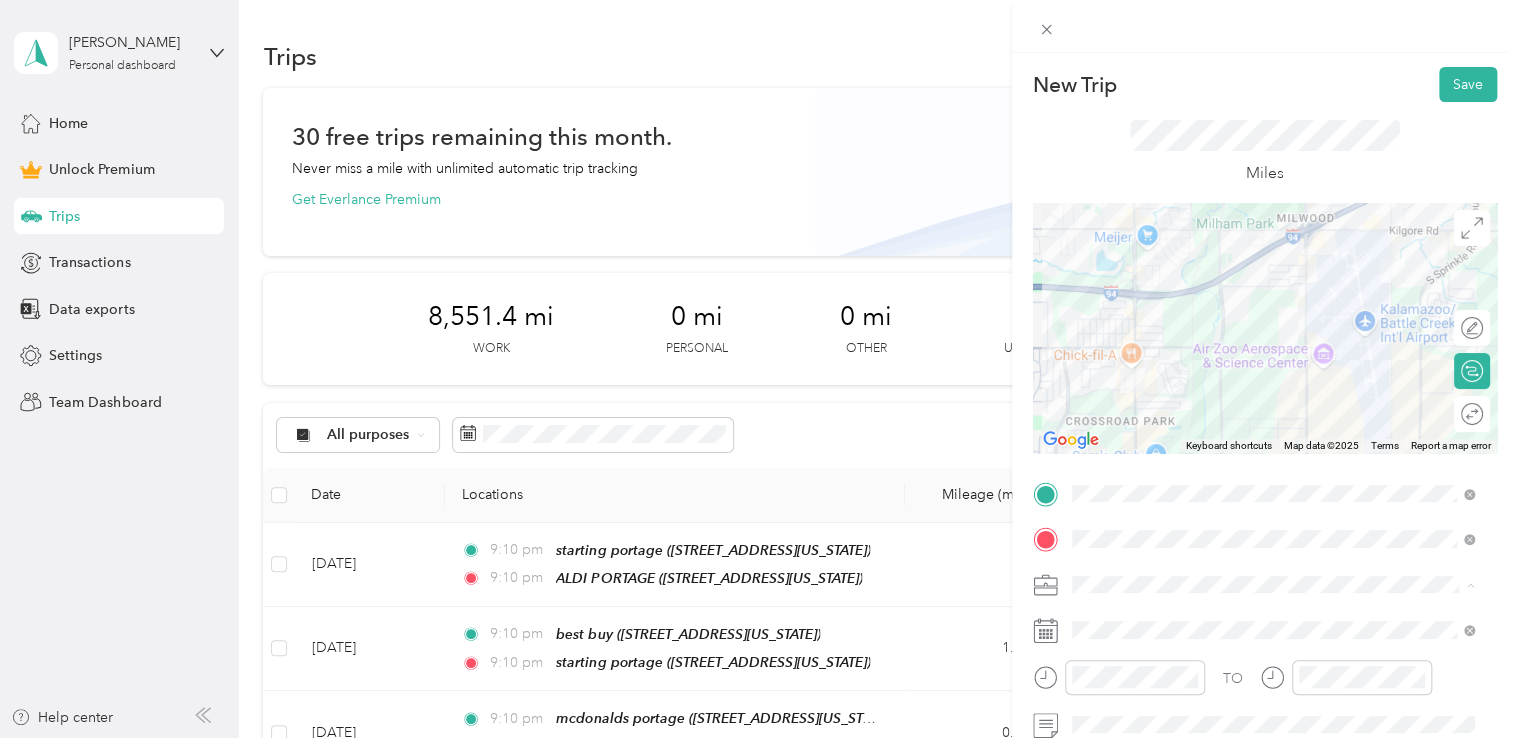 click on "Doordash" at bounding box center [1273, 374] 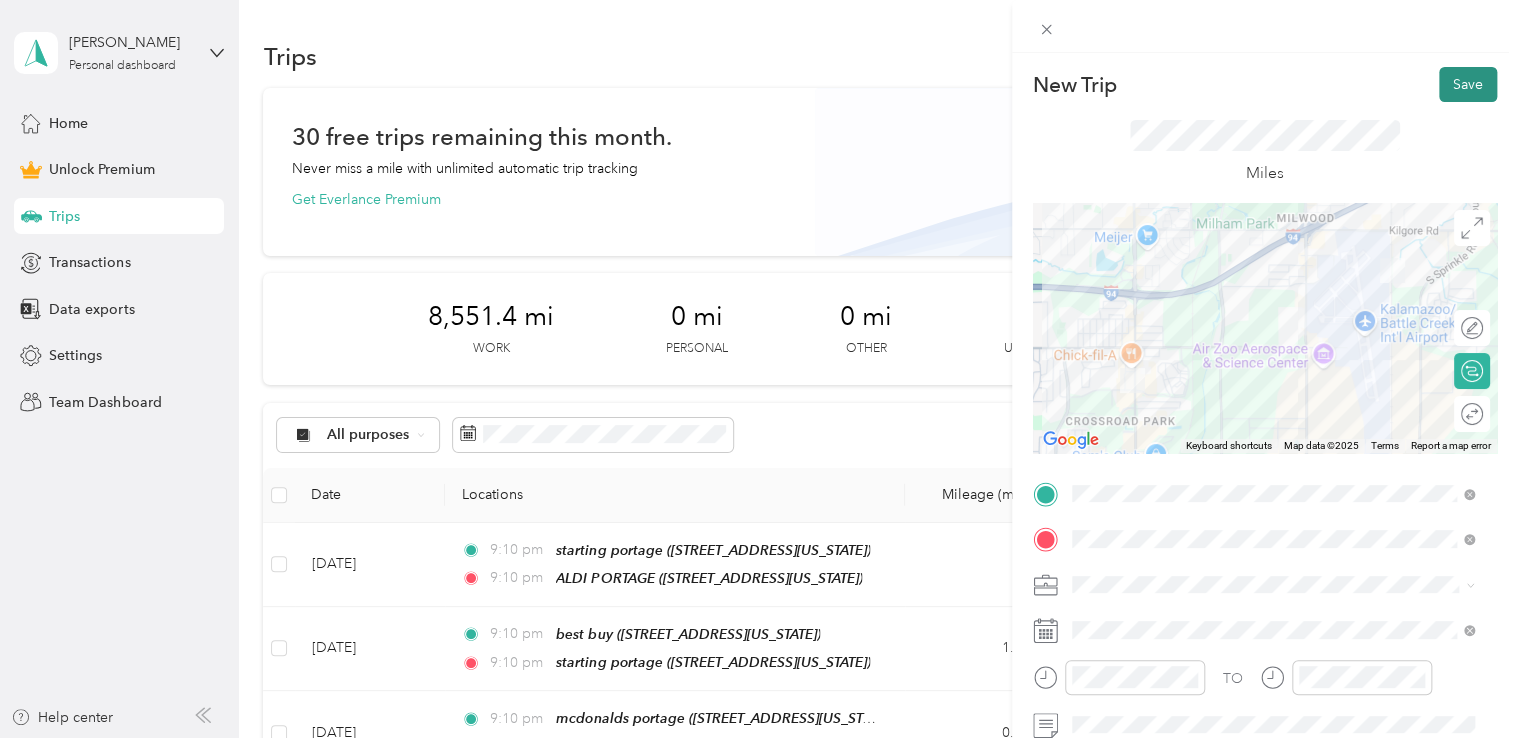 click on "Save" at bounding box center [1468, 84] 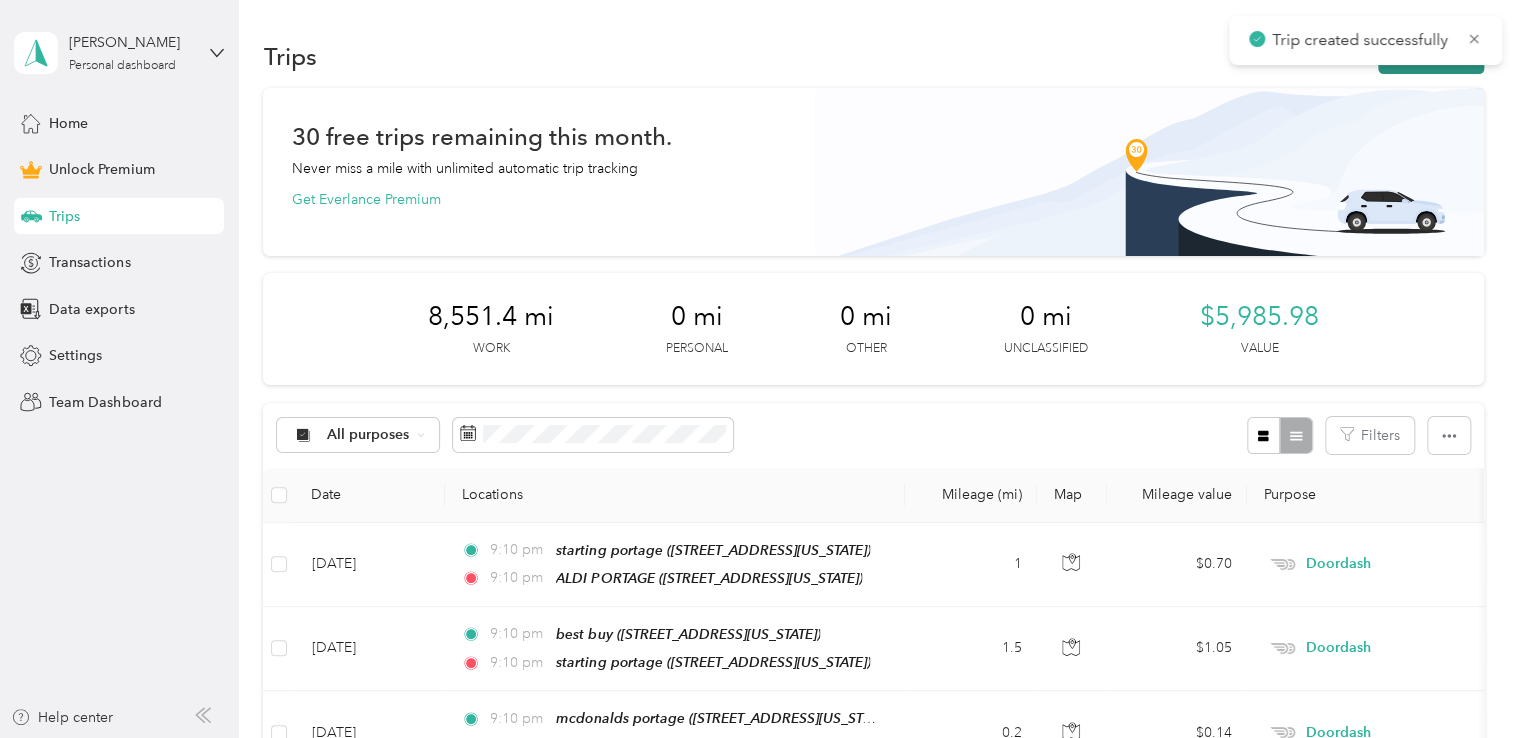 click on "New trip" at bounding box center (1431, 56) 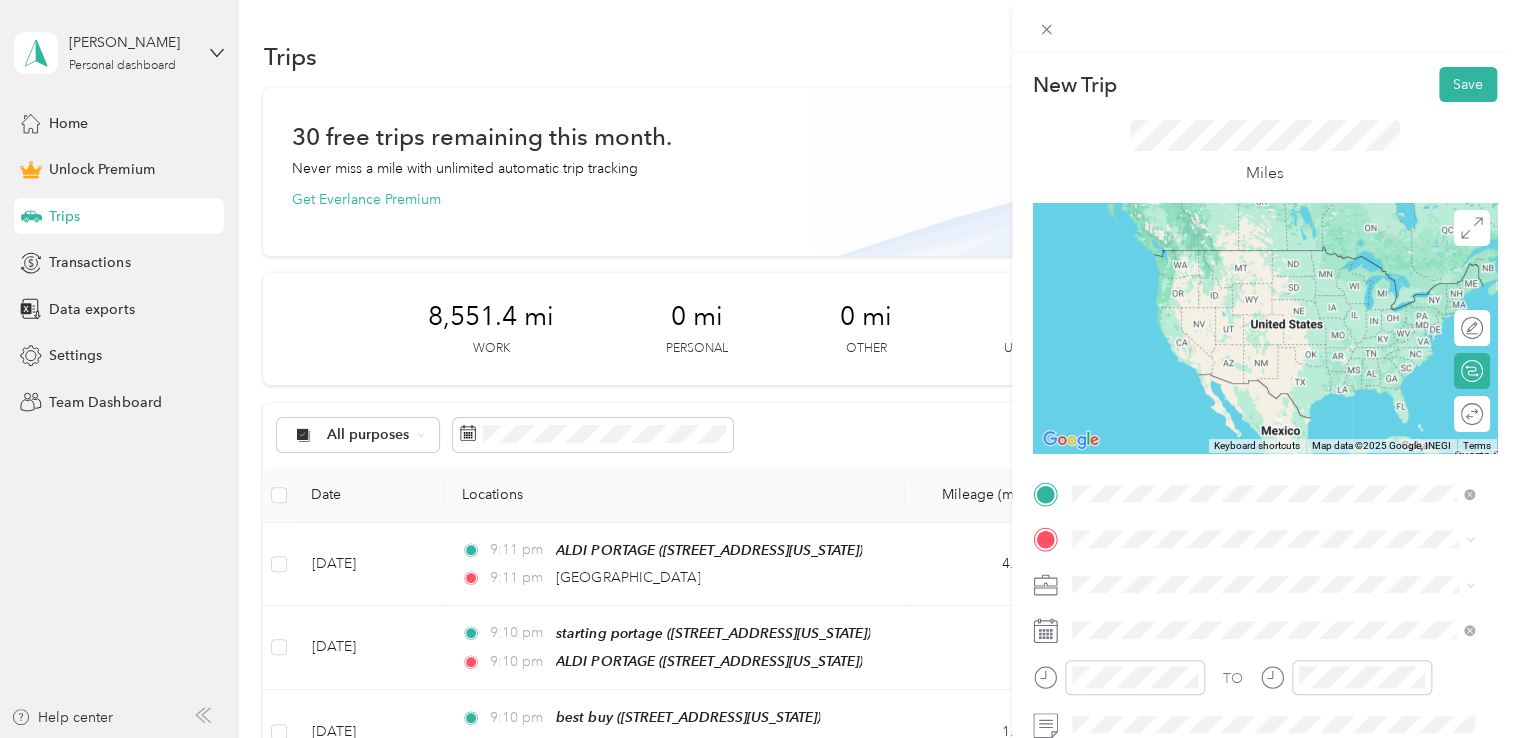 click on "Deadwood Drive West
Portage, Michigan 49002, United States" at bounding box center [1288, 258] 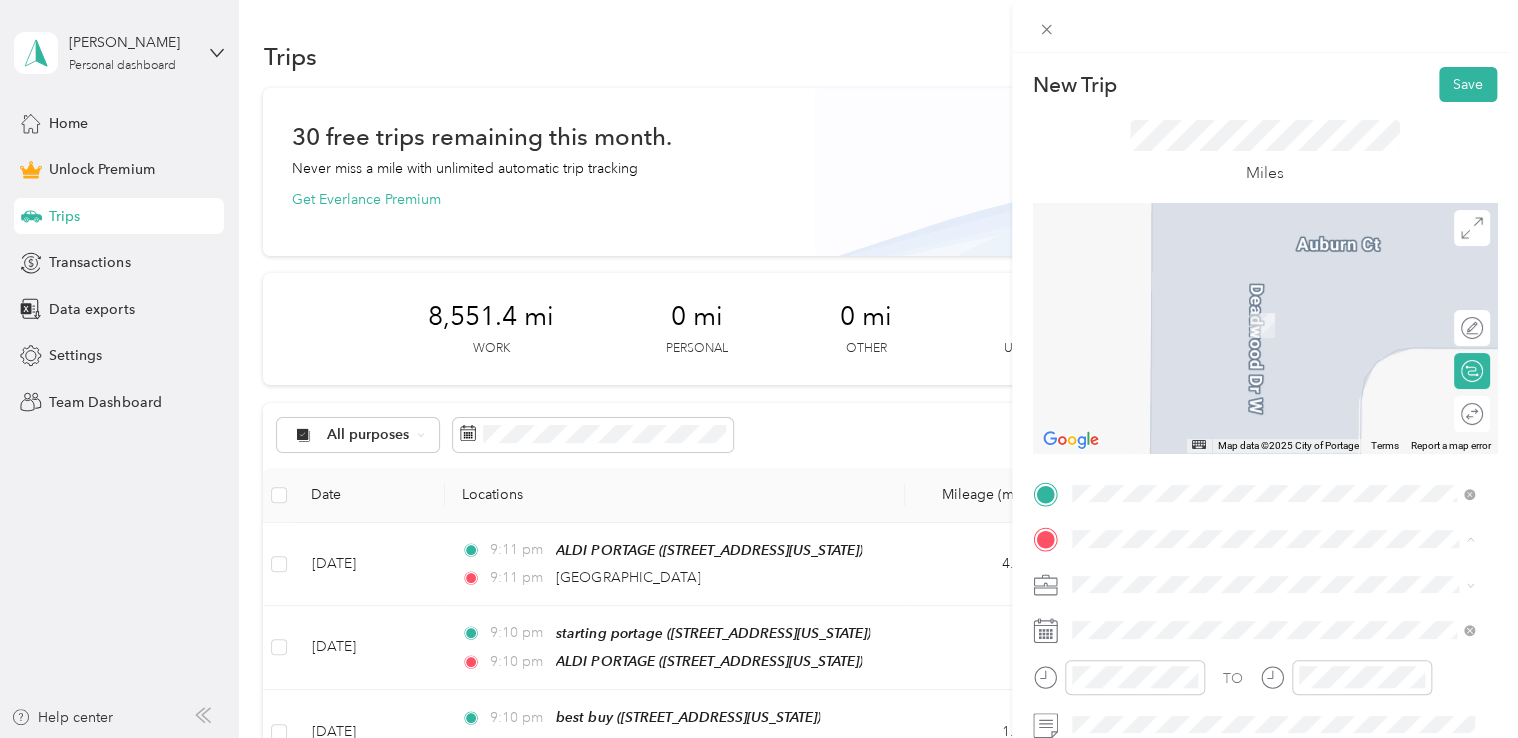 click on "starting portage 600 Alfa Court, Portage, 49002, Portage, Michigan, United States" at bounding box center (1209, 315) 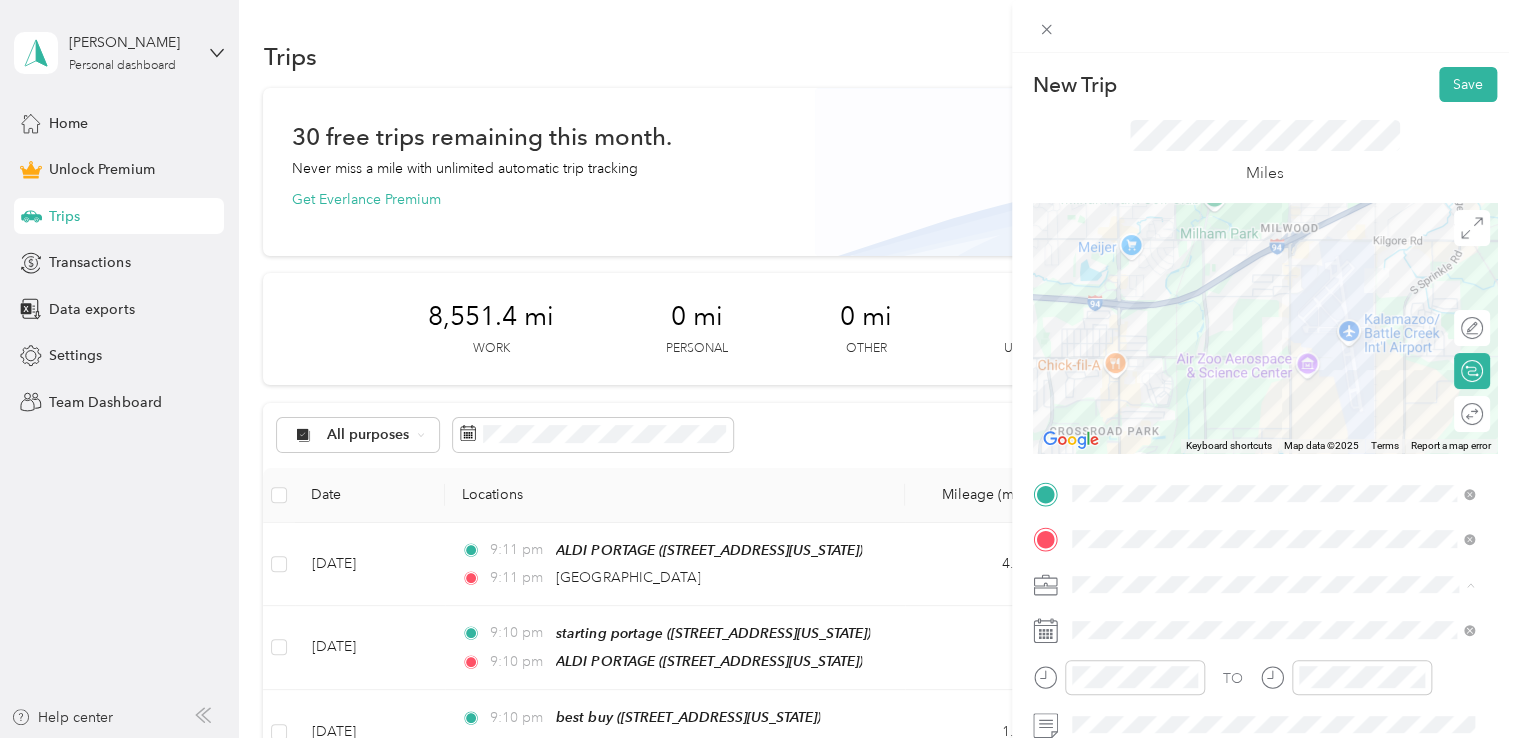 click on "Doordash" at bounding box center [1273, 374] 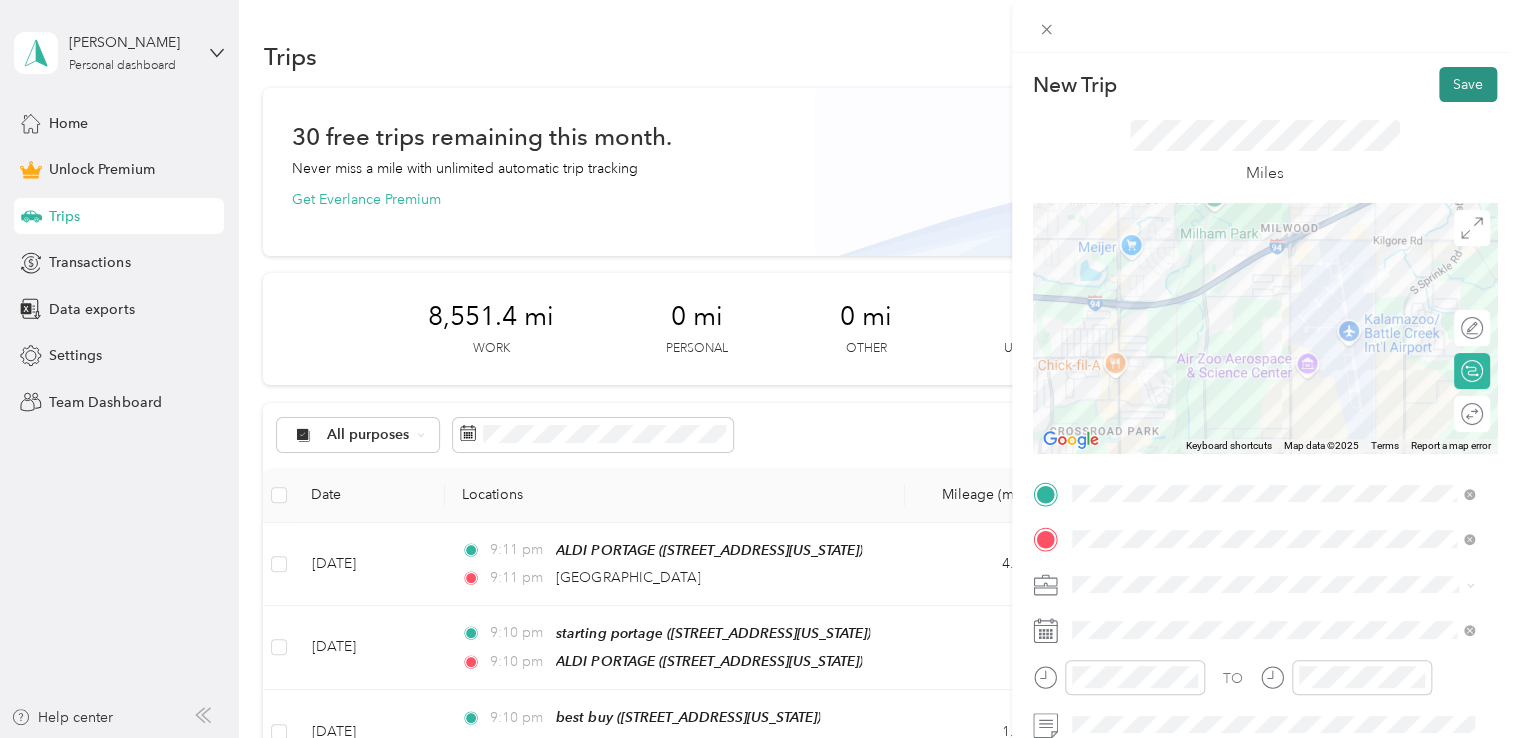click on "Save" at bounding box center [1468, 84] 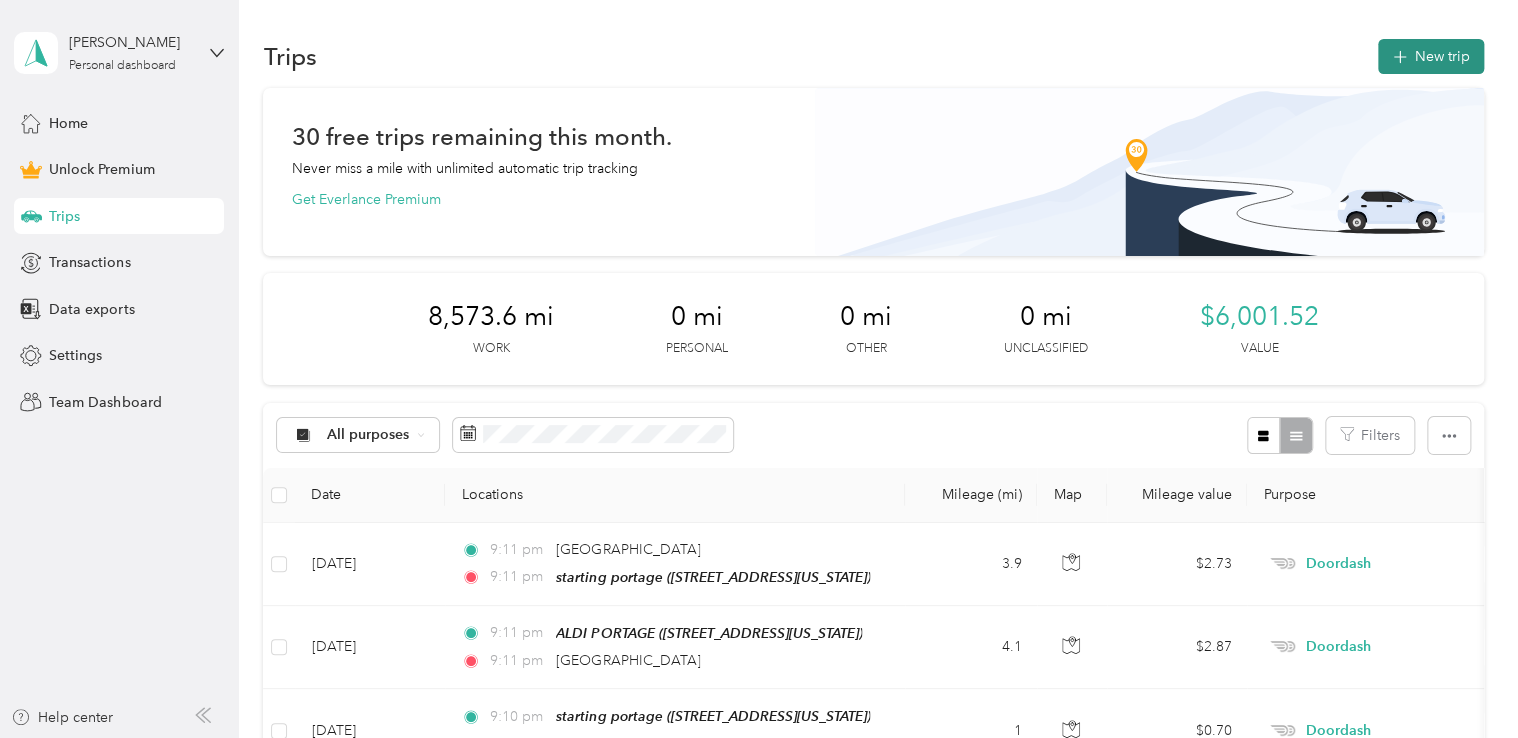 click on "New trip" at bounding box center [1431, 56] 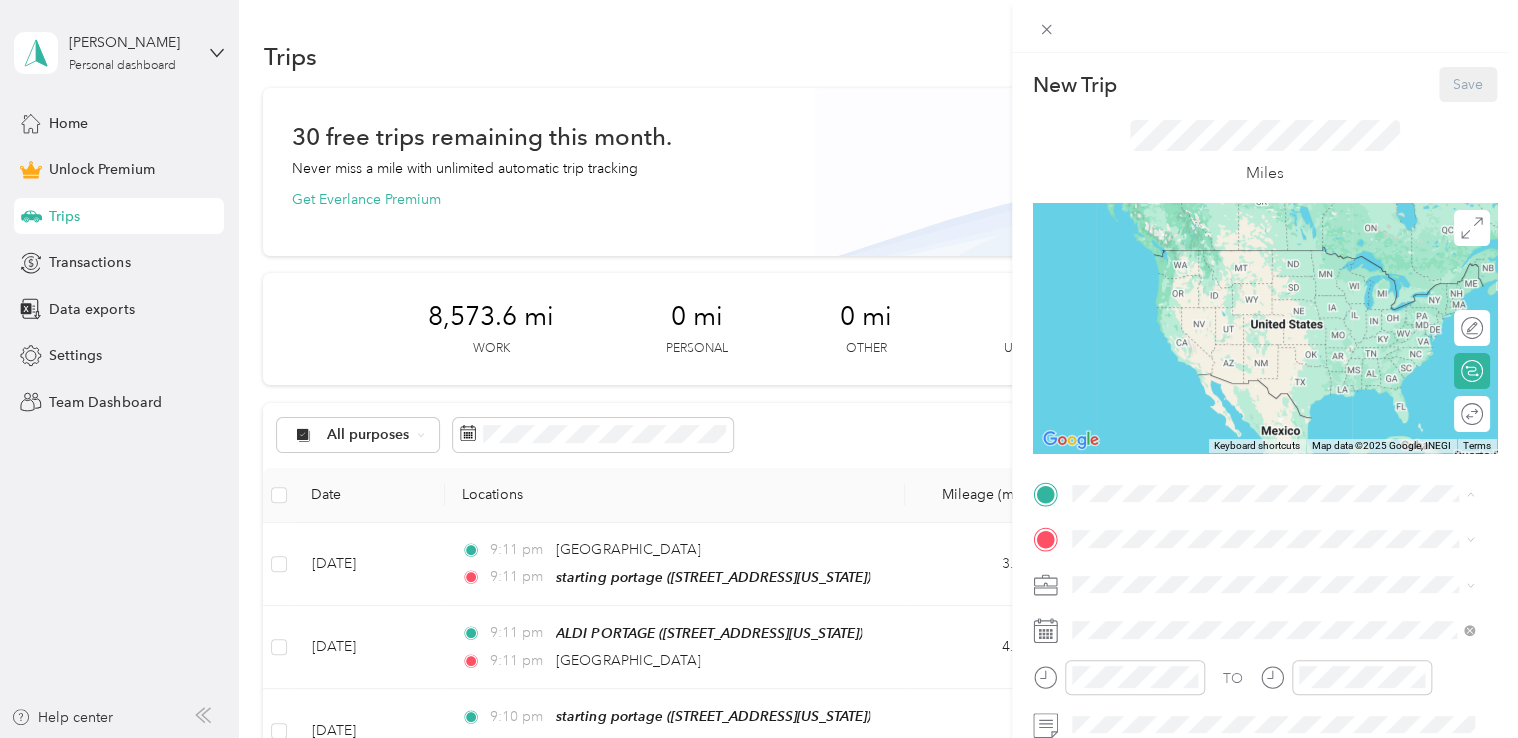 click on "starting portage 600 Alfa Court, Portage, 49002, Portage, Michigan, United States" at bounding box center (1209, 269) 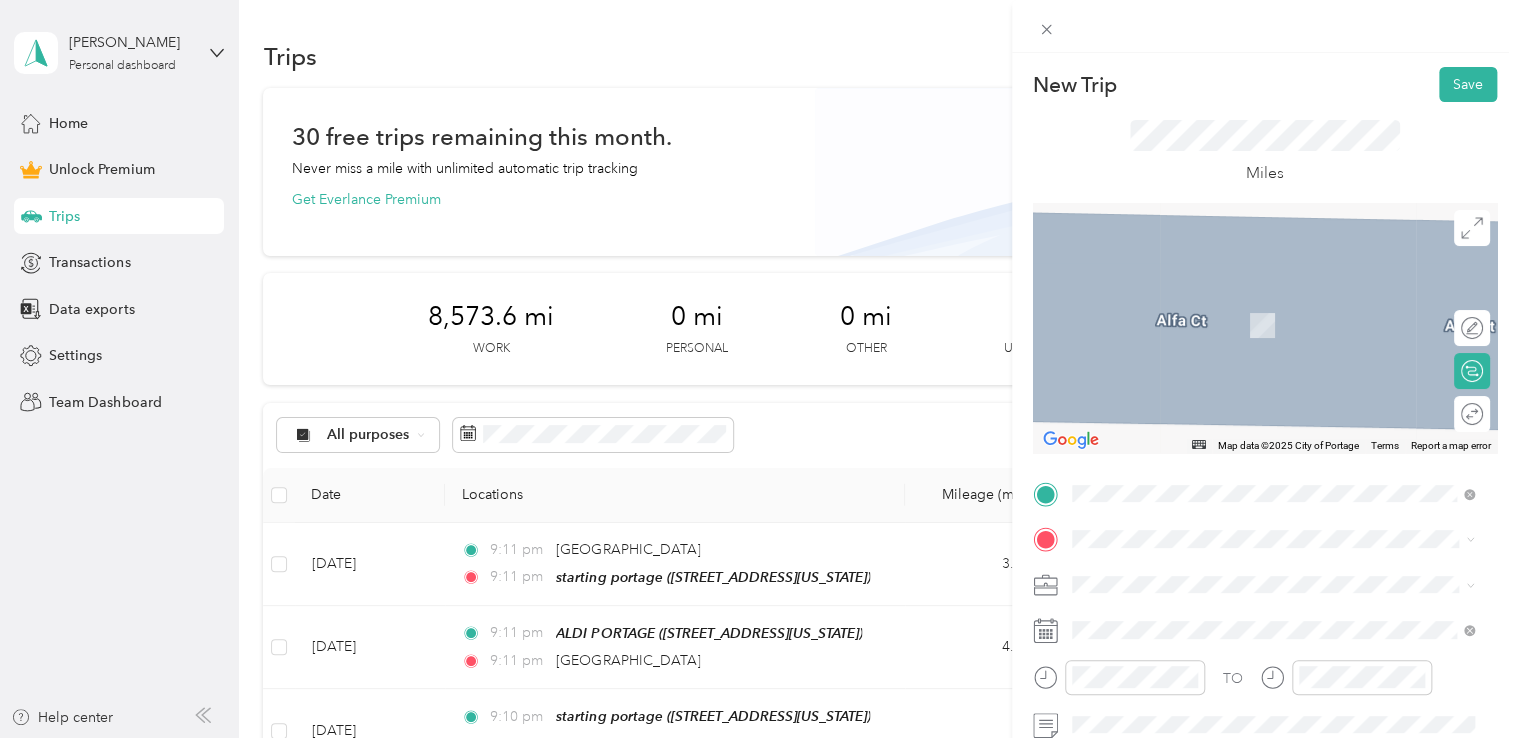 click on "meijer portage 5121 South Westnedge Avenue, Portage, 49002, Portage, Michigan, United States" at bounding box center (1273, 314) 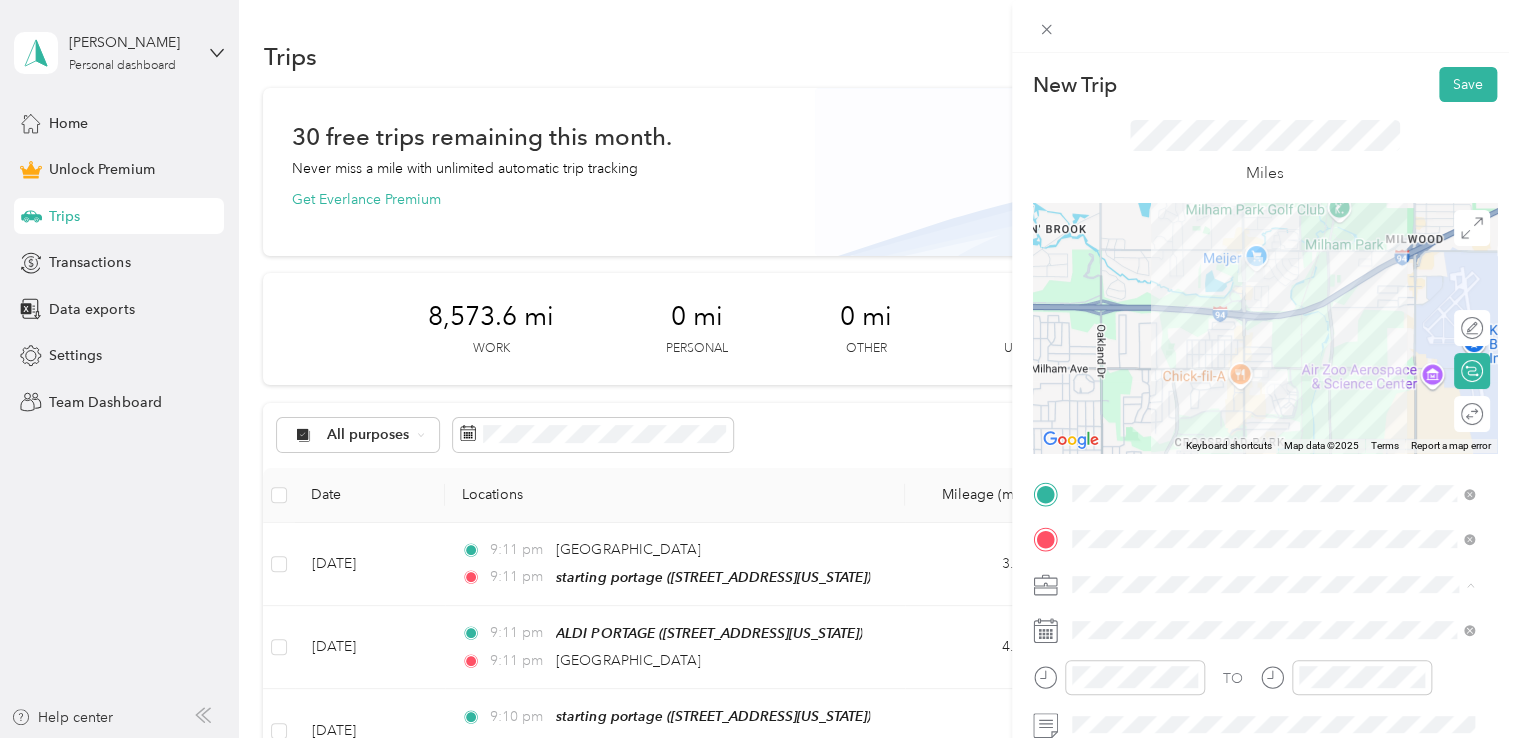 click on "Doordash" at bounding box center (1273, 374) 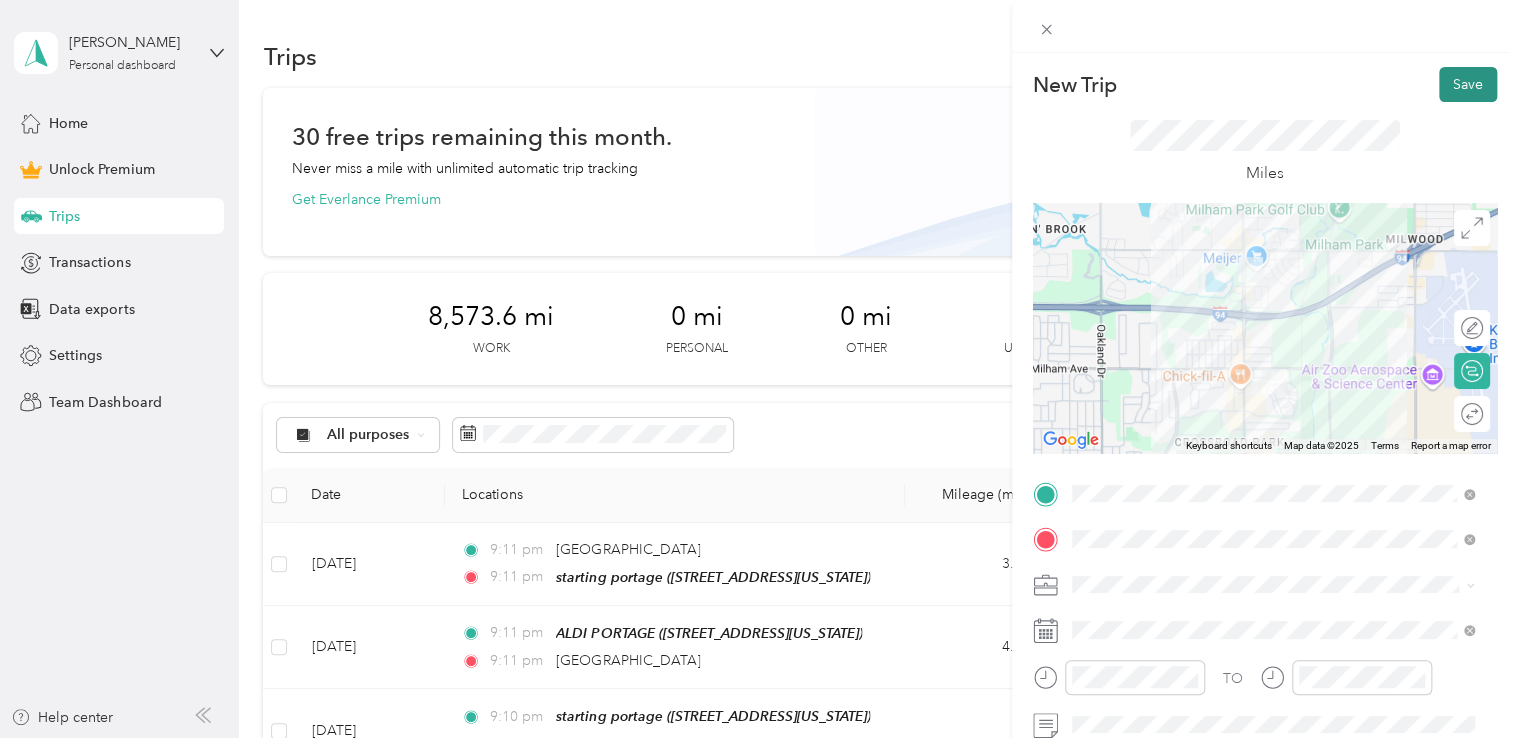 click on "Save" at bounding box center [1468, 84] 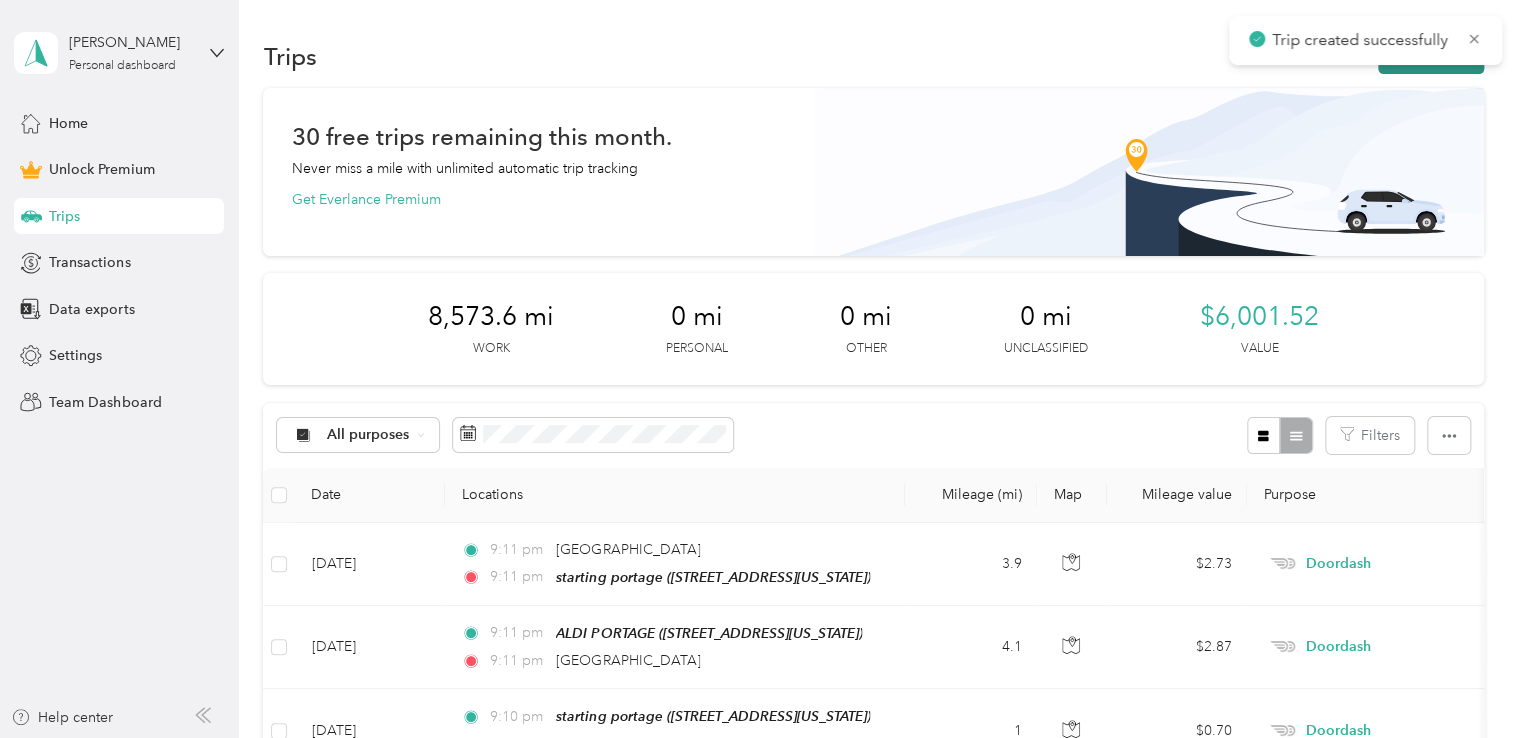 click on "New trip" at bounding box center (1431, 56) 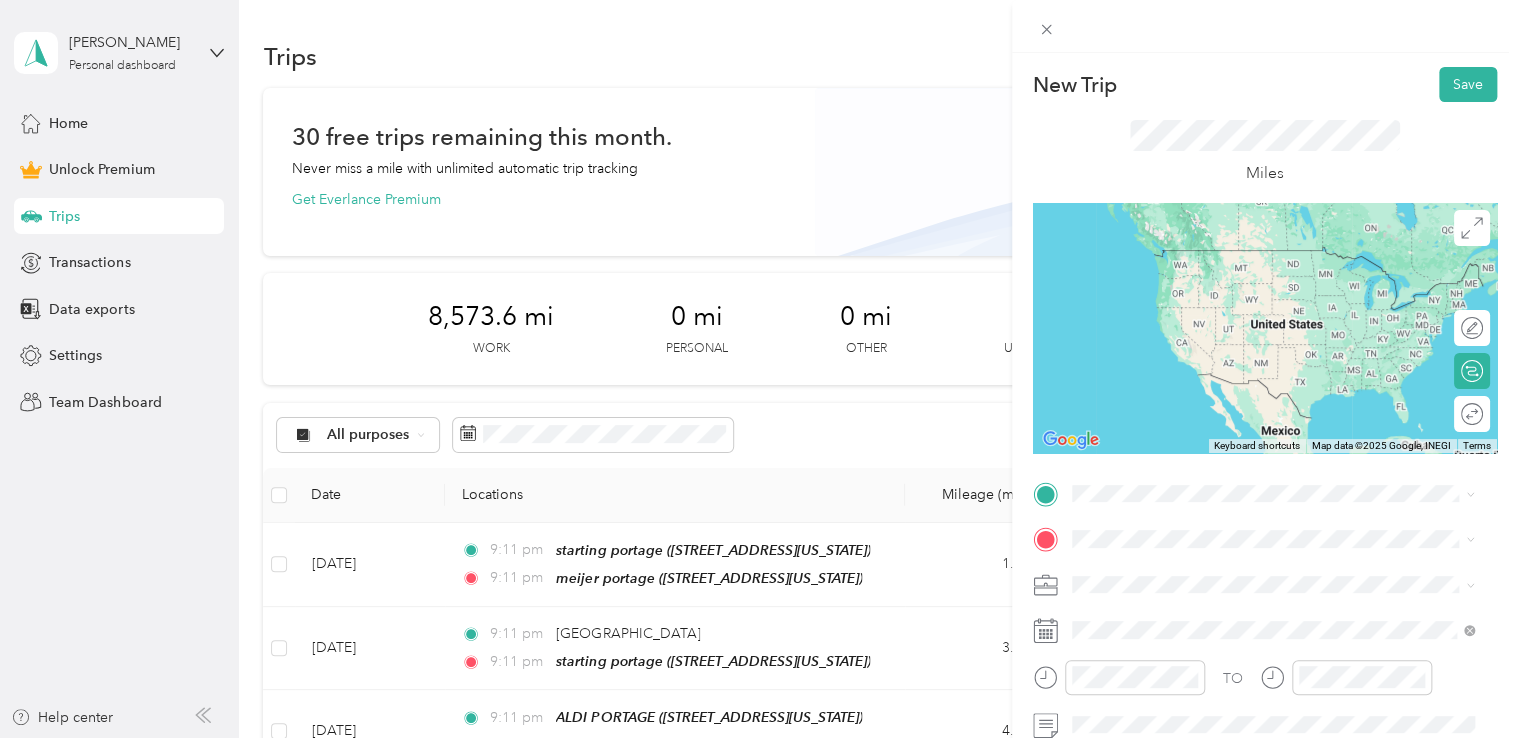 click on "meijer portage 5121 South Westnedge Avenue, Portage, 49002, Portage, Michigan, United States" at bounding box center (1209, 265) 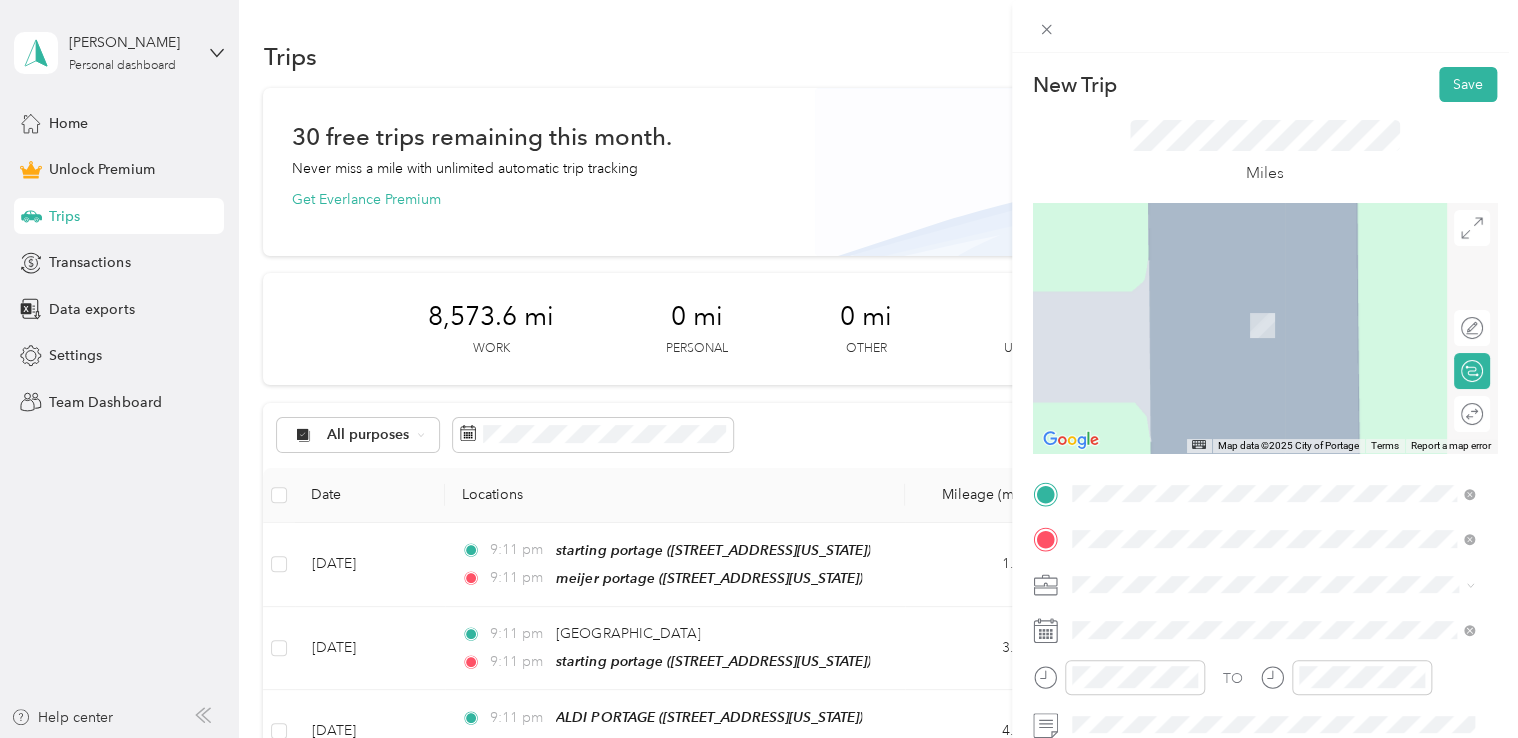 click on "2035 Royce Avenue
Kalamazoo, Michigan 49001, United States" at bounding box center [1273, 296] 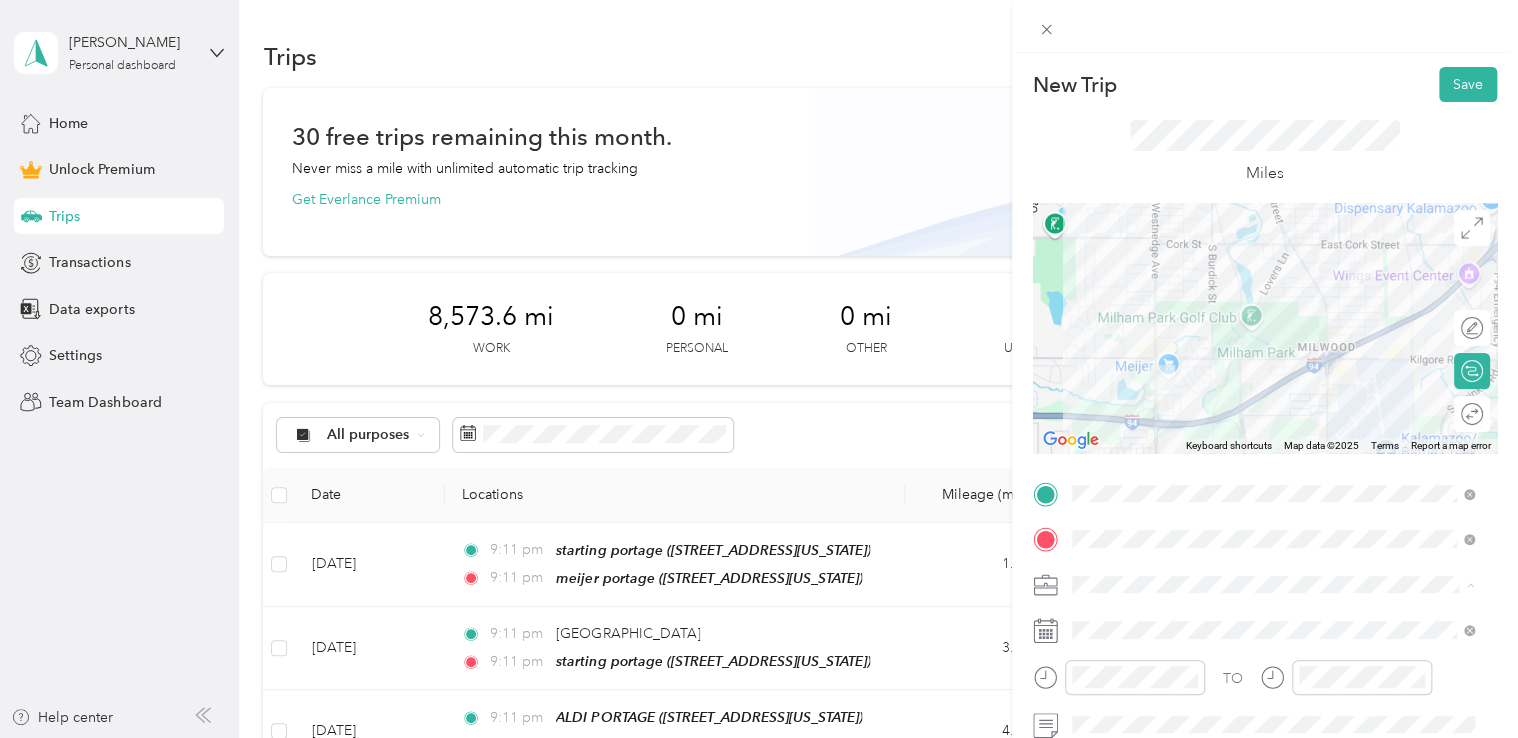 click on "Doordash" at bounding box center [1273, 374] 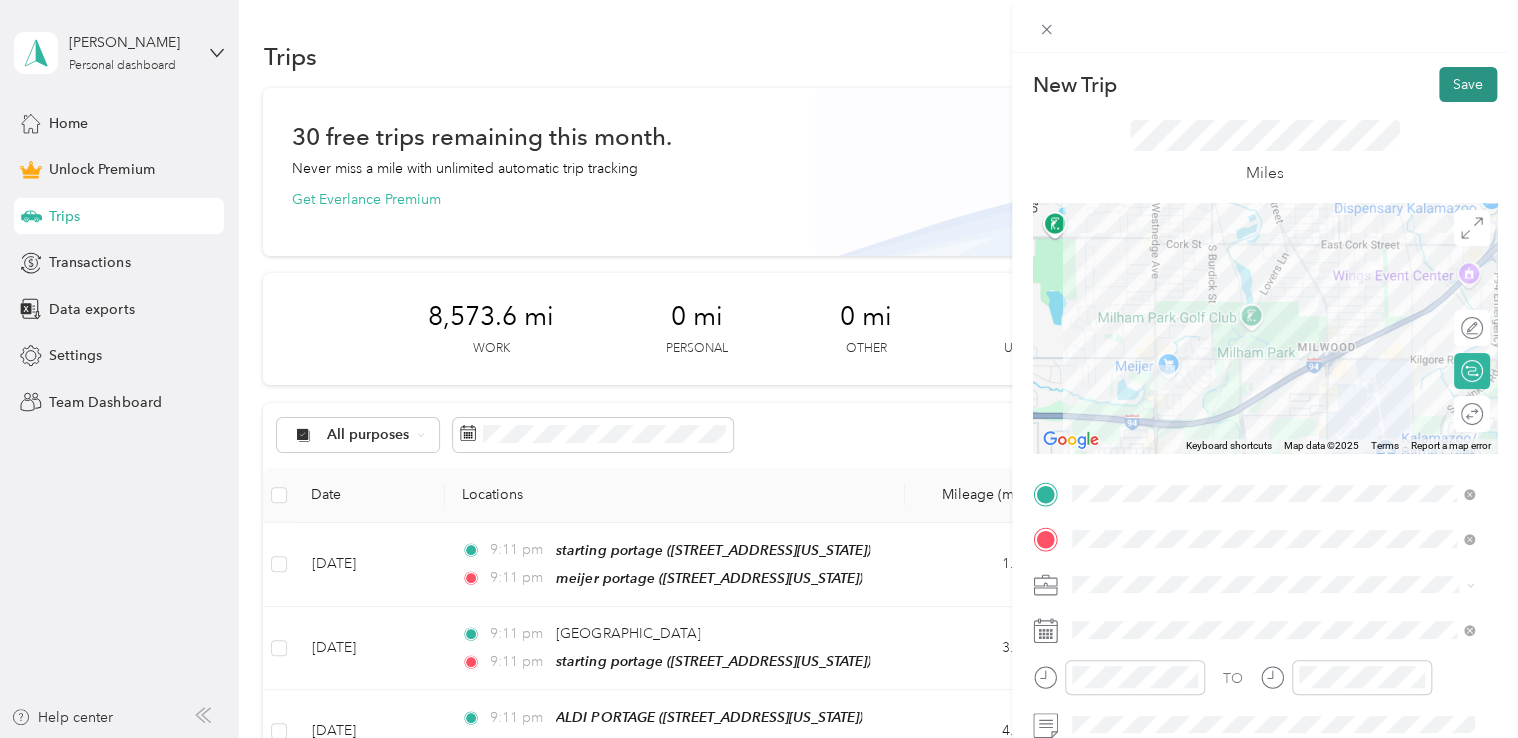 click on "Save" at bounding box center [1468, 84] 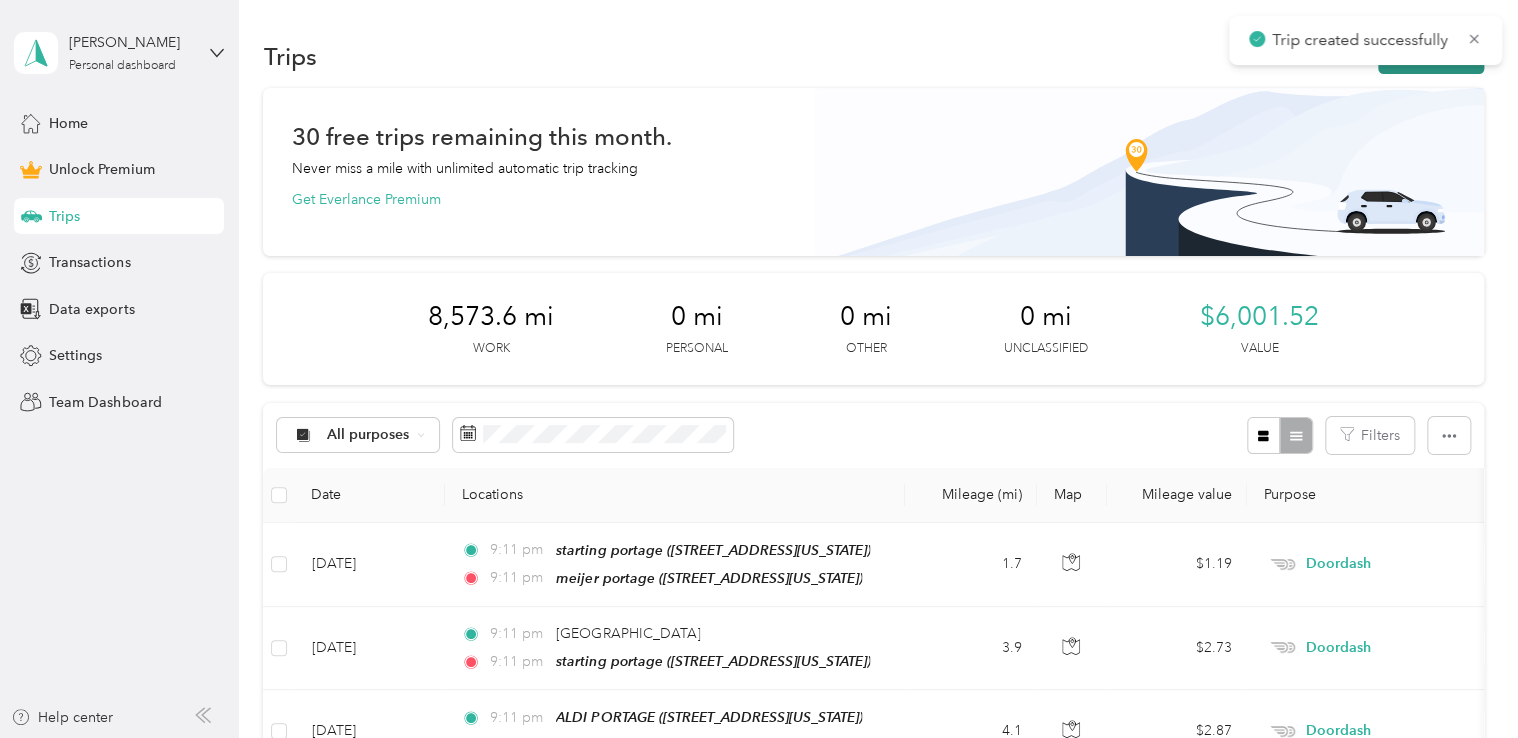 click 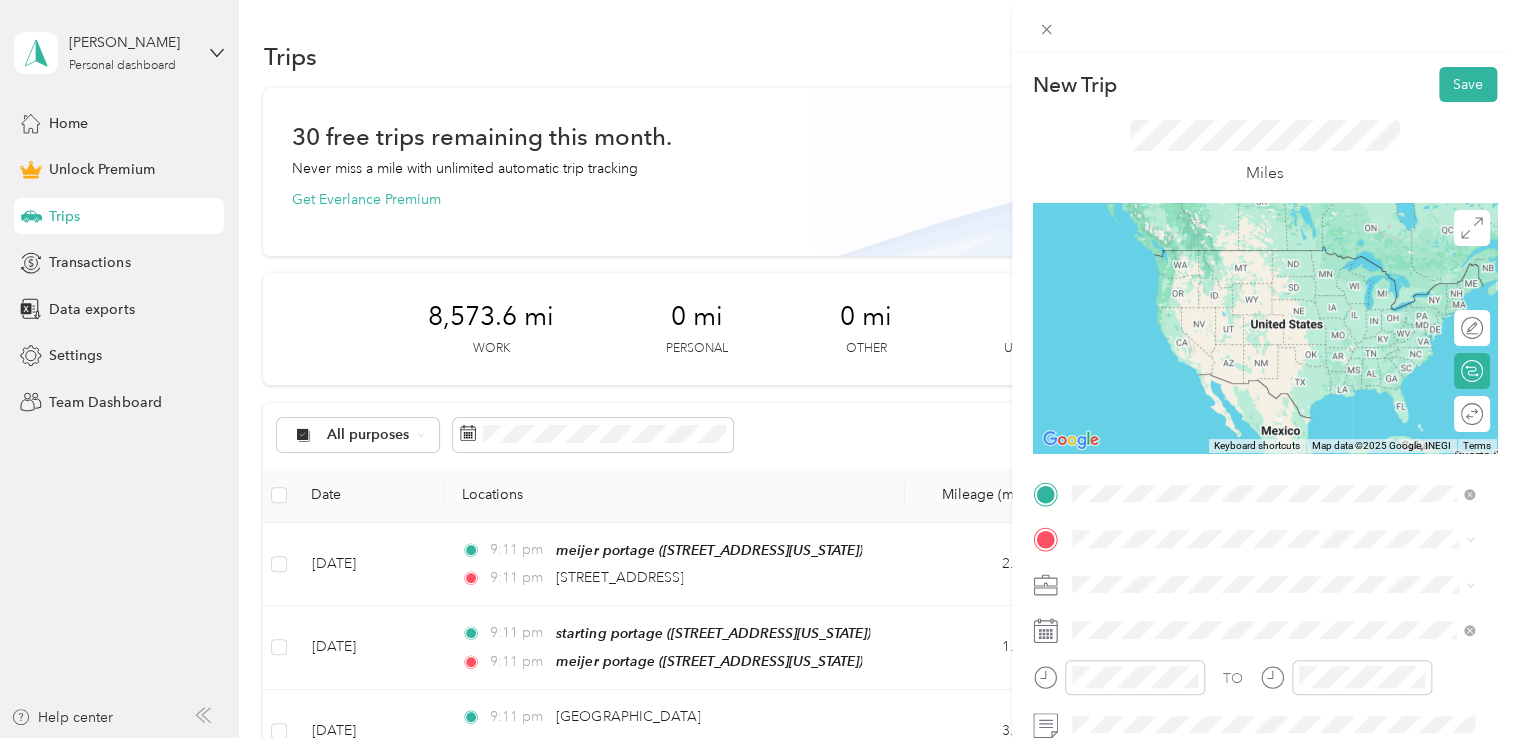 click on "2035 Royce Avenue
Kalamazoo, Michigan 49001, United States" at bounding box center (1209, 250) 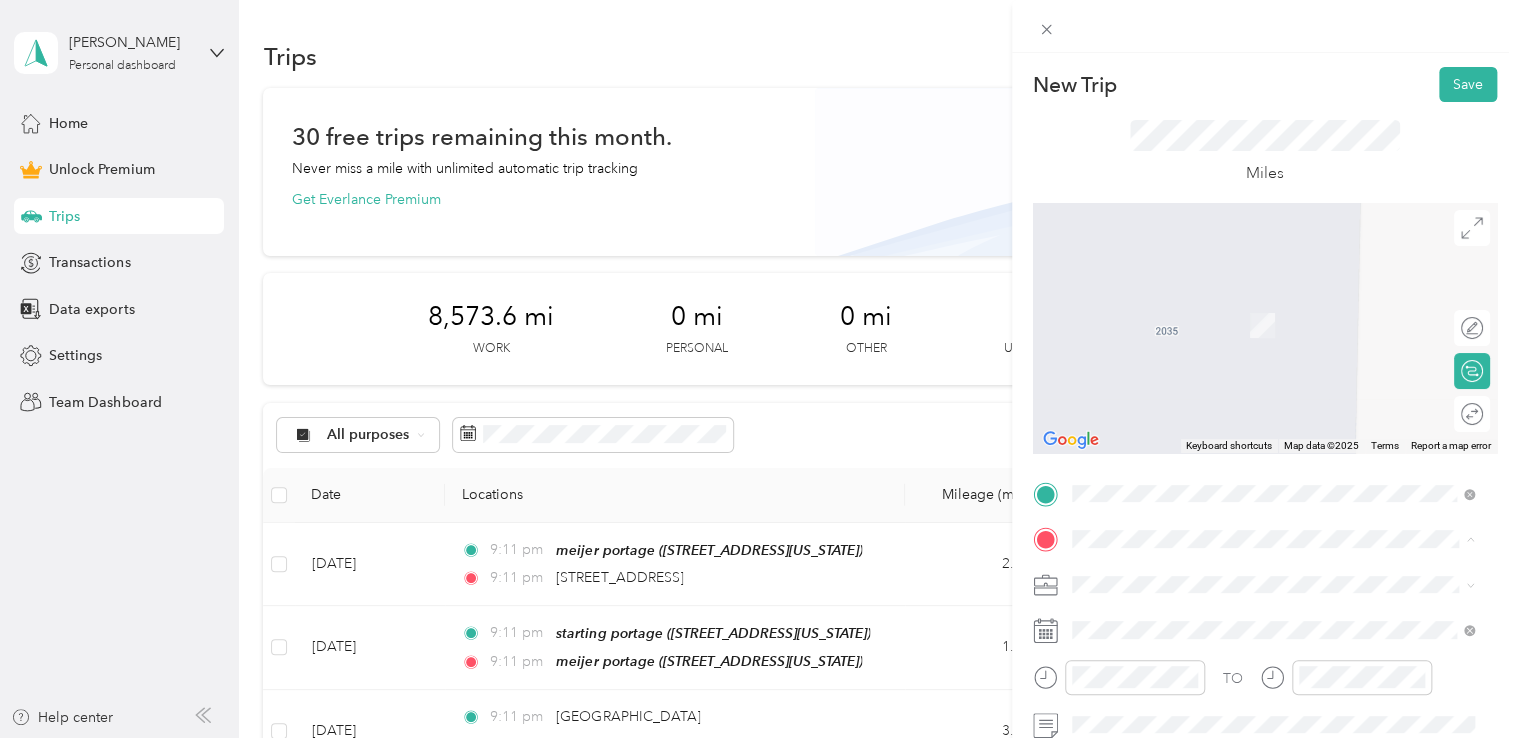 click on "starting portage 600 Alfa Court, Portage, 49002, Portage, Michigan, United States" at bounding box center [1209, 315] 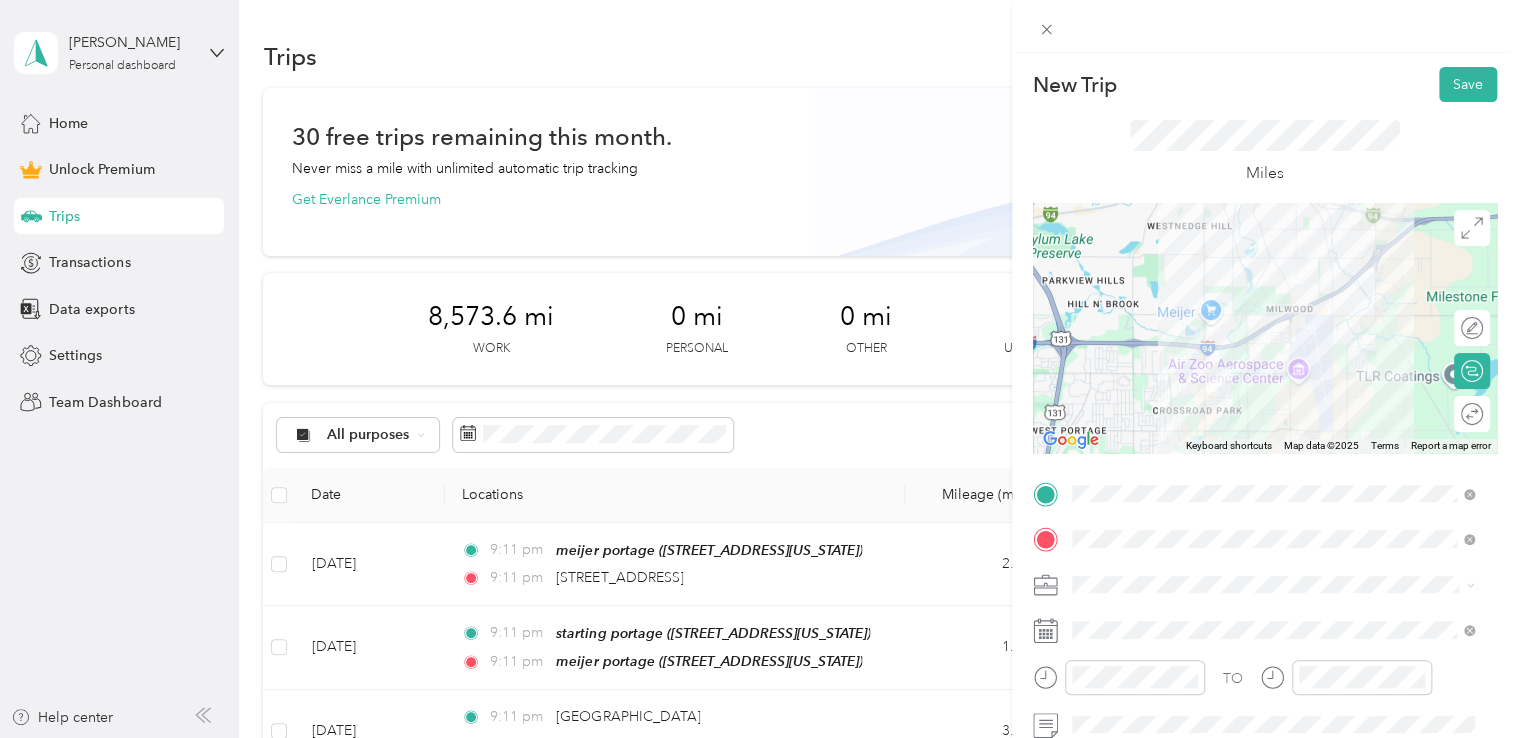 click on "Doordash" at bounding box center [1273, 371] 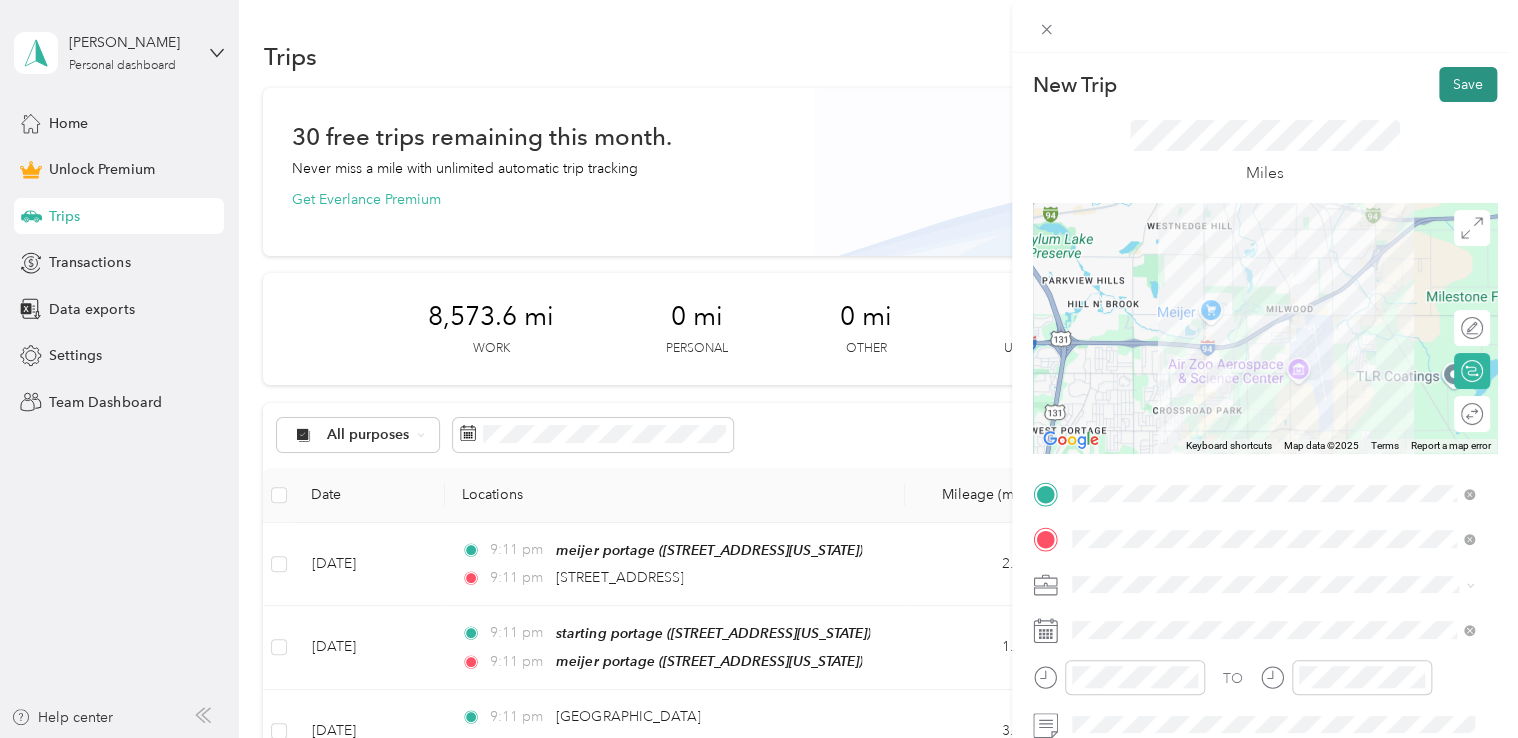 click on "Save" at bounding box center (1468, 84) 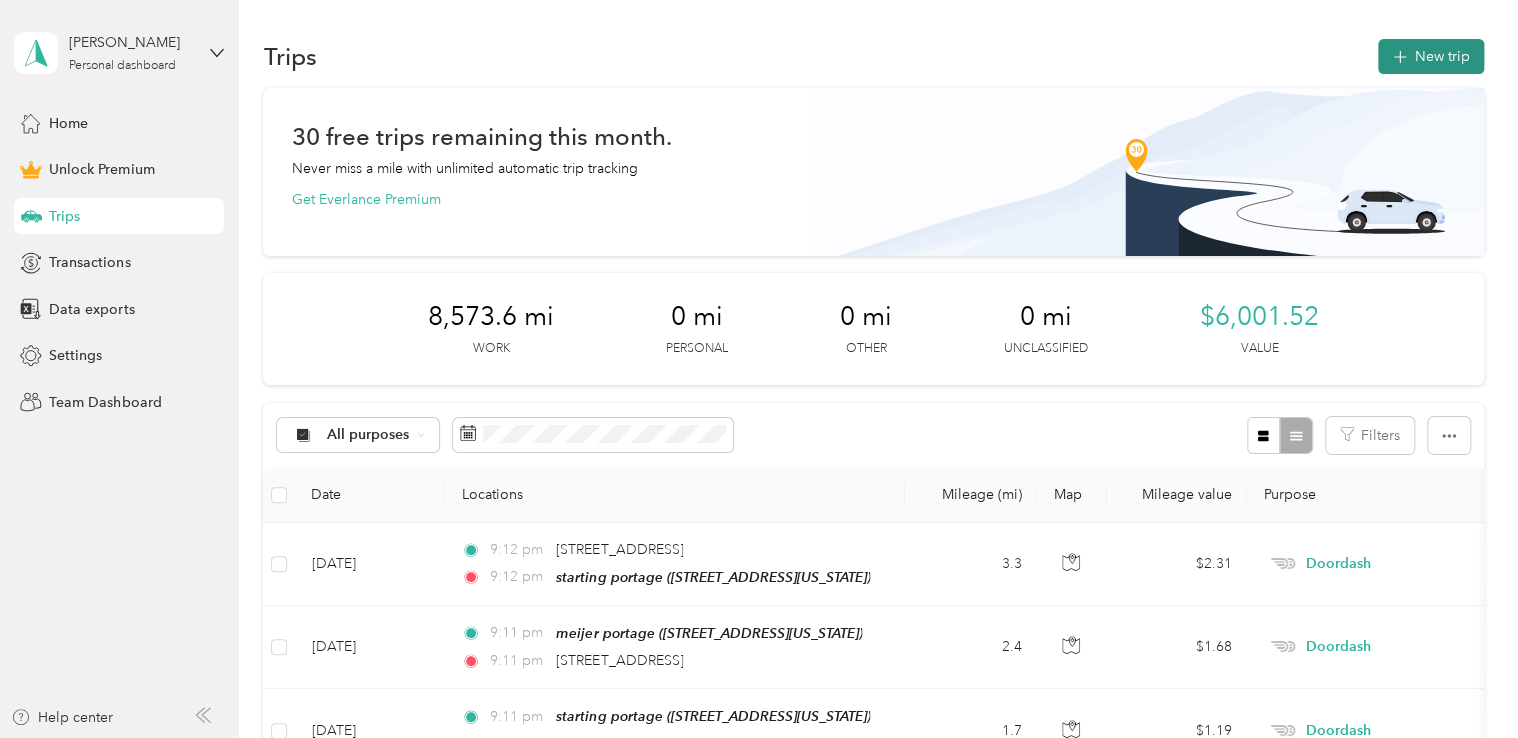 click on "New trip" at bounding box center [1431, 56] 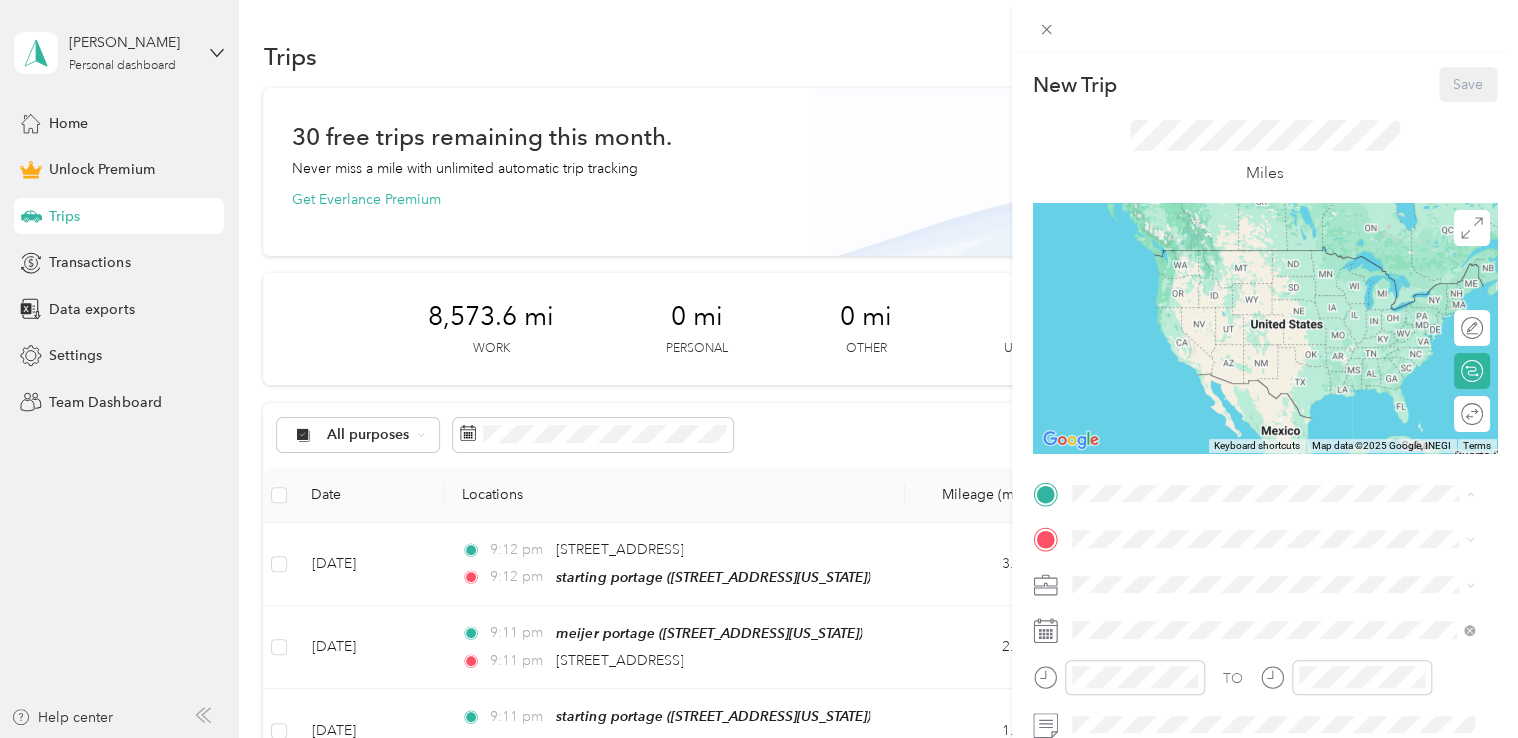 click on "starting portage" at bounding box center (1162, 257) 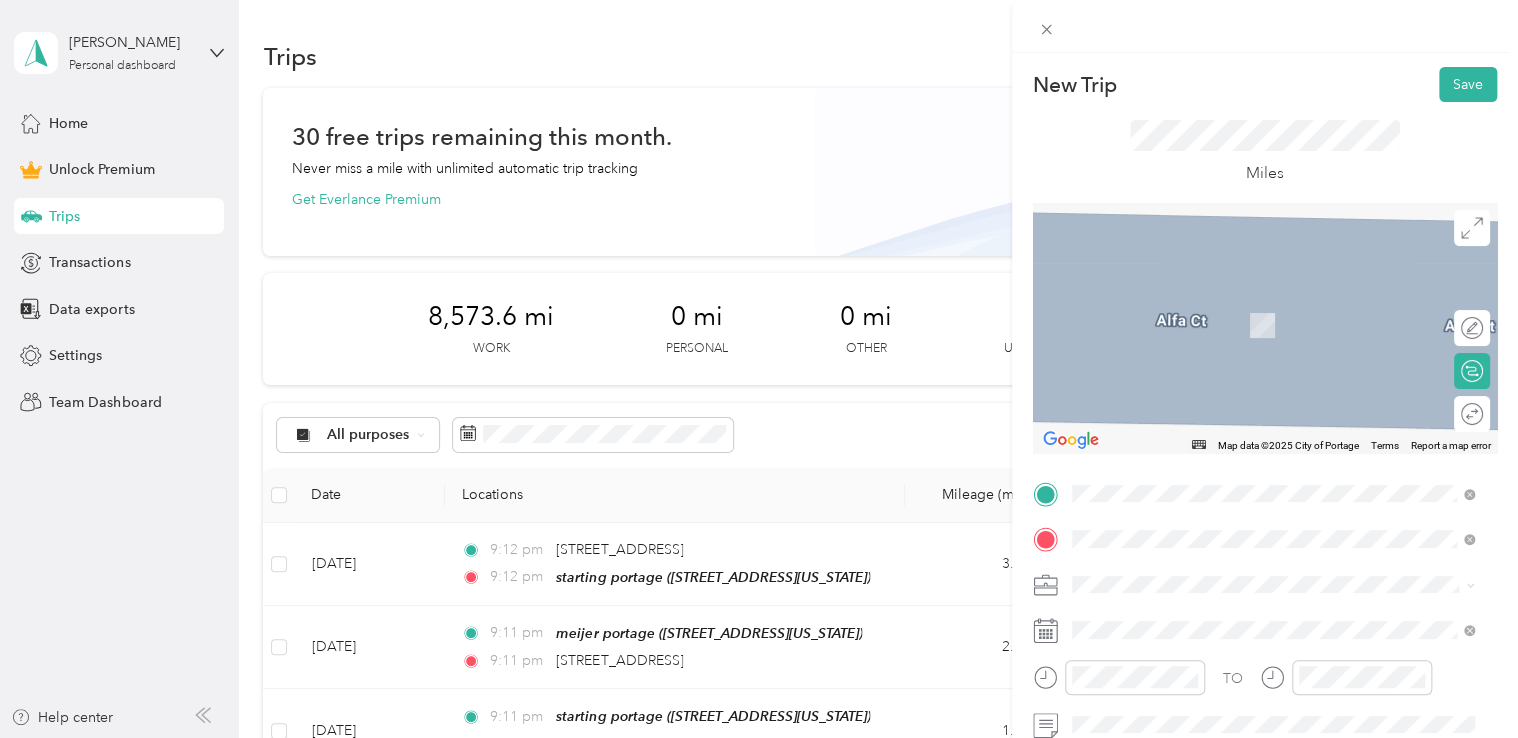 click on "aldi portage/kalamazoo" at bounding box center (1189, 366) 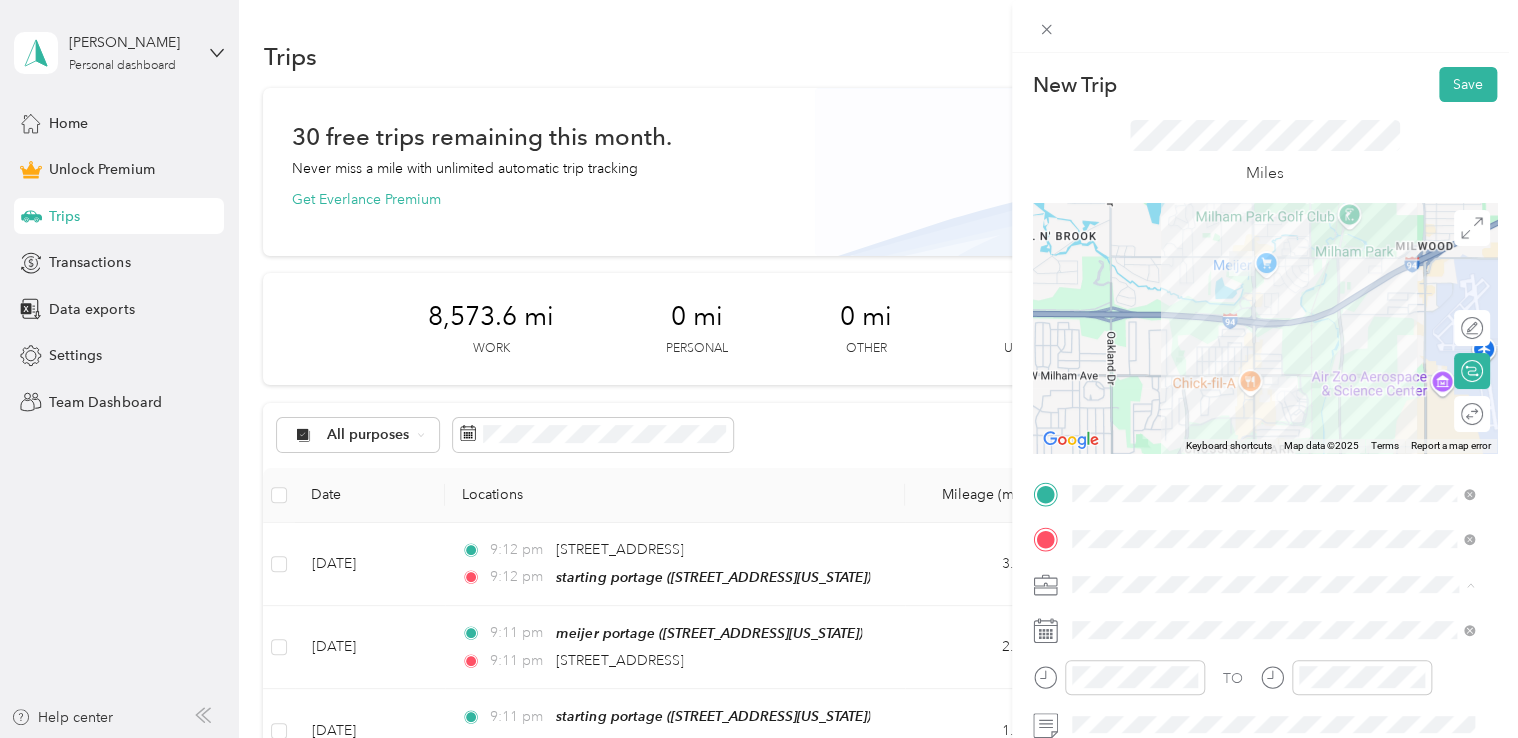 click on "Doordash" at bounding box center (1273, 374) 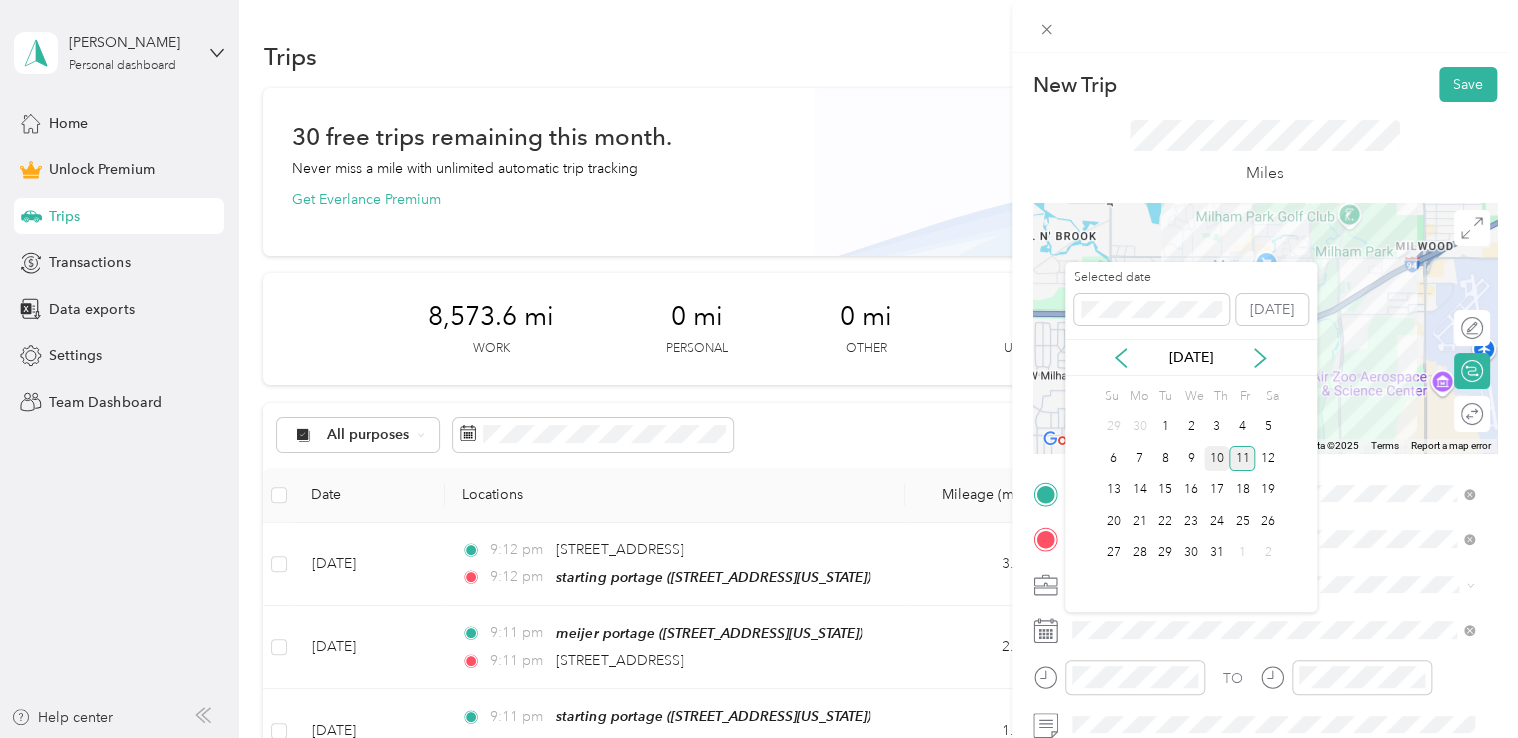 click on "10" at bounding box center (1217, 458) 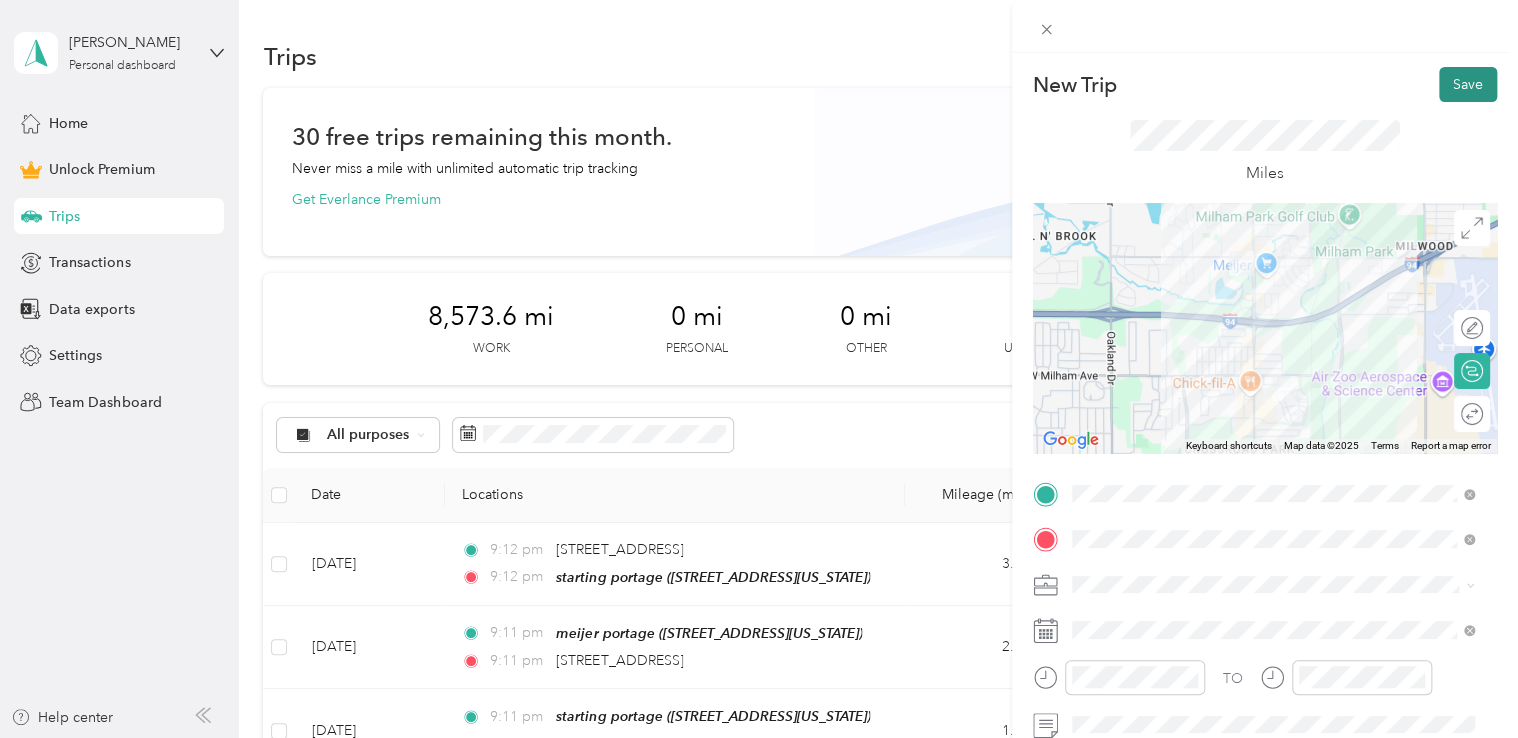 click on "Save" at bounding box center (1468, 84) 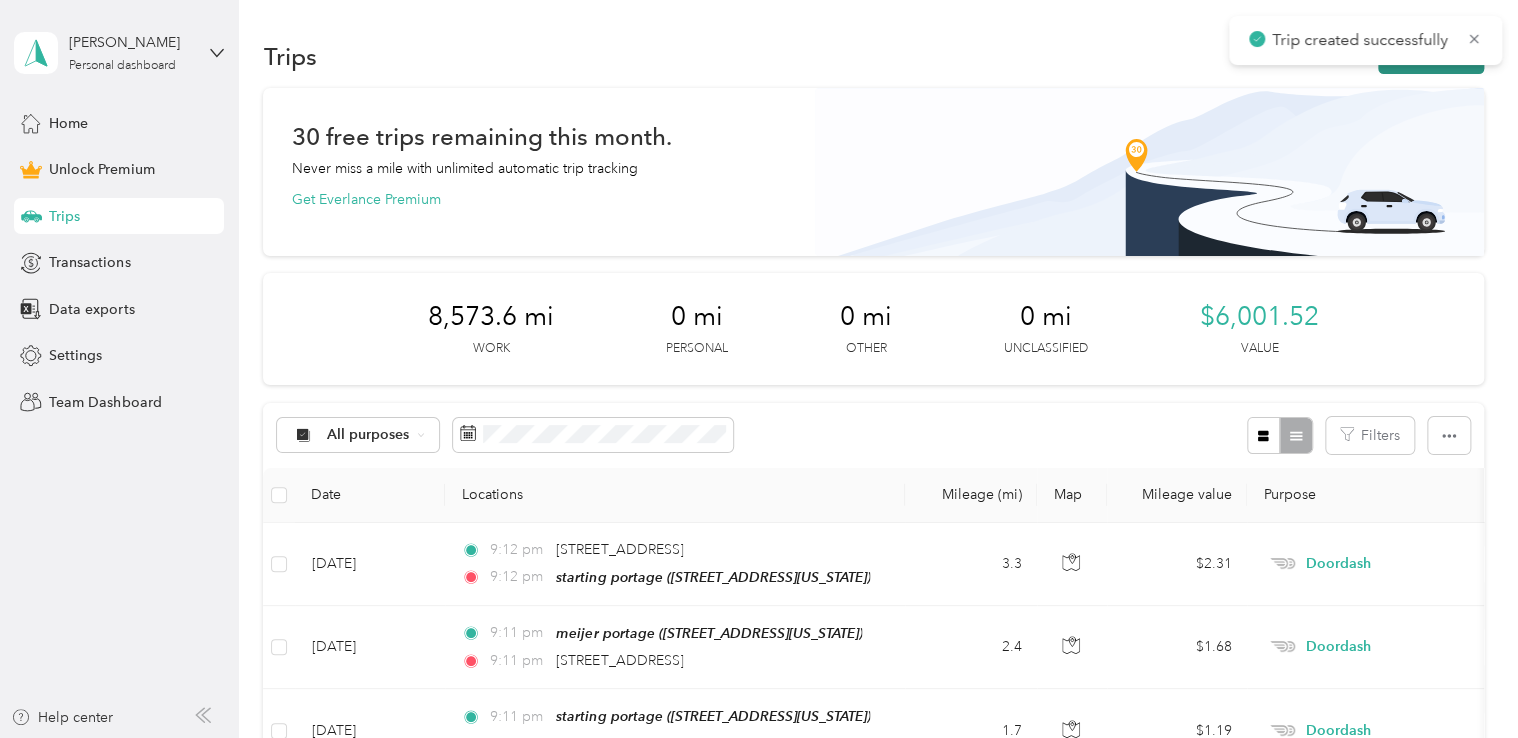 click on "New trip" at bounding box center (1431, 56) 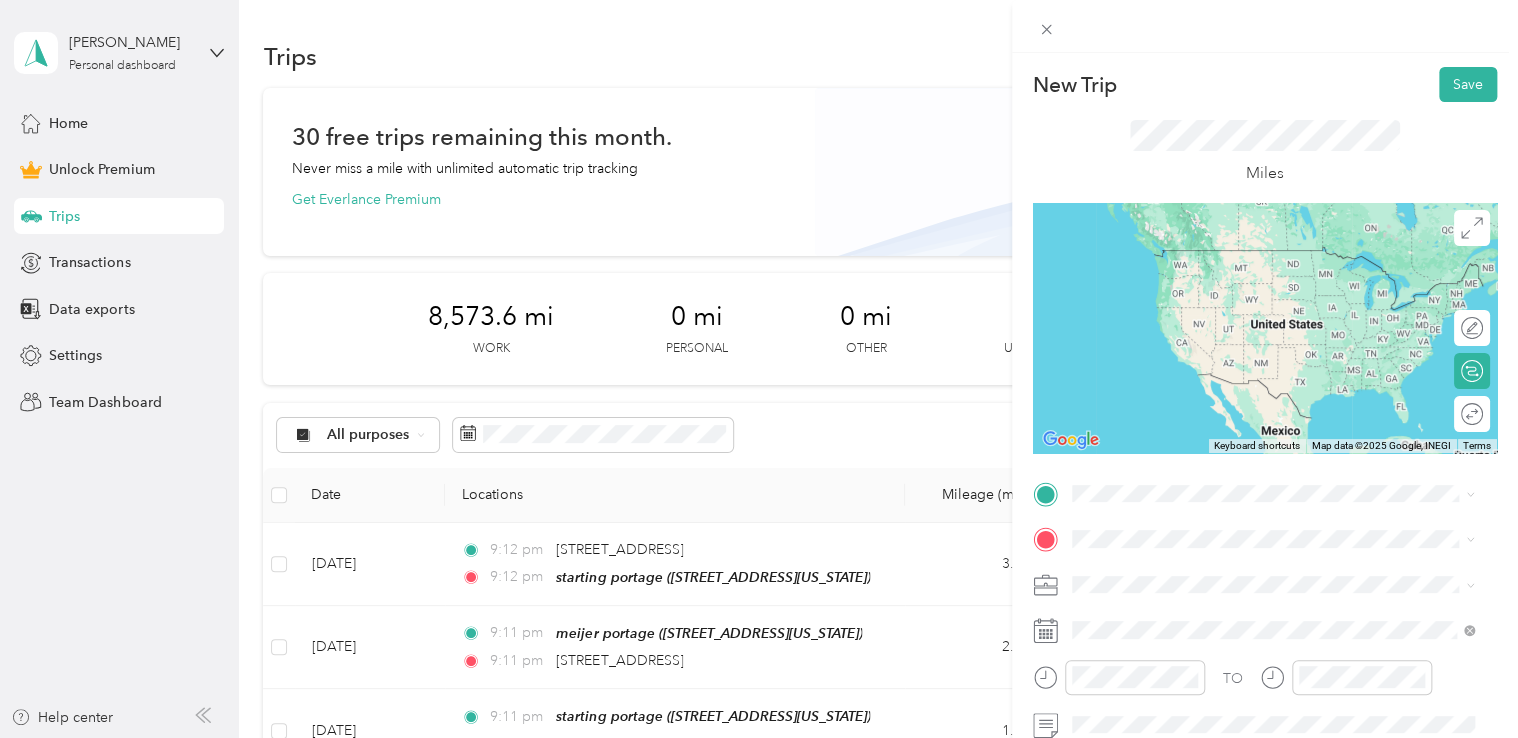 click on "5070 South Westnedge Avenue, Portage, 49002, Portage, Michigan, United States" at bounding box center [1209, 342] 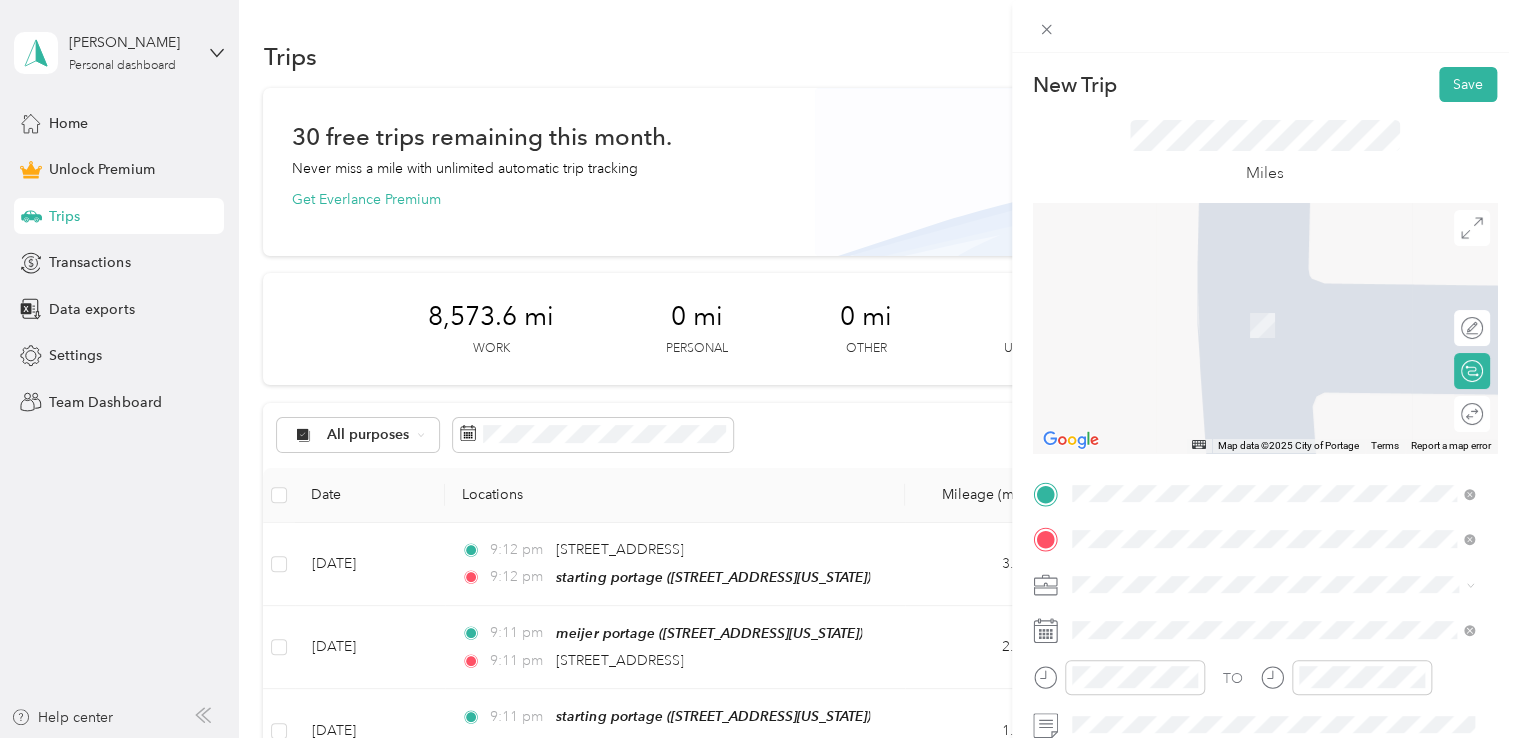 click on "903 Wheaton Avenue
Kalamazoo, Michigan 49008, United States" at bounding box center (1209, 296) 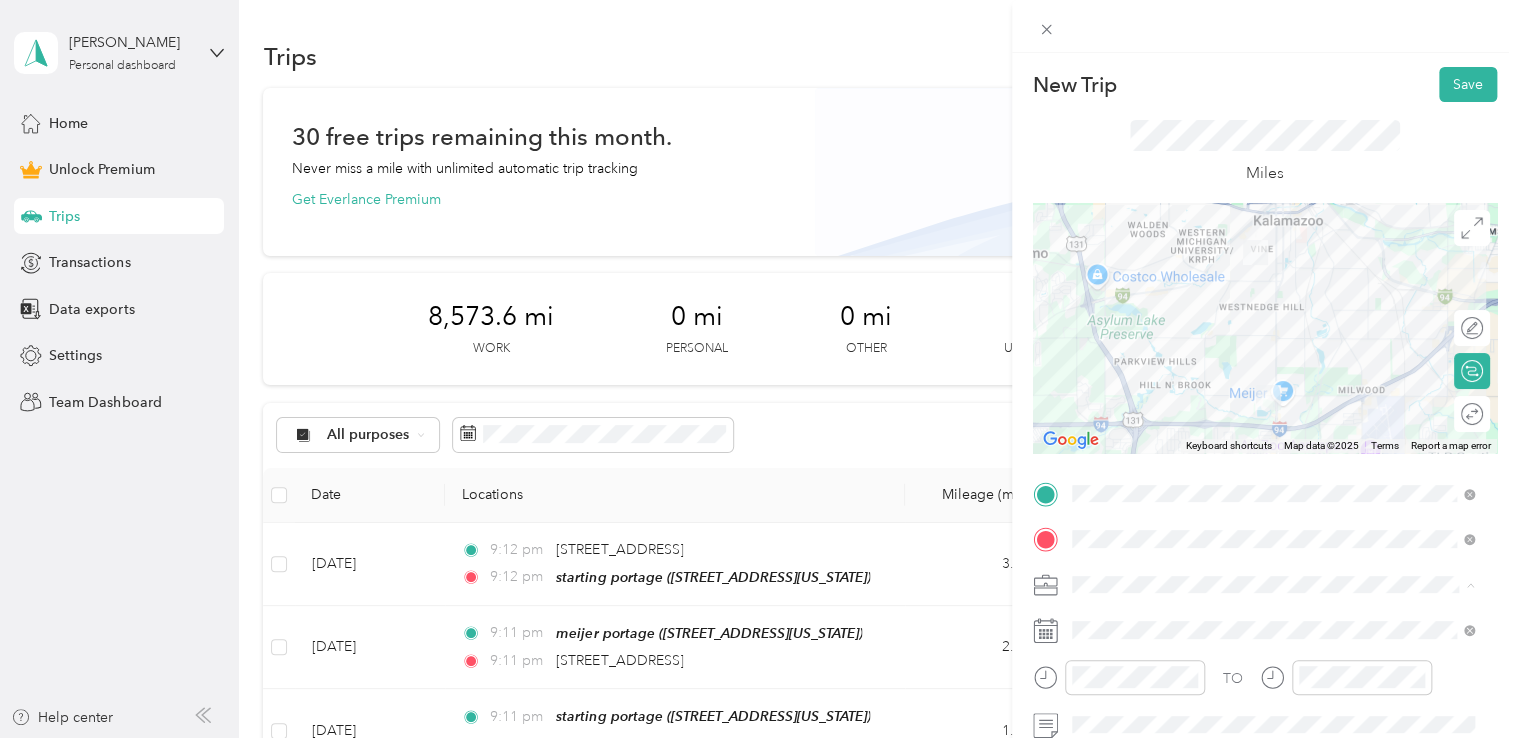 click on "Doordash" at bounding box center [1273, 374] 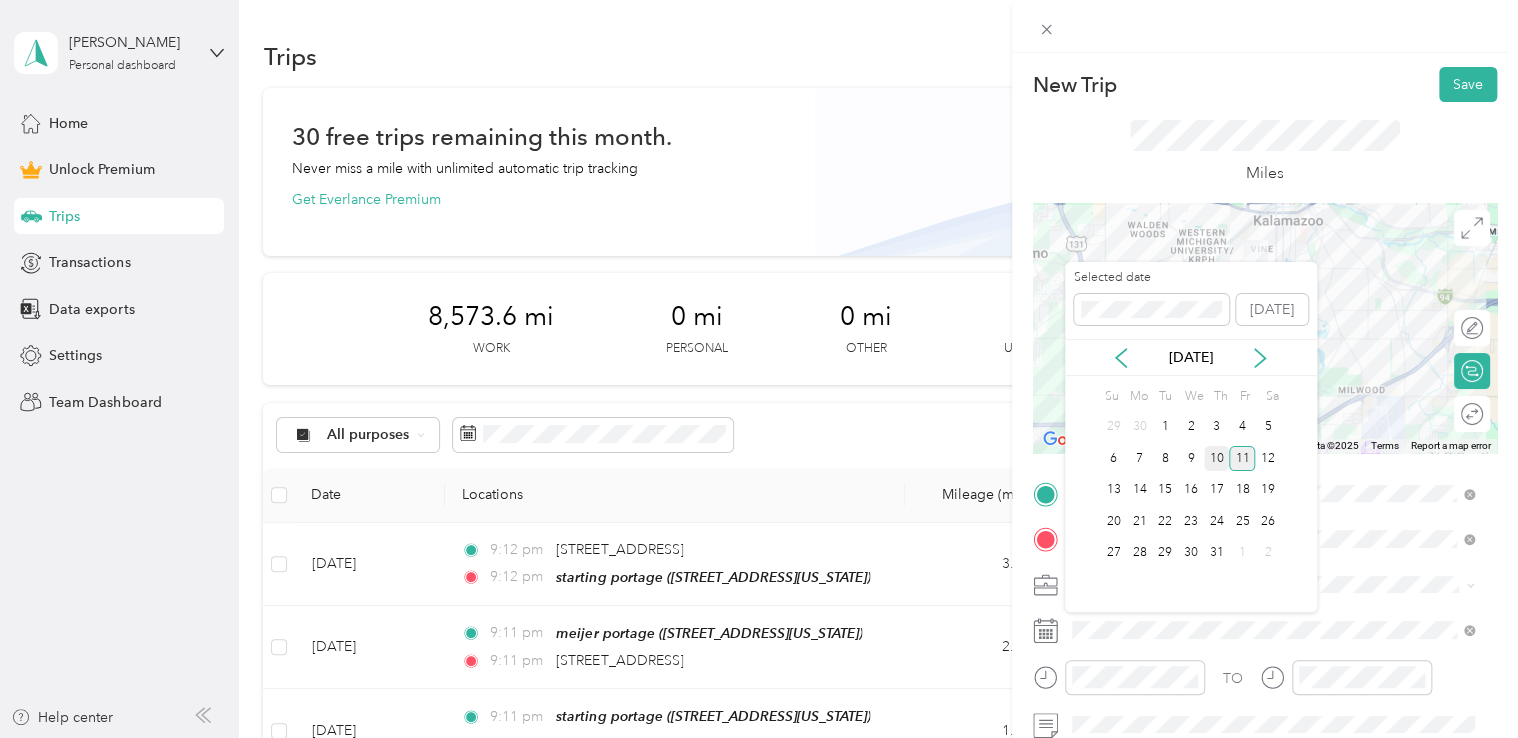 click on "10" at bounding box center [1217, 458] 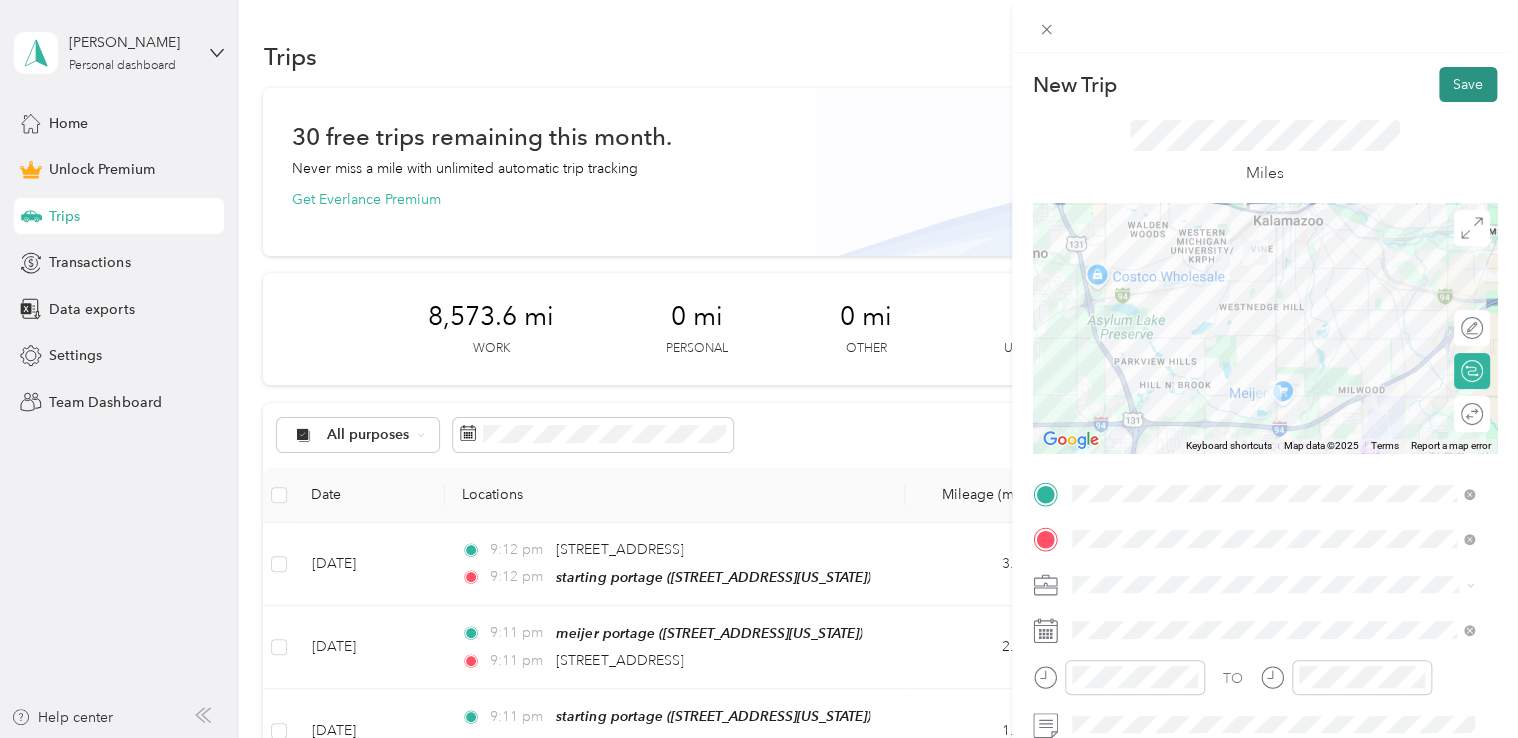 click on "Save" at bounding box center (1468, 84) 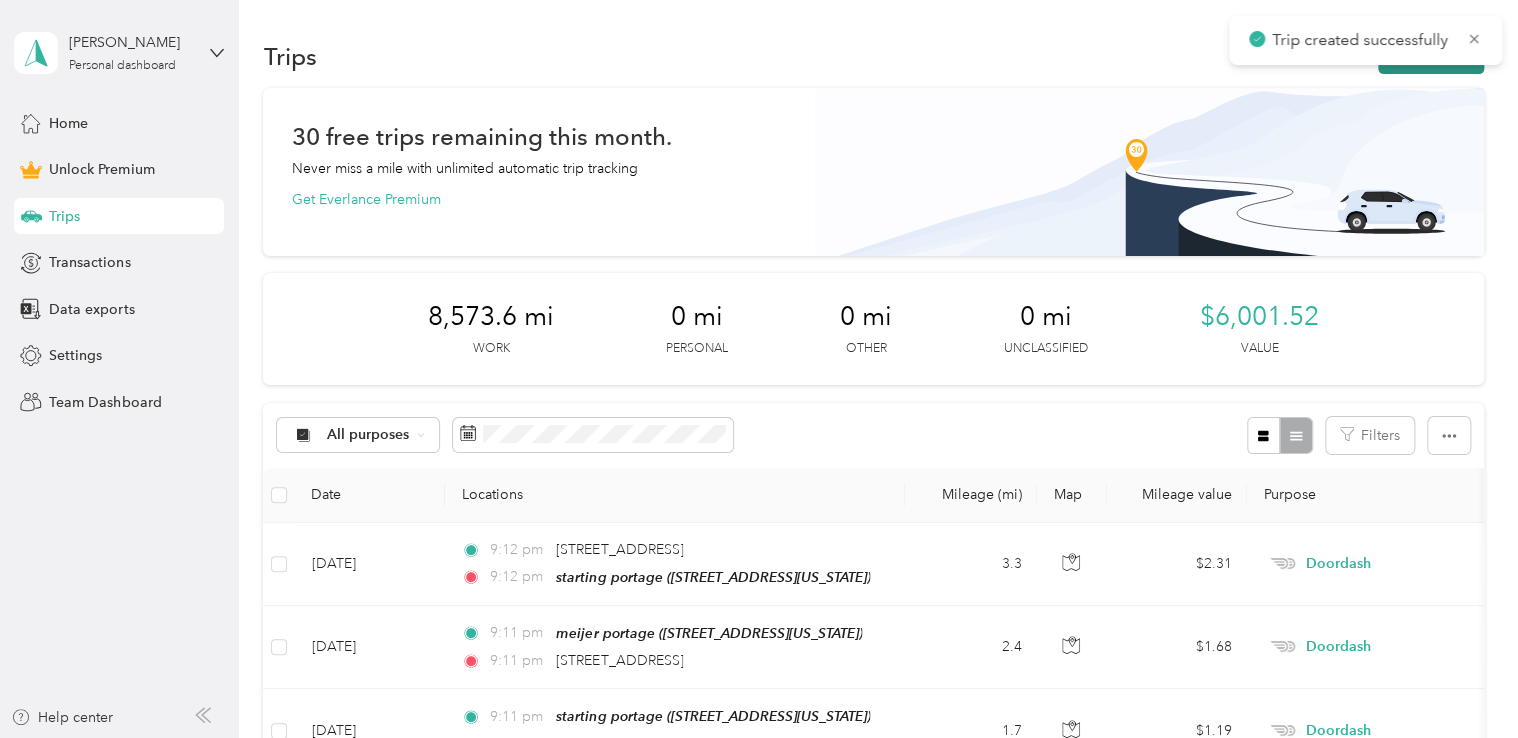 click 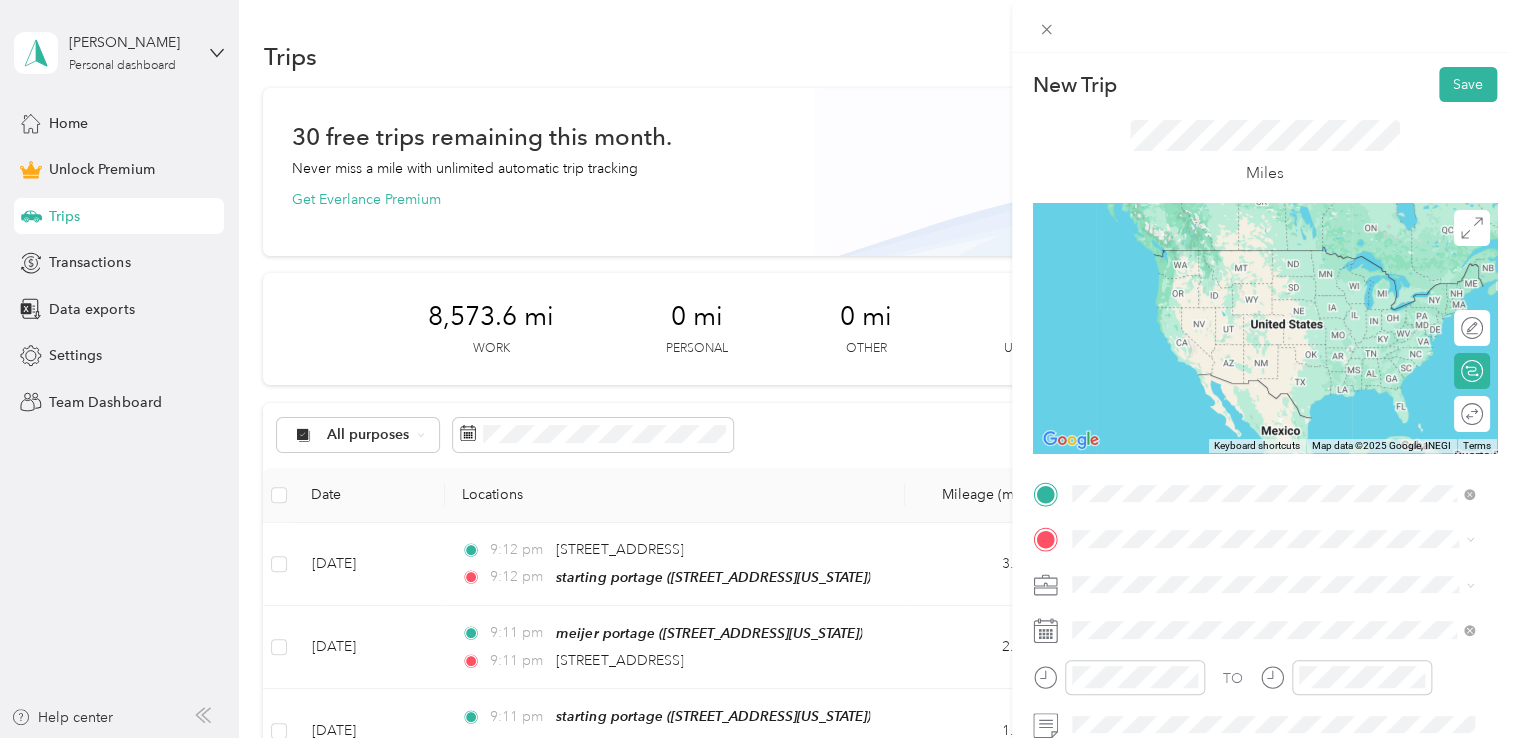 click on "903 Wheaton Avenue
Kalamazoo, Michigan 49008, United States" at bounding box center [1209, 250] 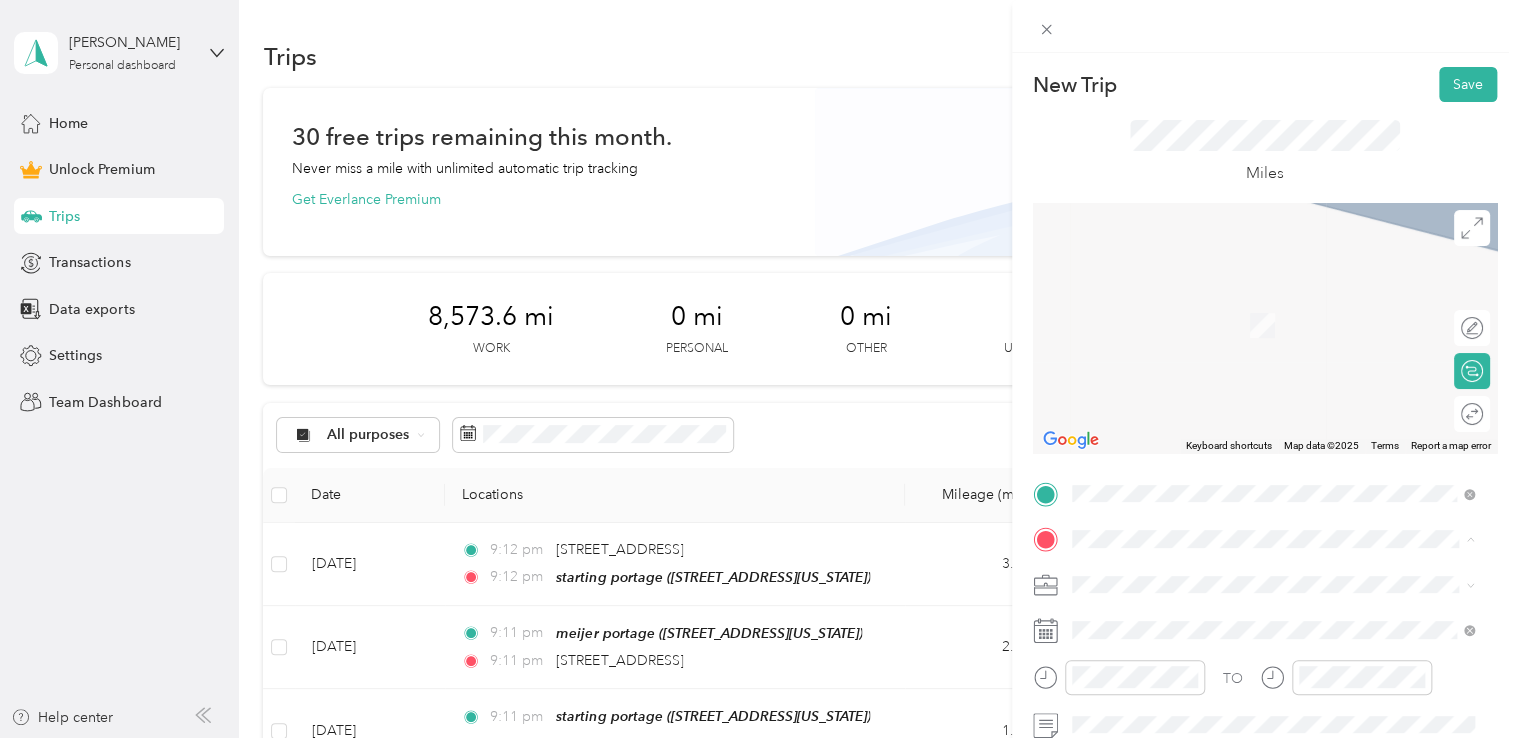 click on "600 Alfa Court, Portage, 49002, Portage, Michigan, United States" at bounding box center (1209, 325) 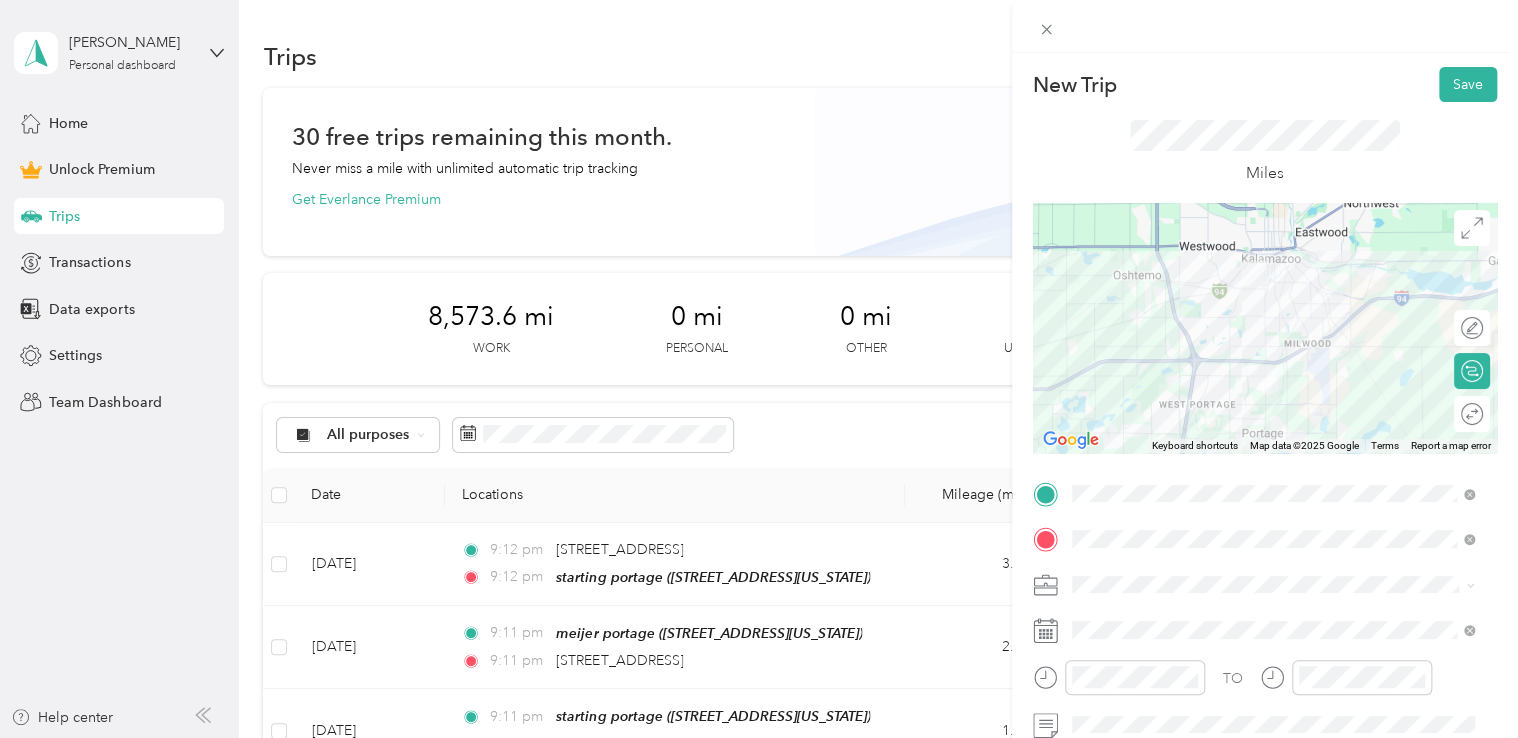 click on "Doordash" at bounding box center [1273, 372] 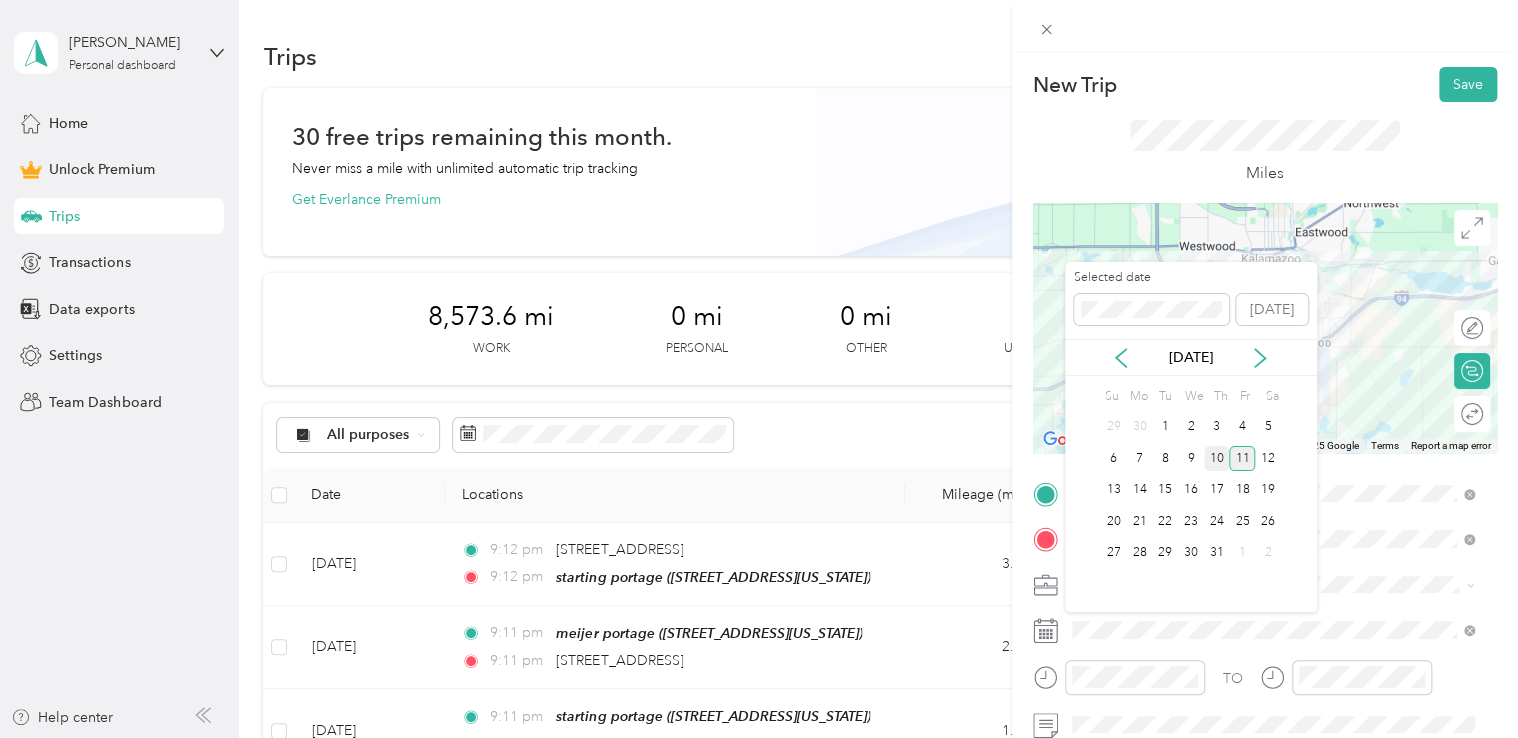 click on "10" at bounding box center [1217, 458] 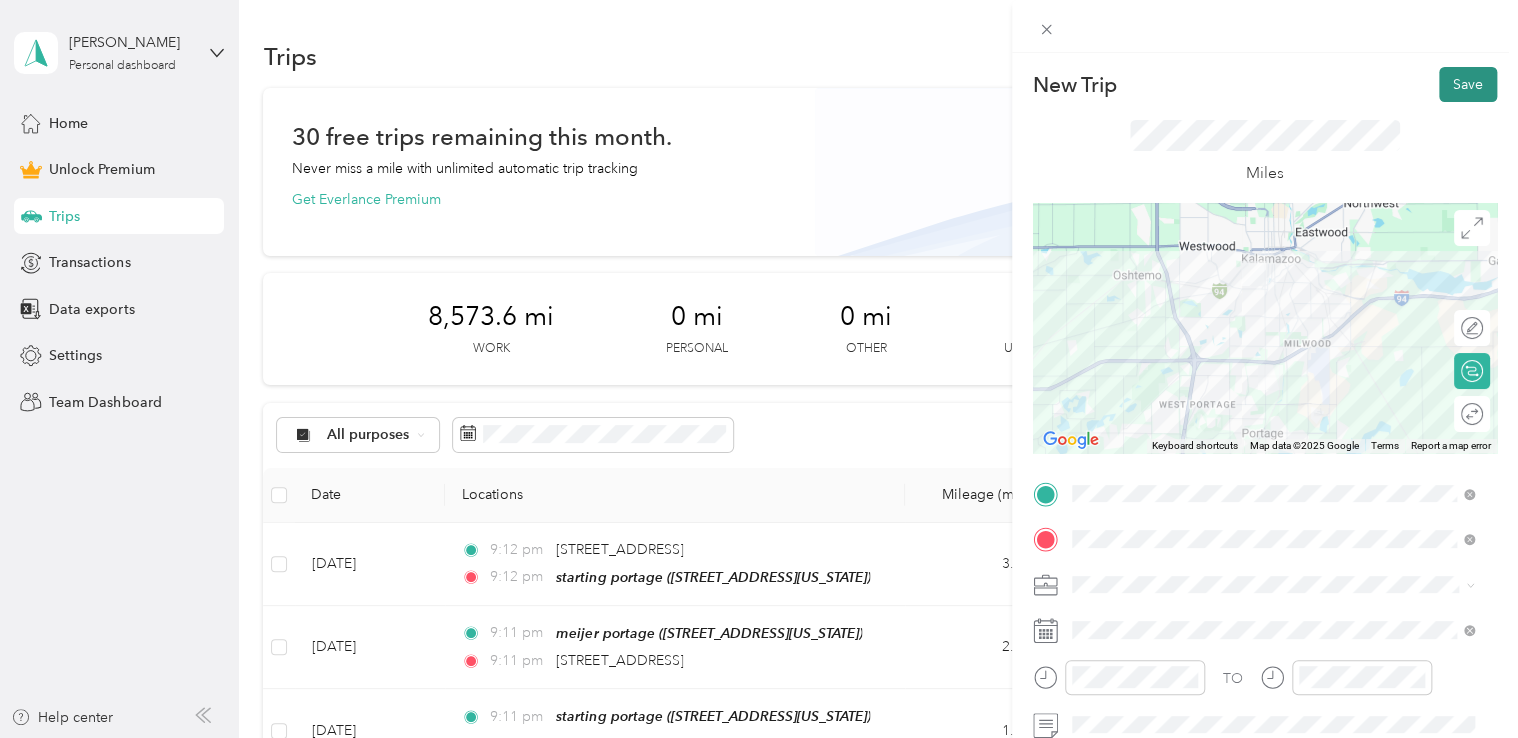 click on "Save" at bounding box center [1468, 84] 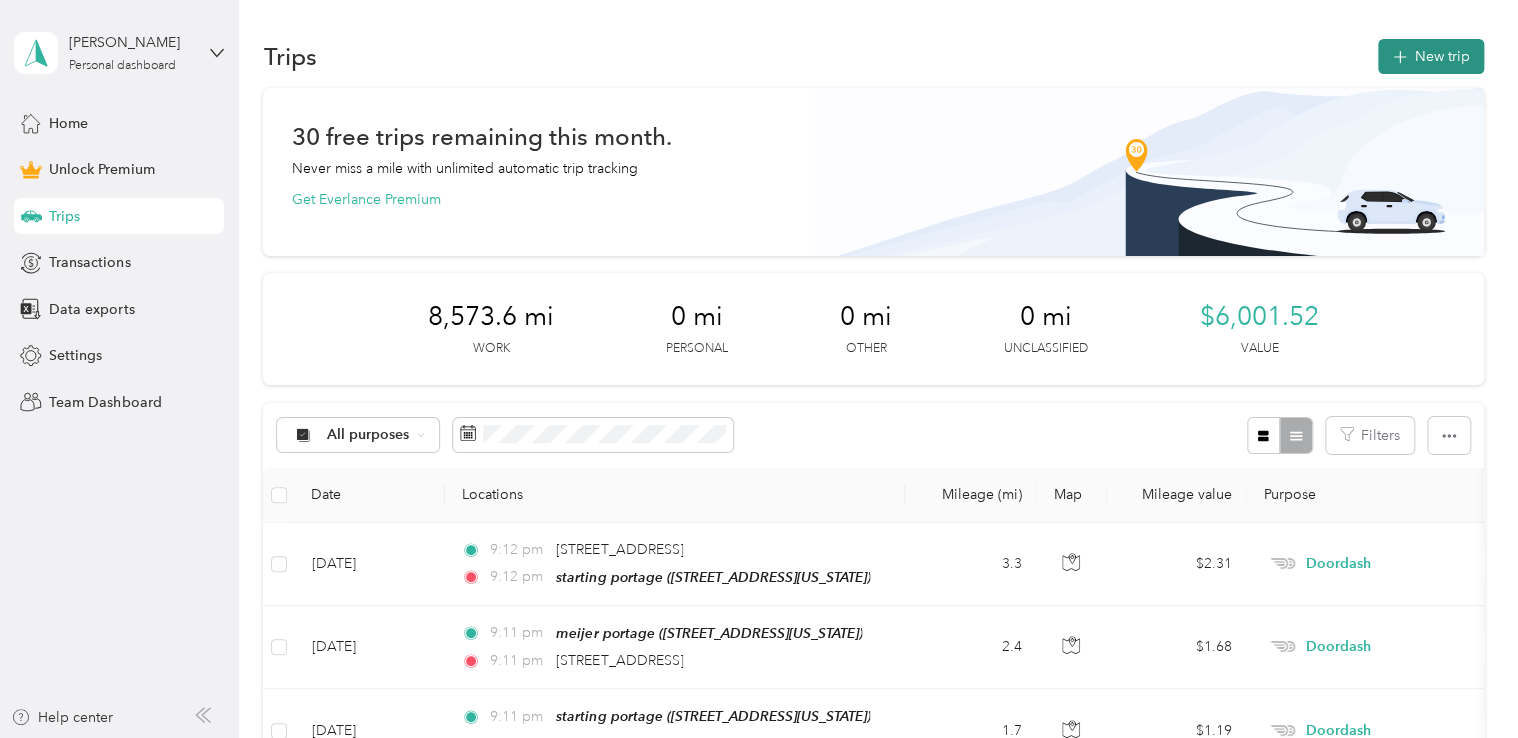 click on "New trip" at bounding box center (1431, 56) 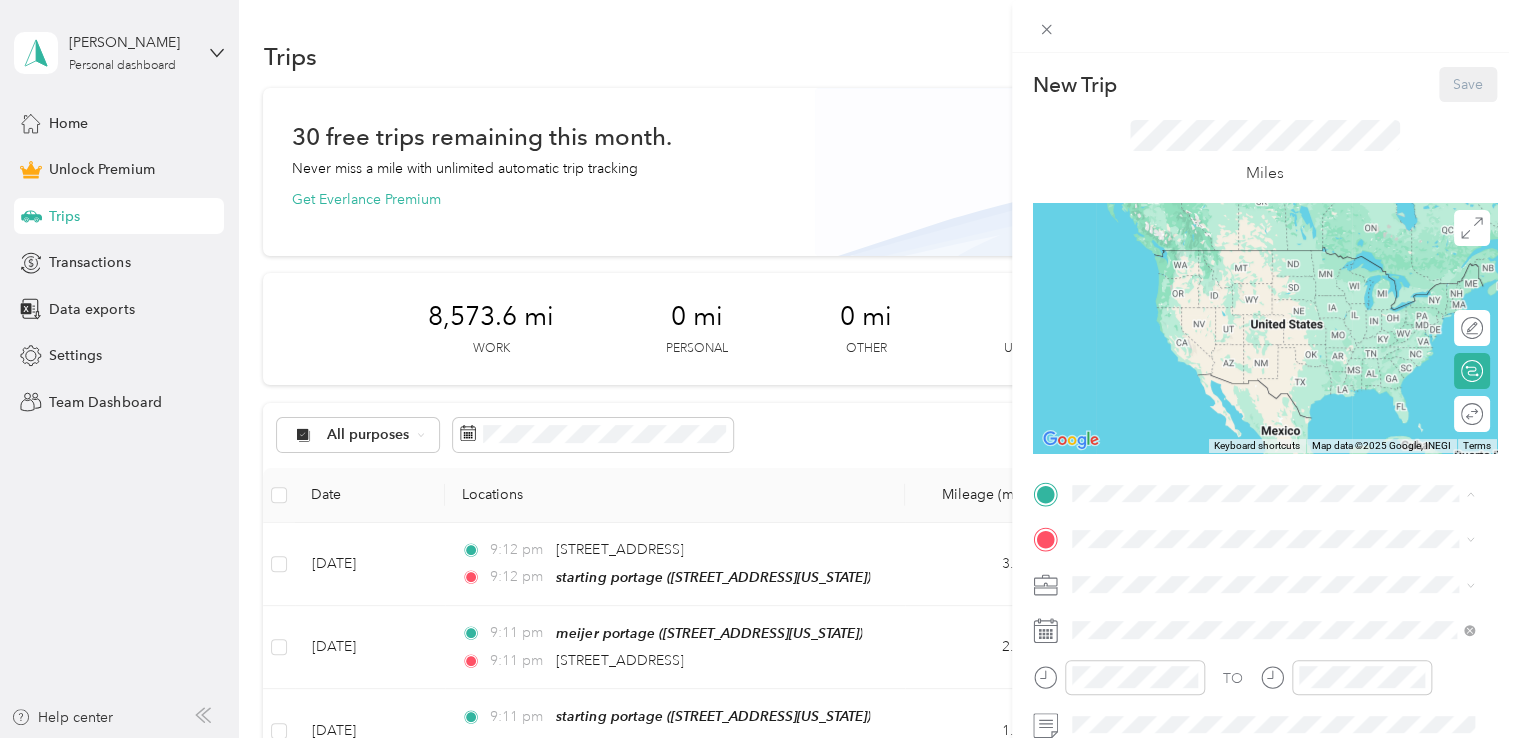 click on "600 Alfa Court, Portage, 49002, Portage, Michigan, United States" at bounding box center [1209, 279] 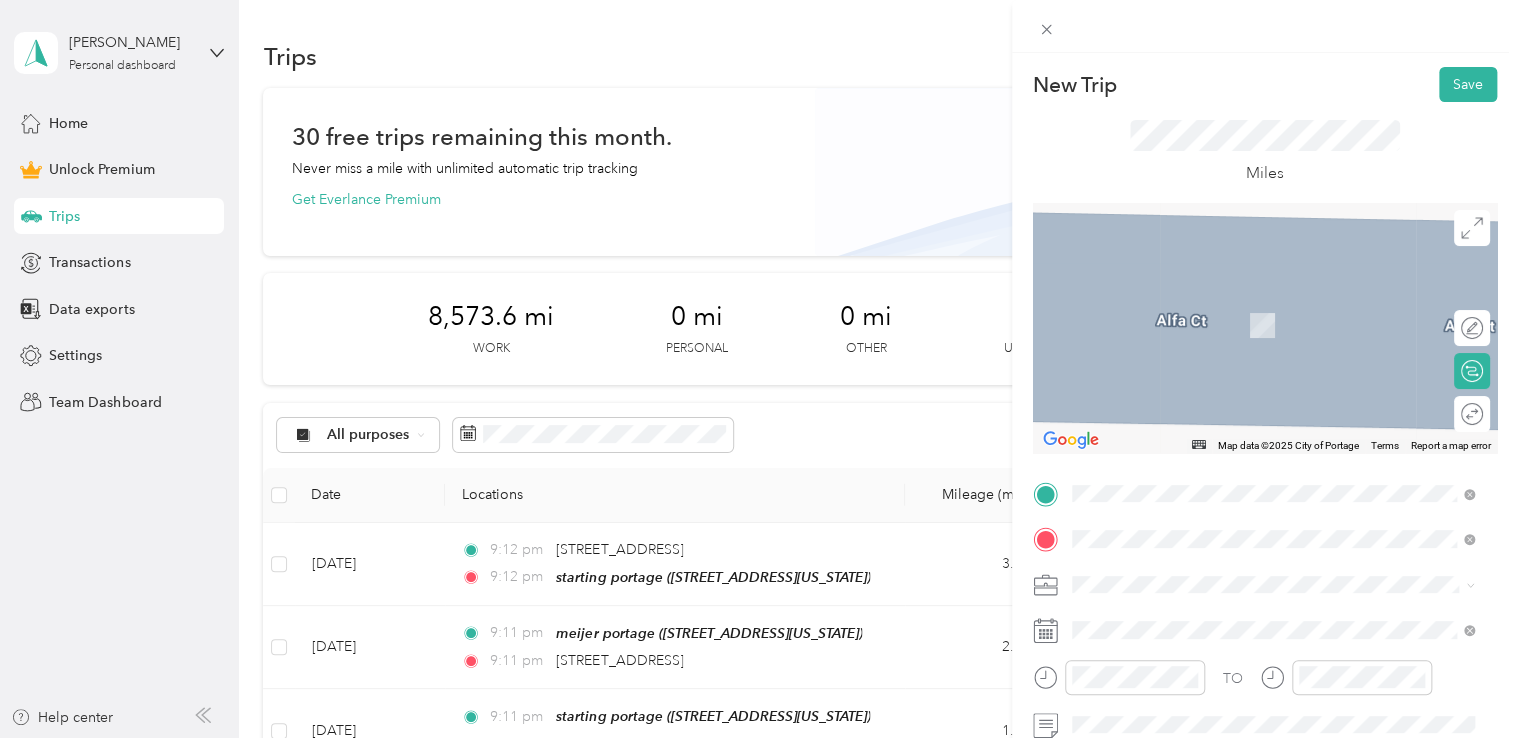 click on "5121 South Westnedge Avenue, Portage, 49002, Portage, Michigan, United States" at bounding box center (1209, 325) 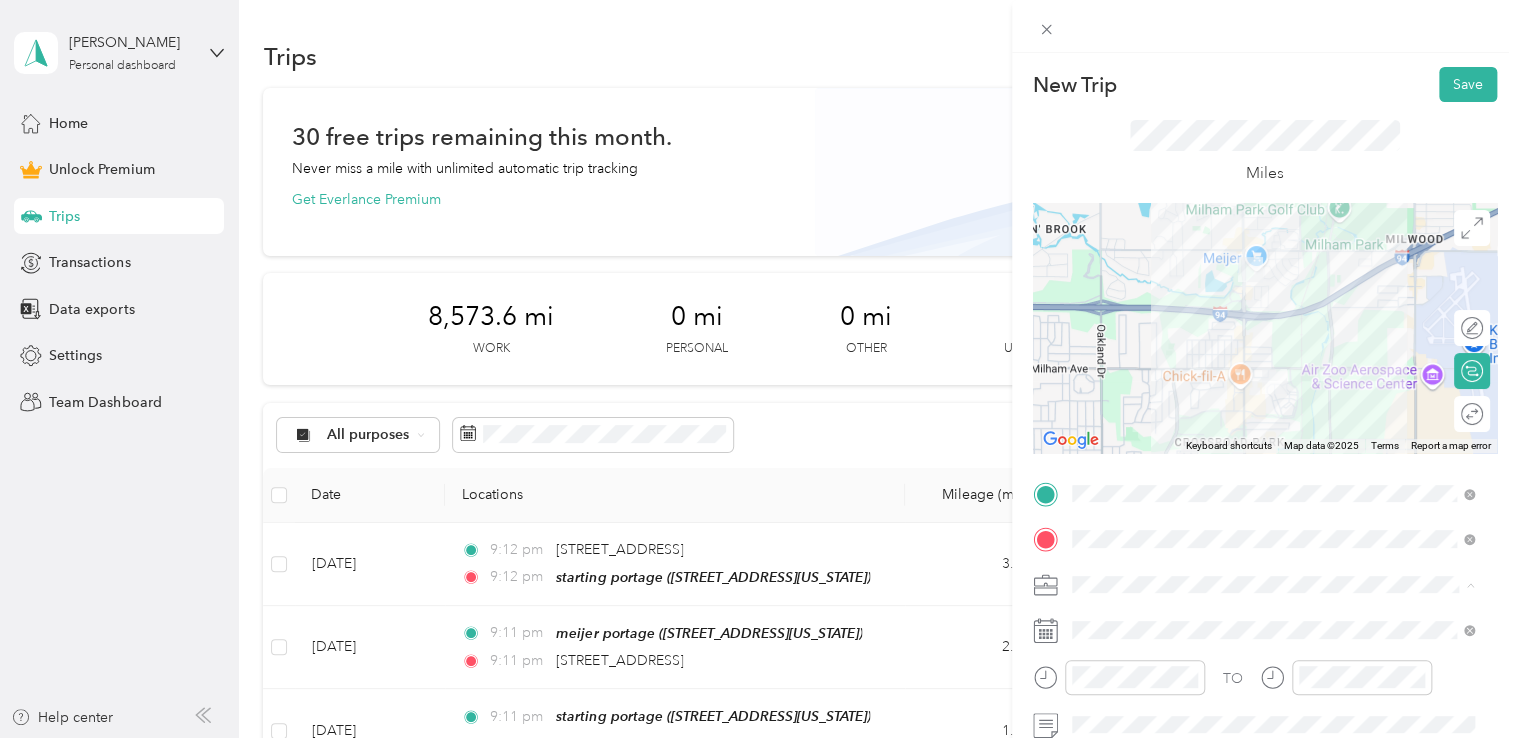 click on "Doordash" at bounding box center (1273, 374) 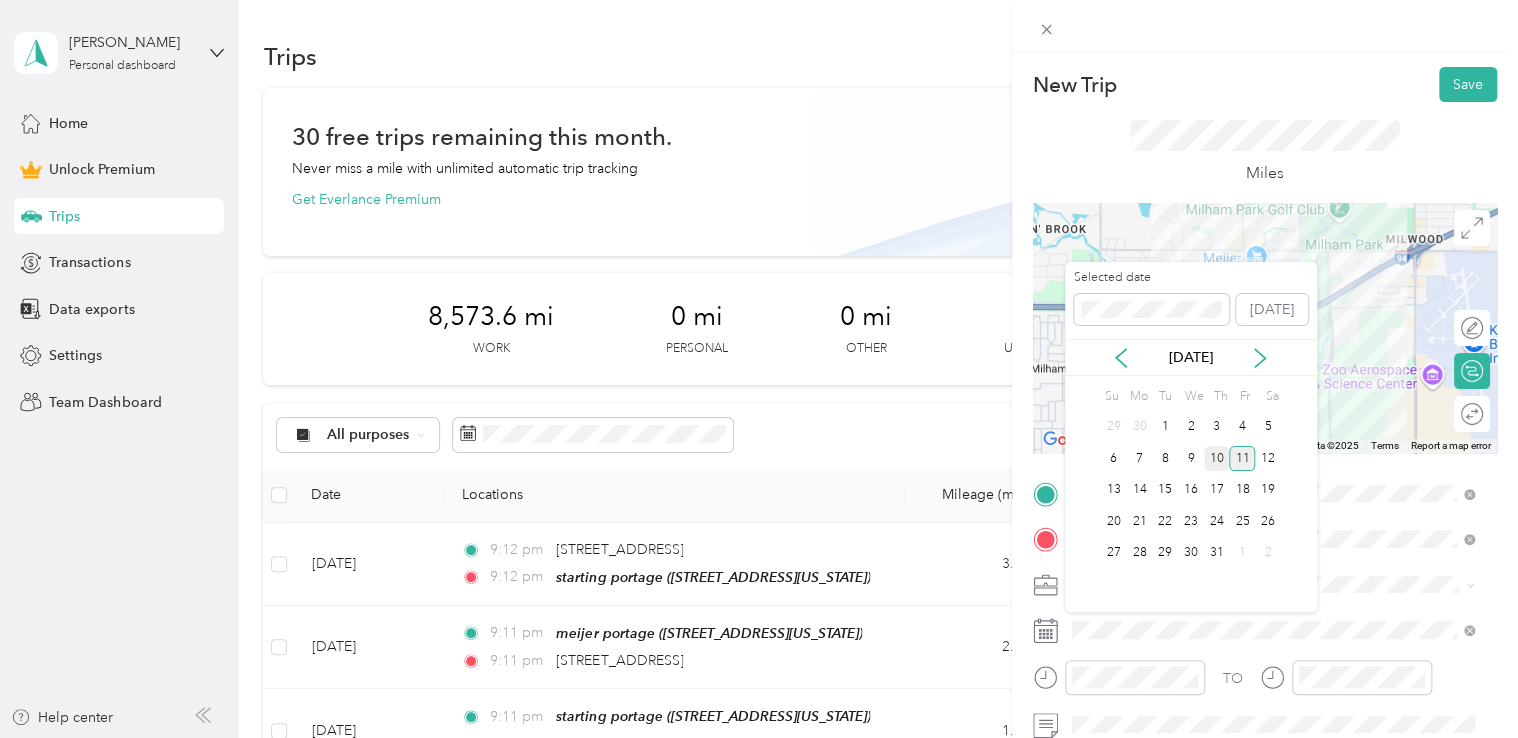 click on "10" at bounding box center [1217, 458] 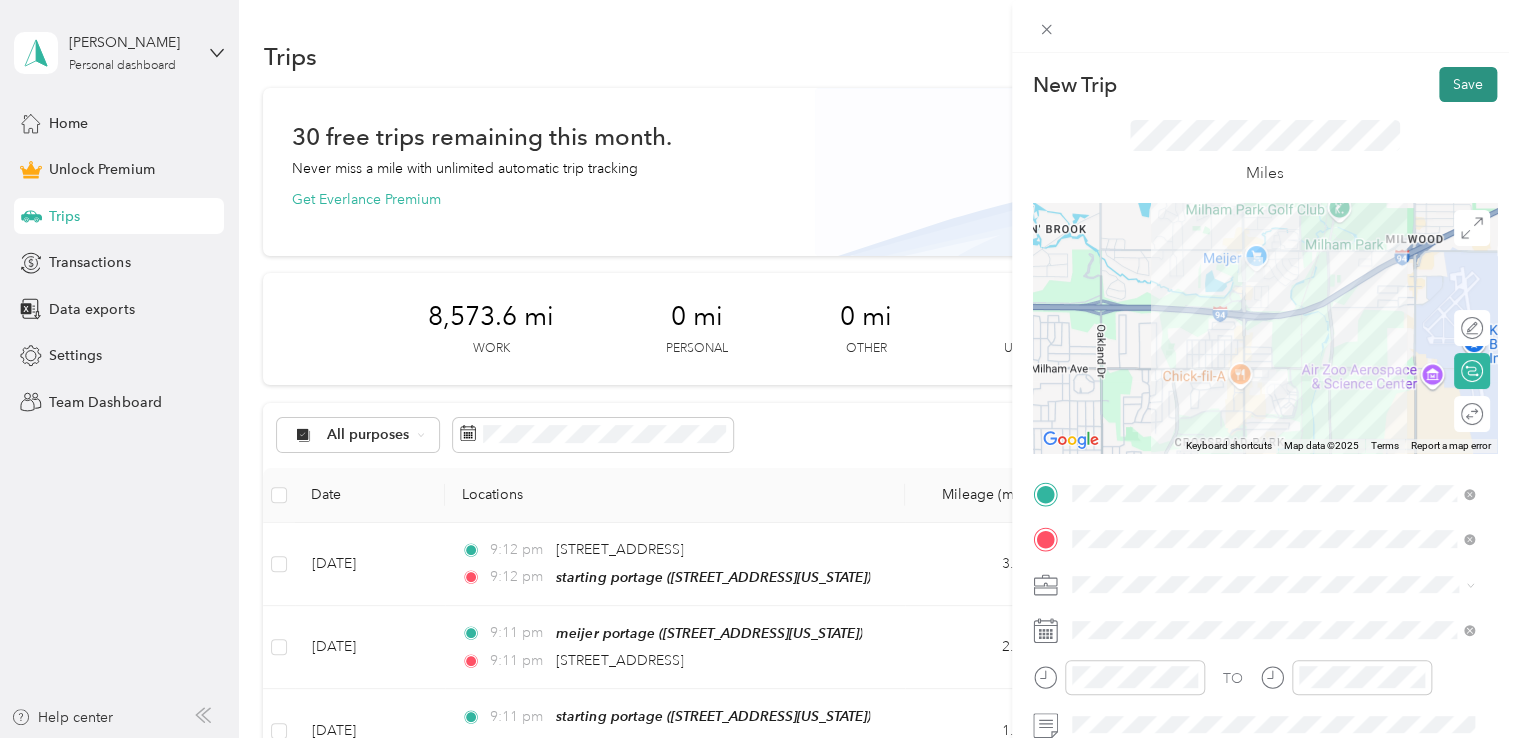 click on "Save" at bounding box center (1468, 84) 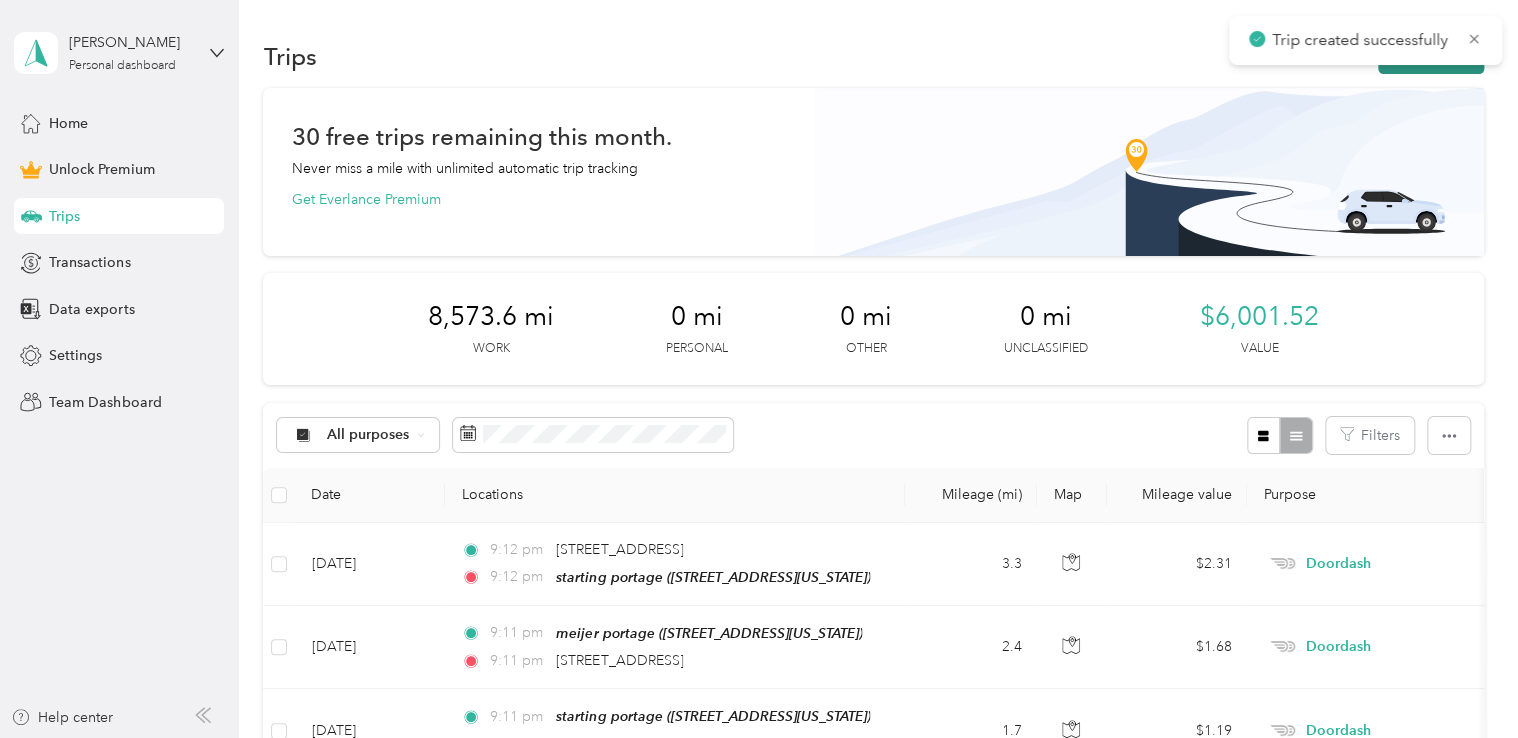 click on "New trip" at bounding box center [1431, 56] 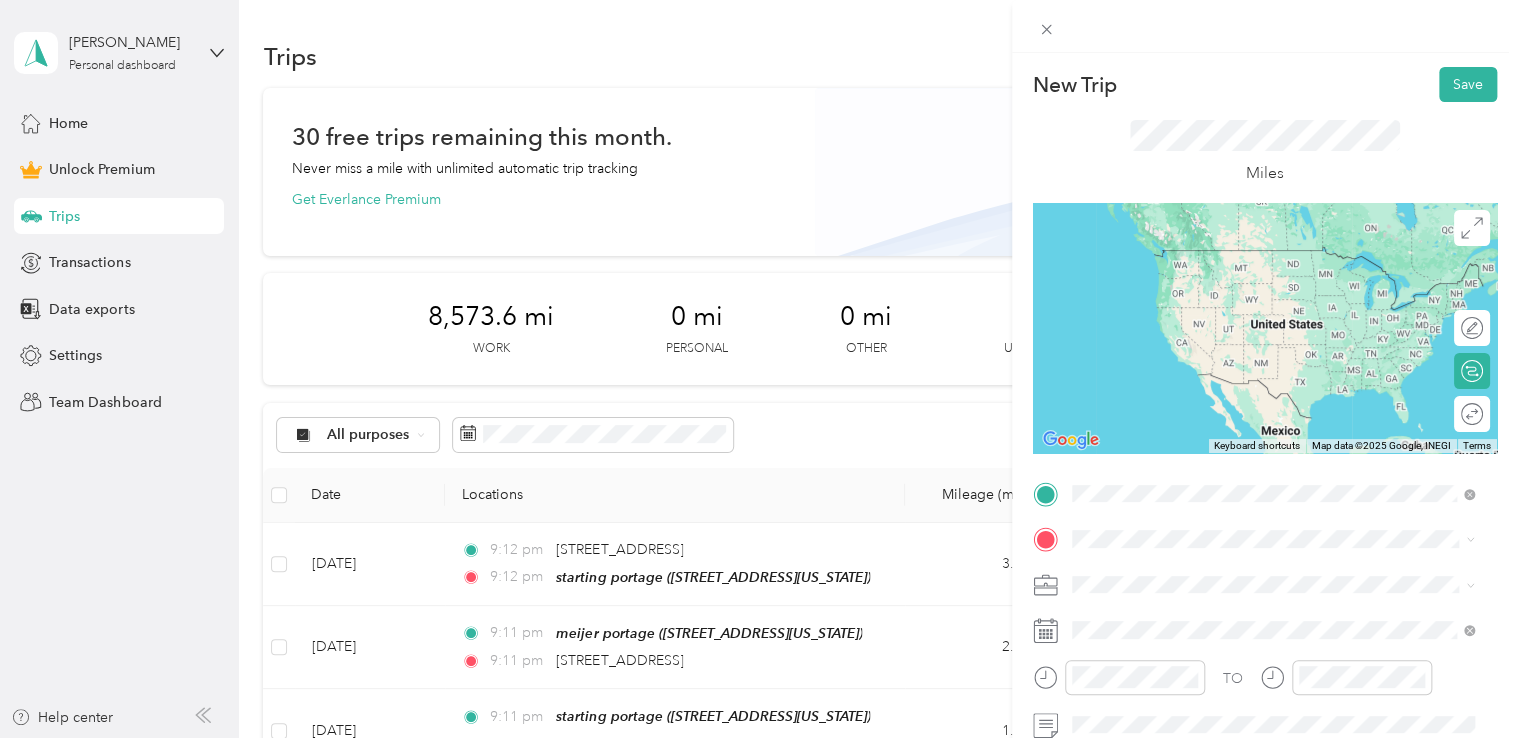 click on "5121 South Westnedge Avenue, Portage, 49002, Portage, Michigan, United States" at bounding box center (1209, 279) 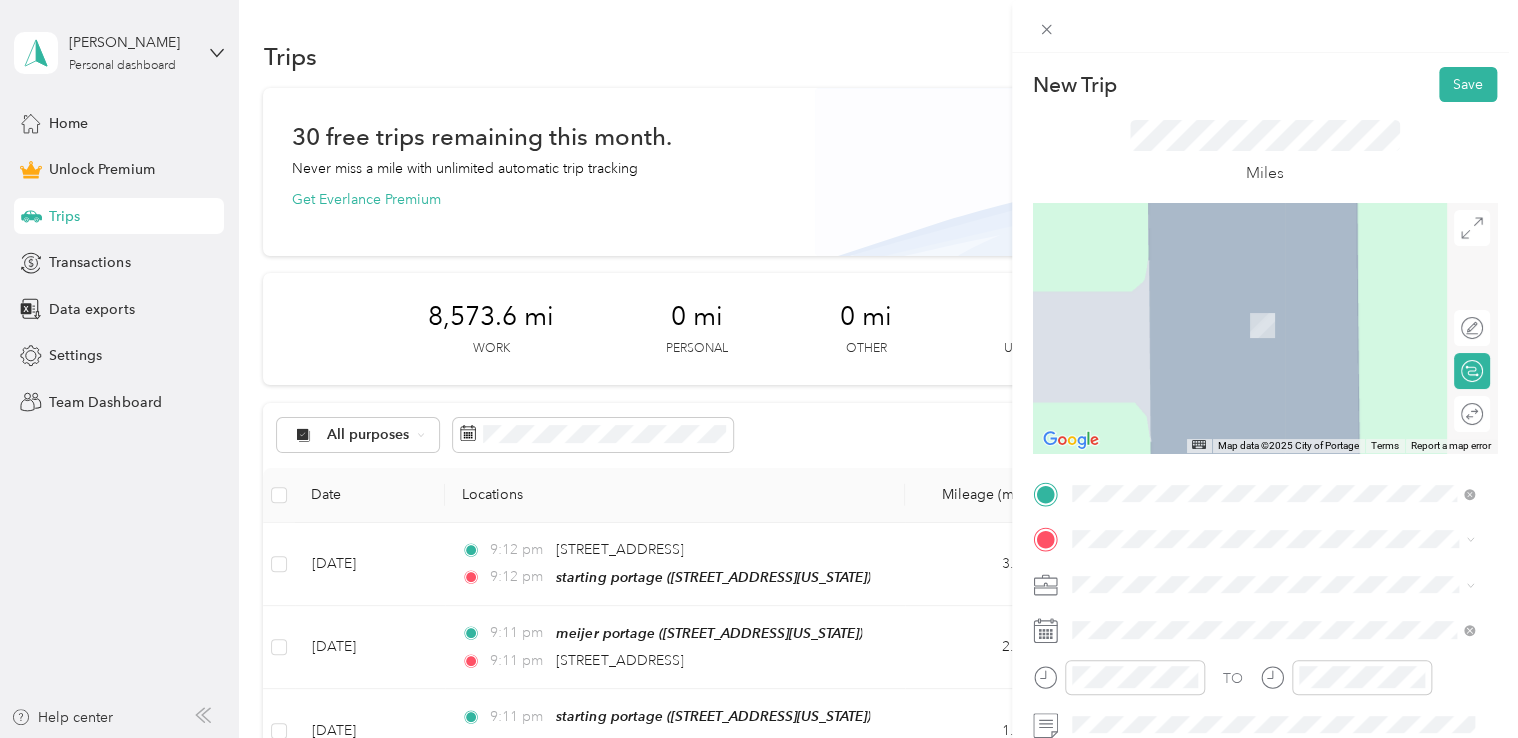 click on "204 Leona Avenue
Kalamazoo, Michigan 49001, United States" at bounding box center [1264, 294] 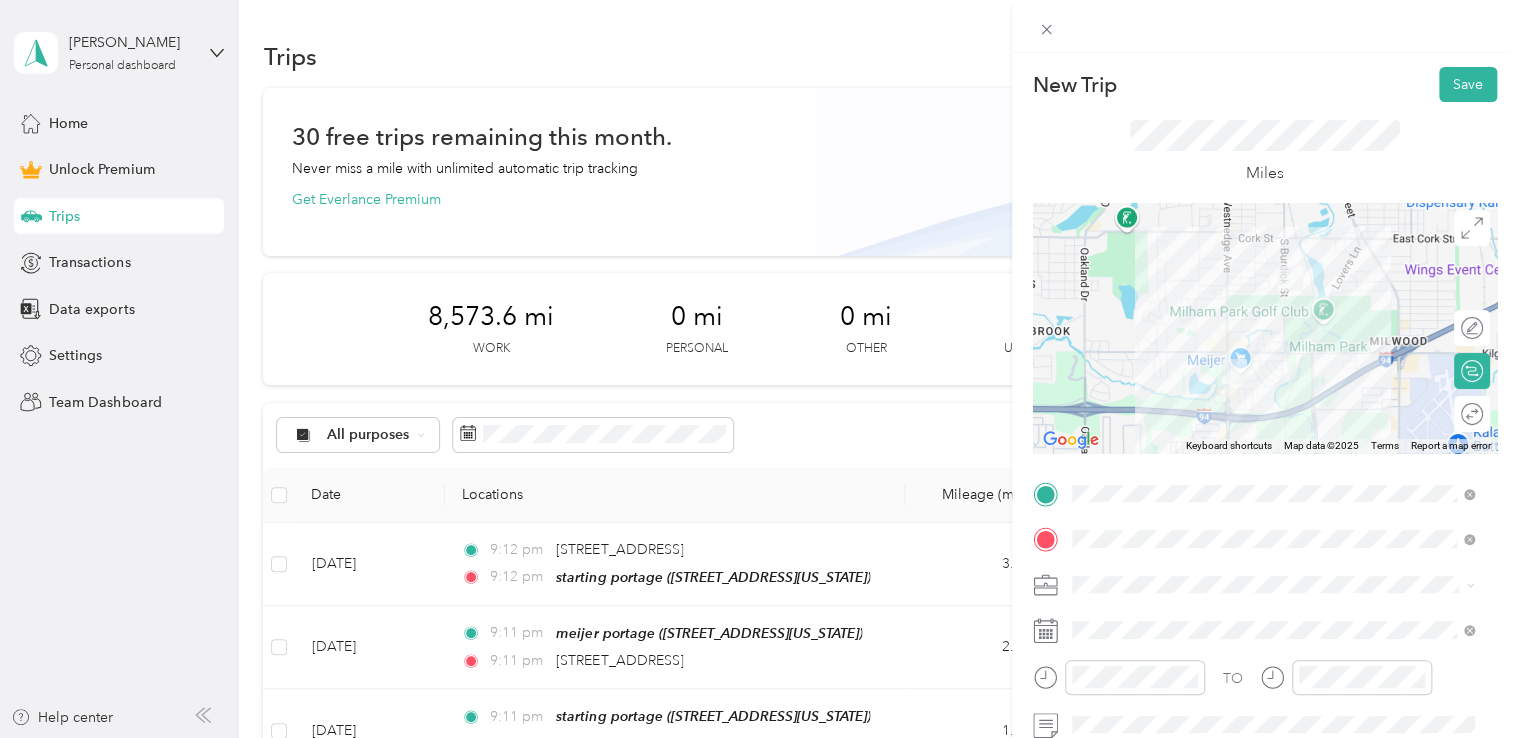 click on "Doordash" at bounding box center [1273, 371] 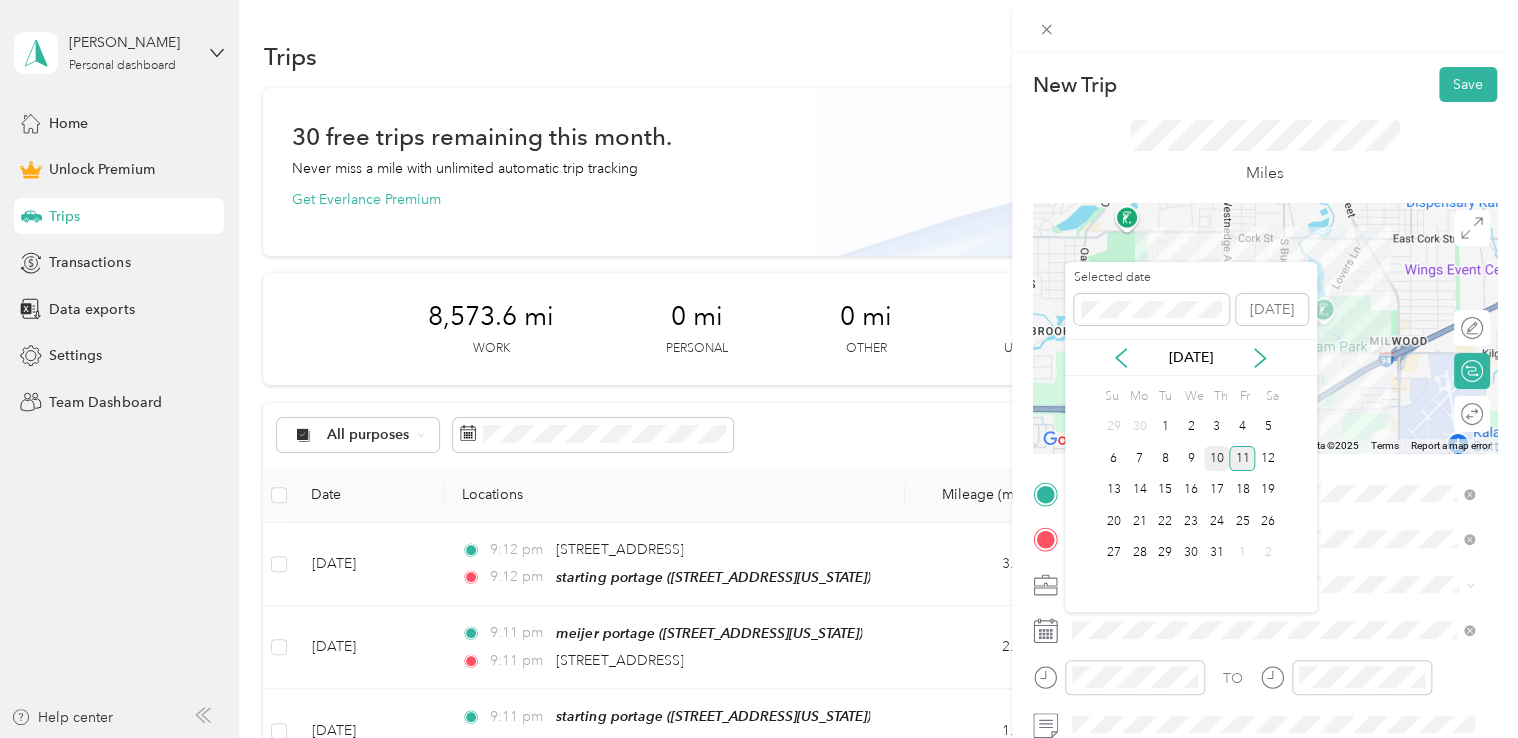 click on "10" at bounding box center [1217, 458] 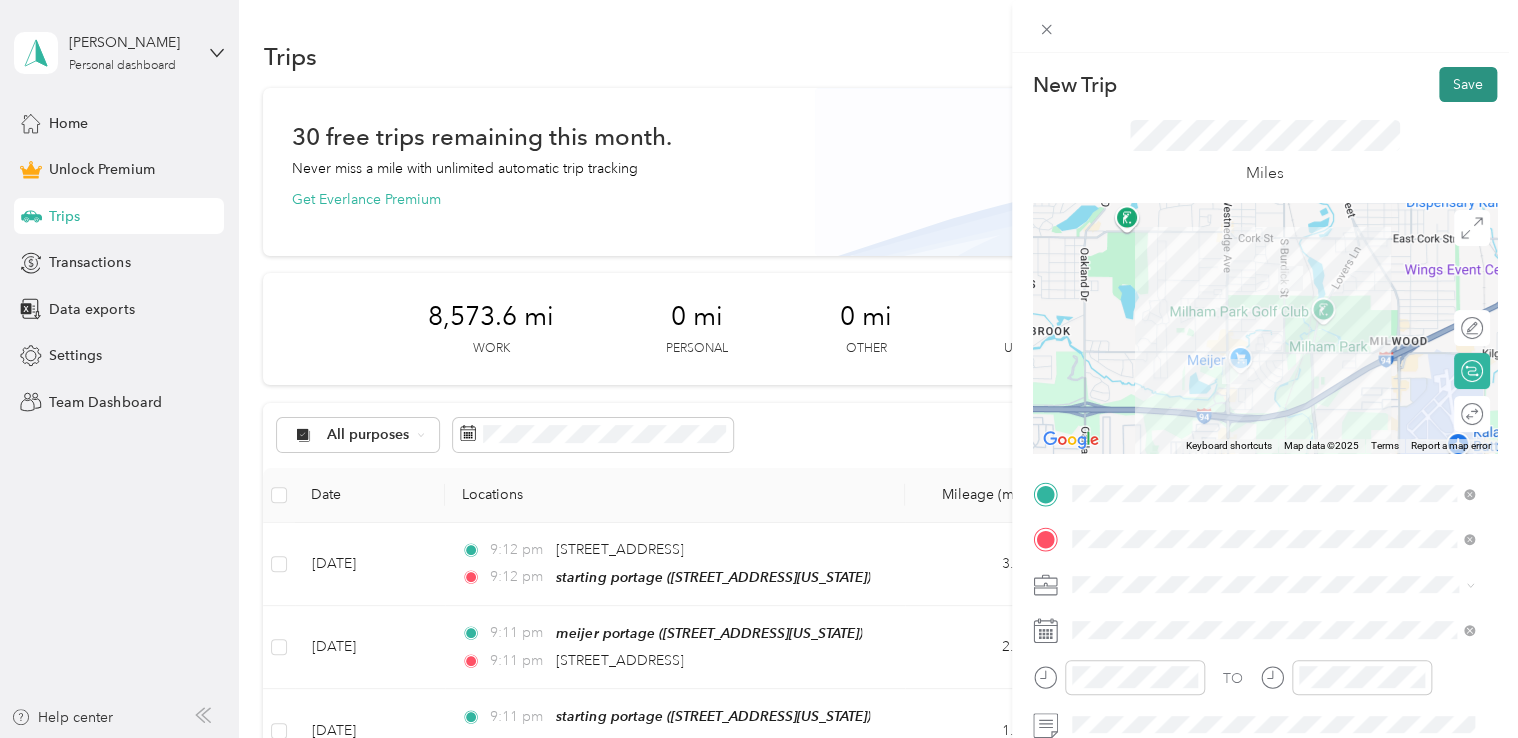 click on "Save" at bounding box center [1468, 84] 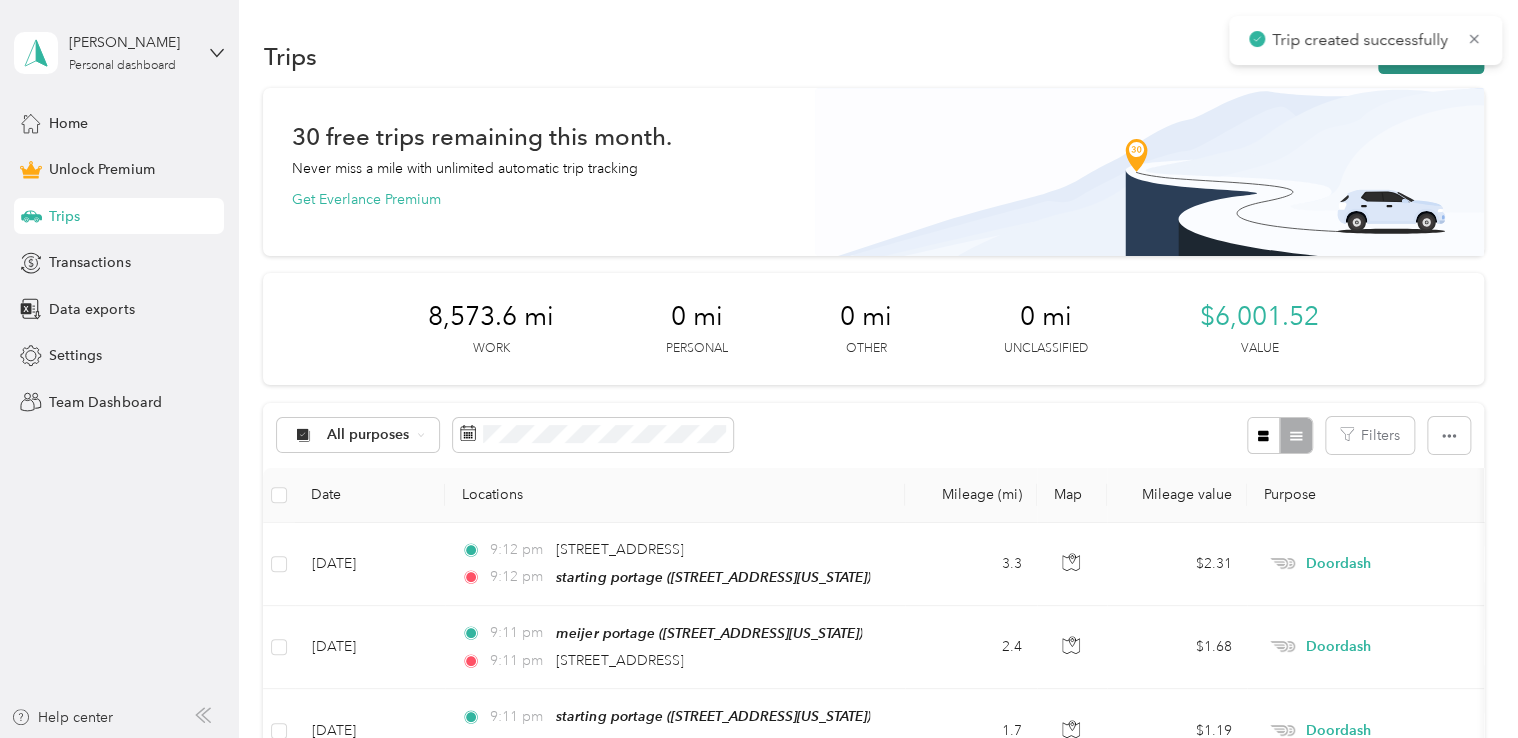 click on "New trip" at bounding box center [1431, 56] 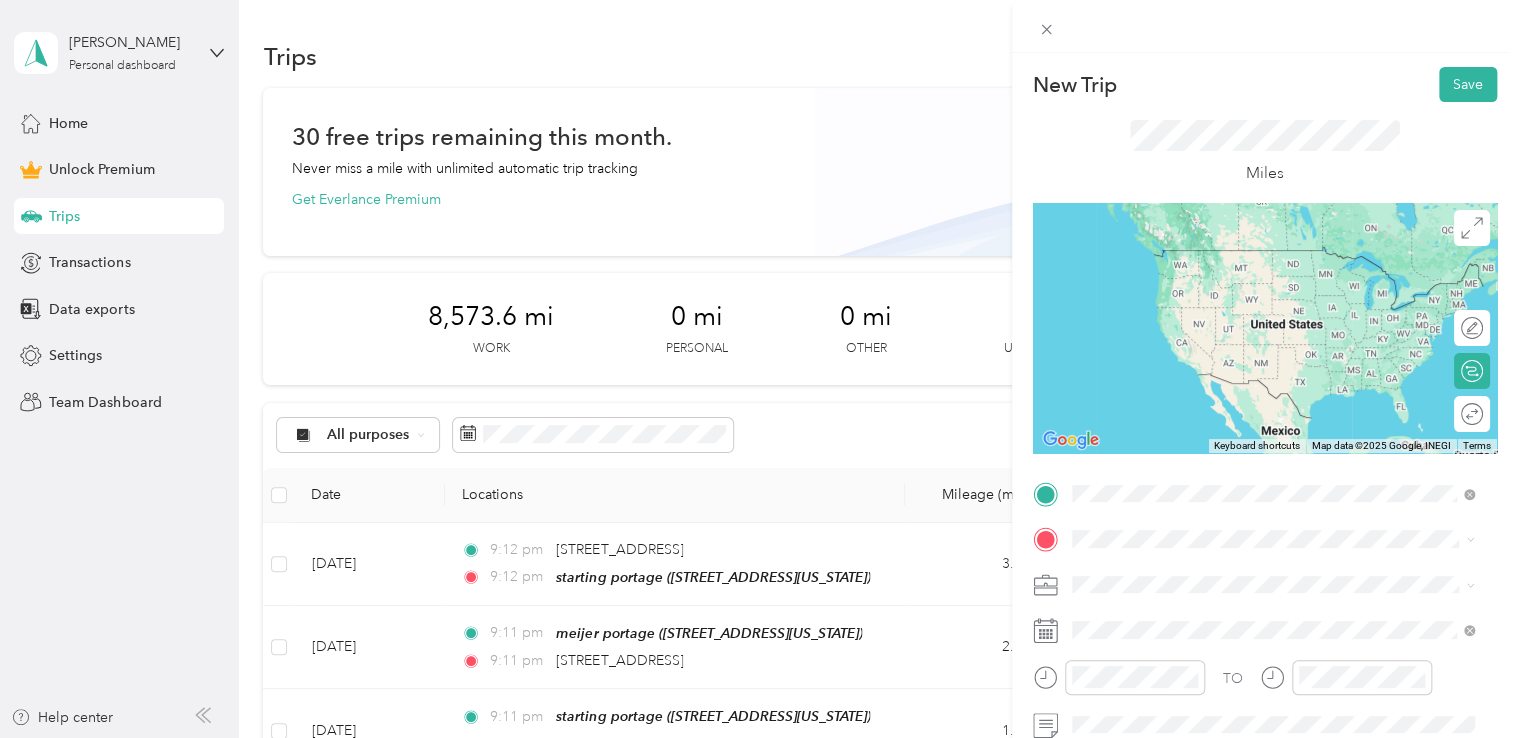 click on "204 Leona Avenue
Kalamazoo, Michigan 49001, United States" at bounding box center [1264, 250] 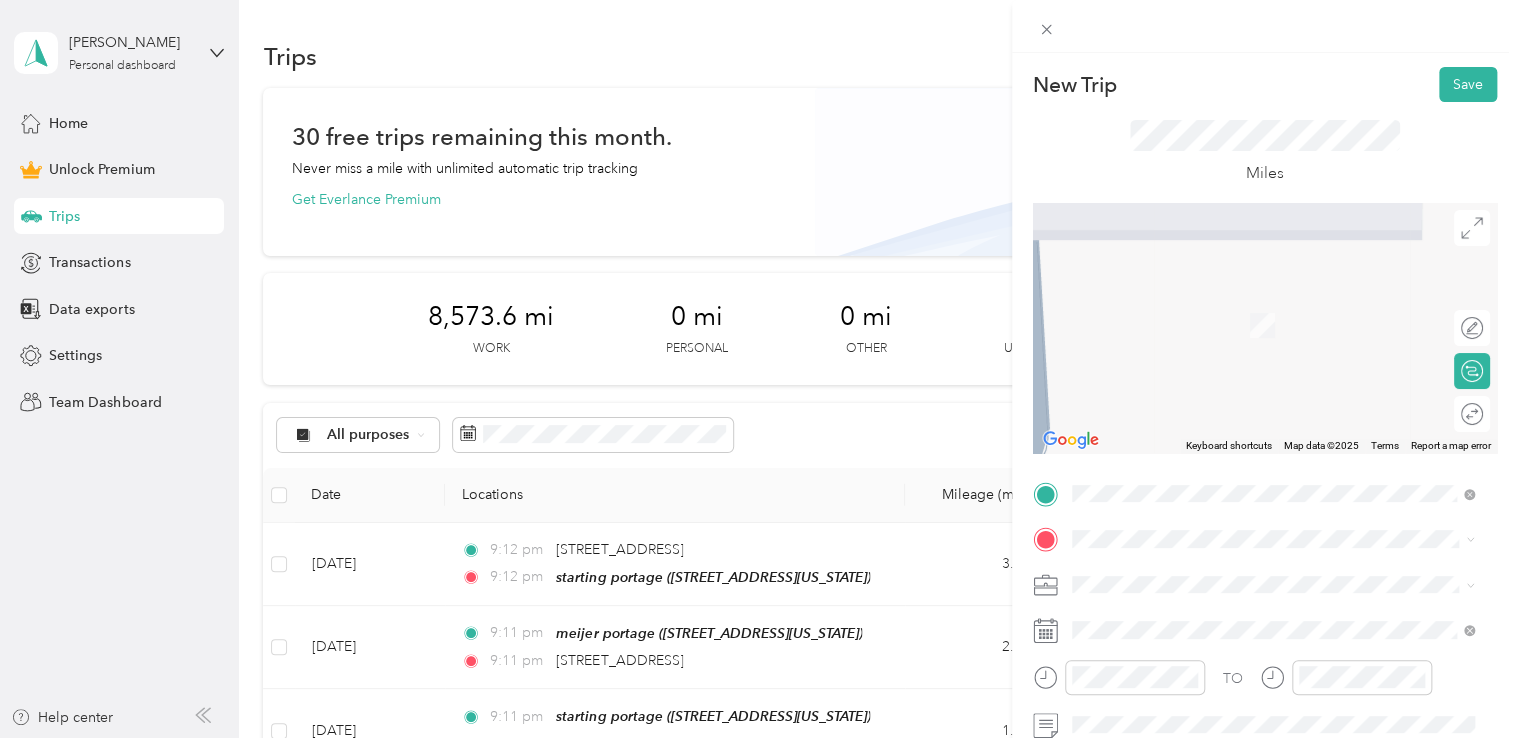 click on "starting portage 600 Alfa Court, Portage, 49002, Portage, Michigan, United States" at bounding box center (1209, 309) 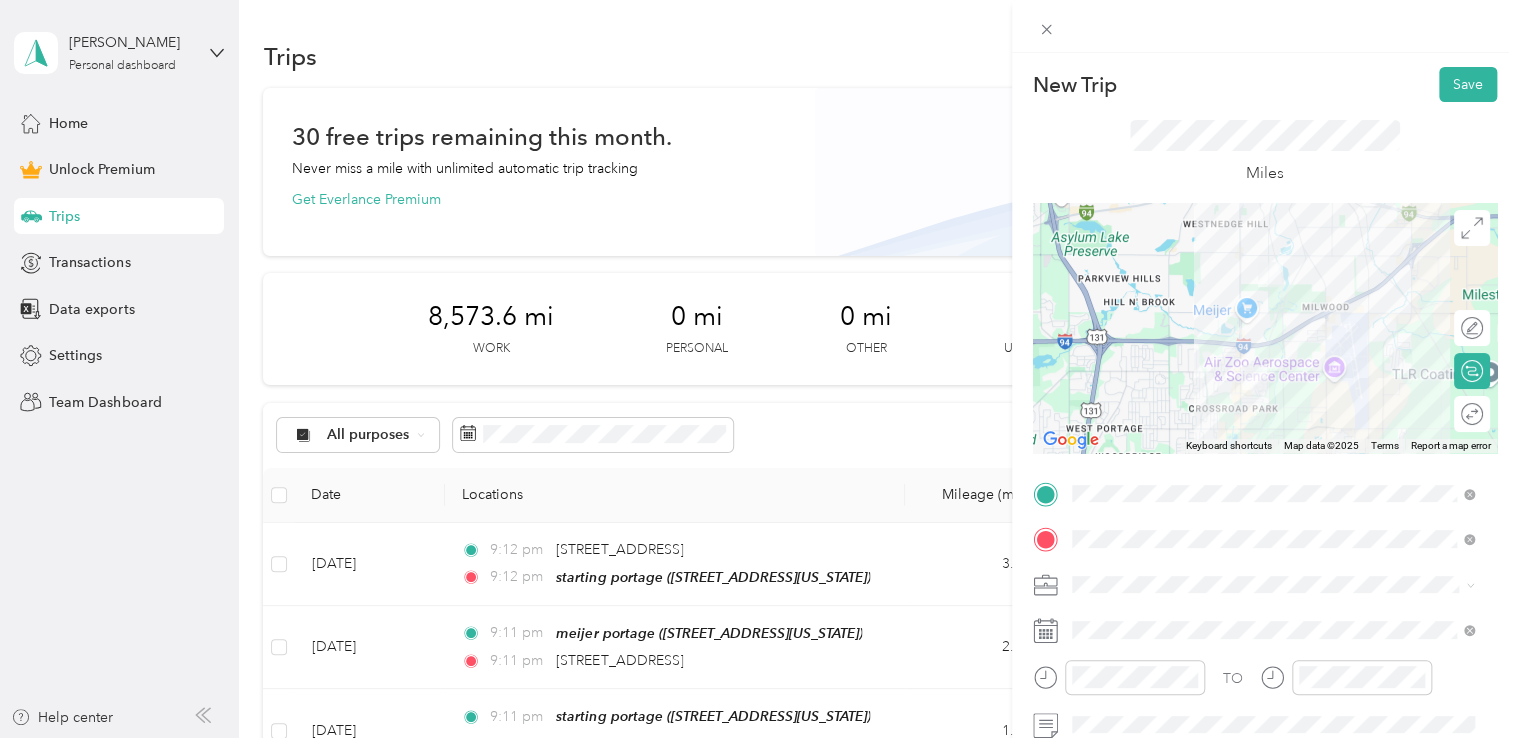 click on "Doordash" at bounding box center [1273, 373] 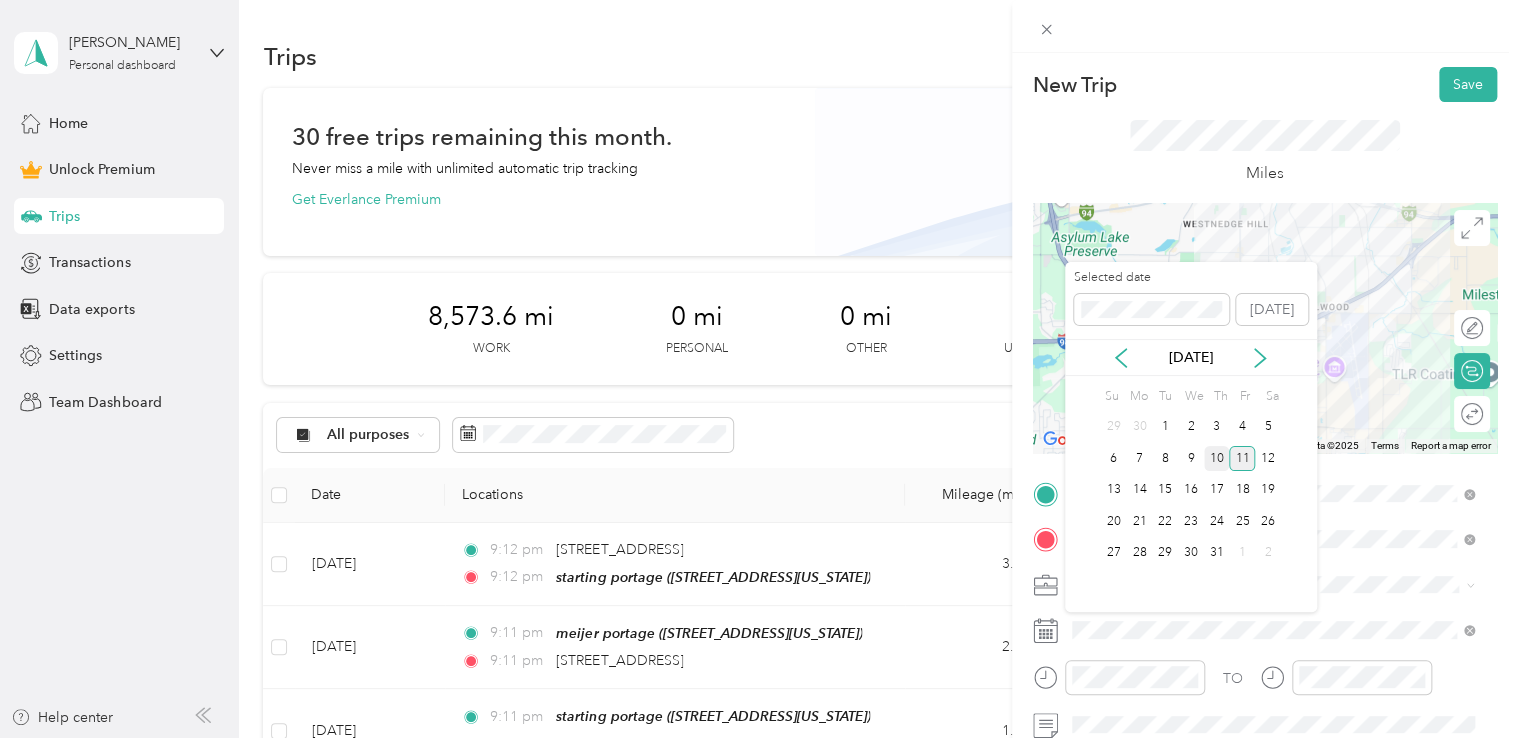 click on "10" at bounding box center [1217, 458] 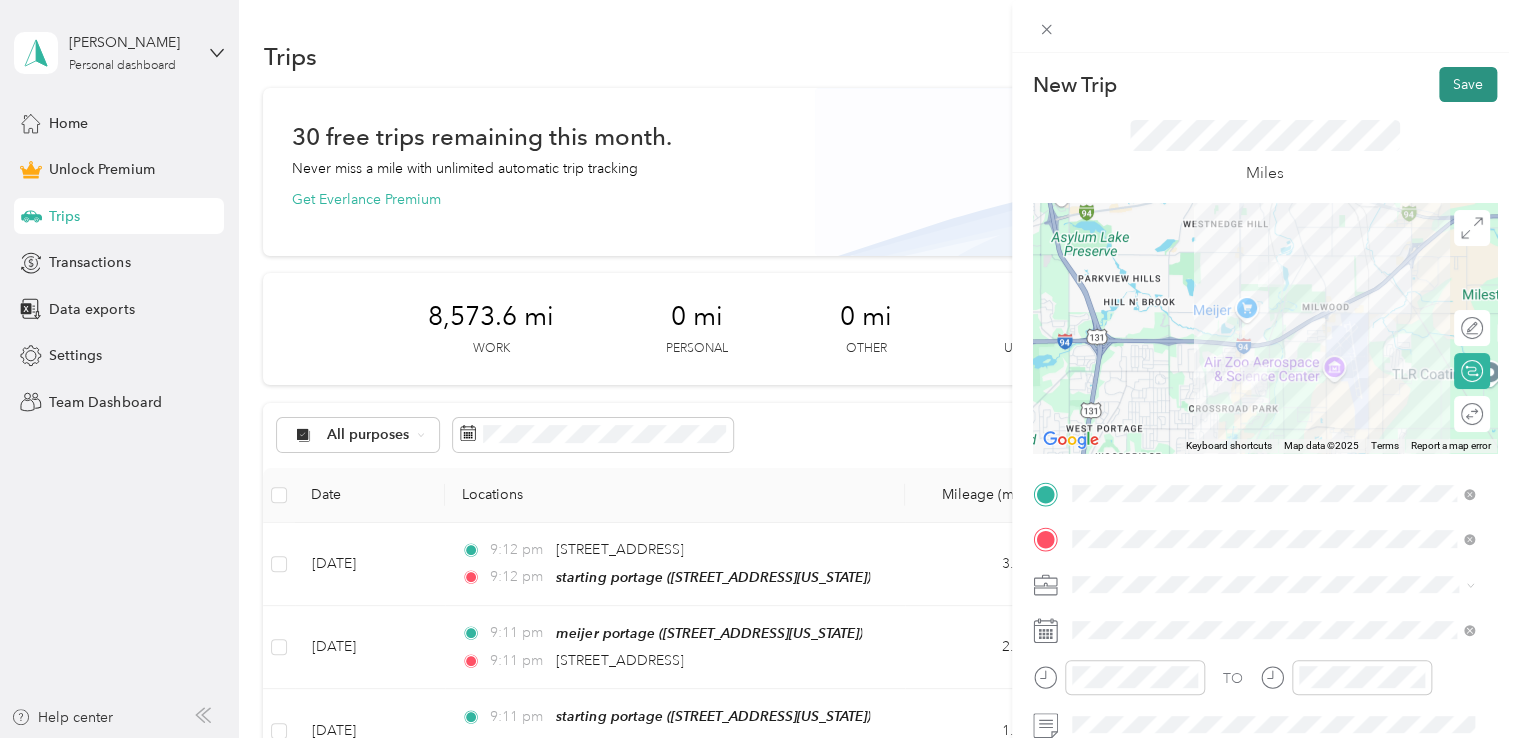 click on "Save" at bounding box center (1468, 84) 